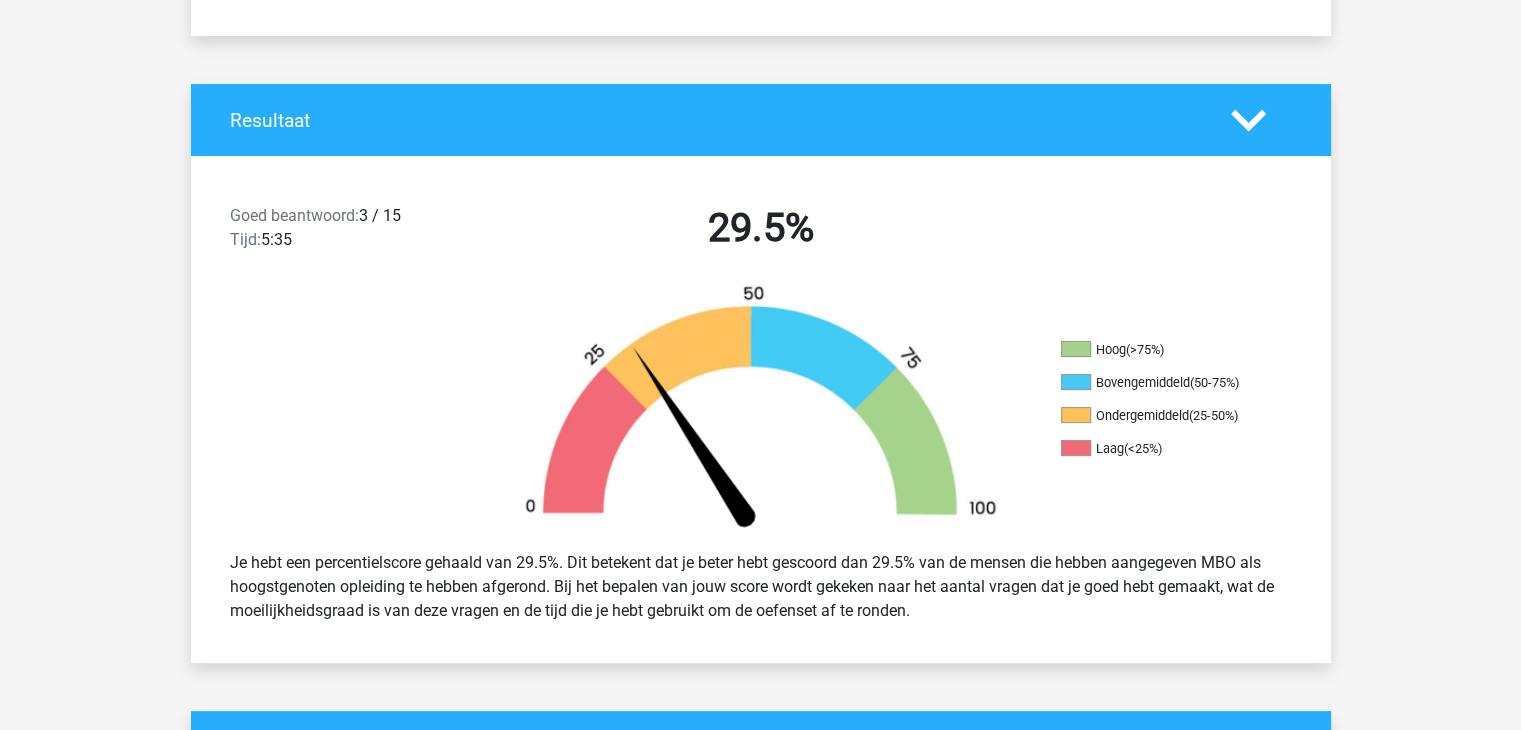 scroll, scrollTop: 363, scrollLeft: 0, axis: vertical 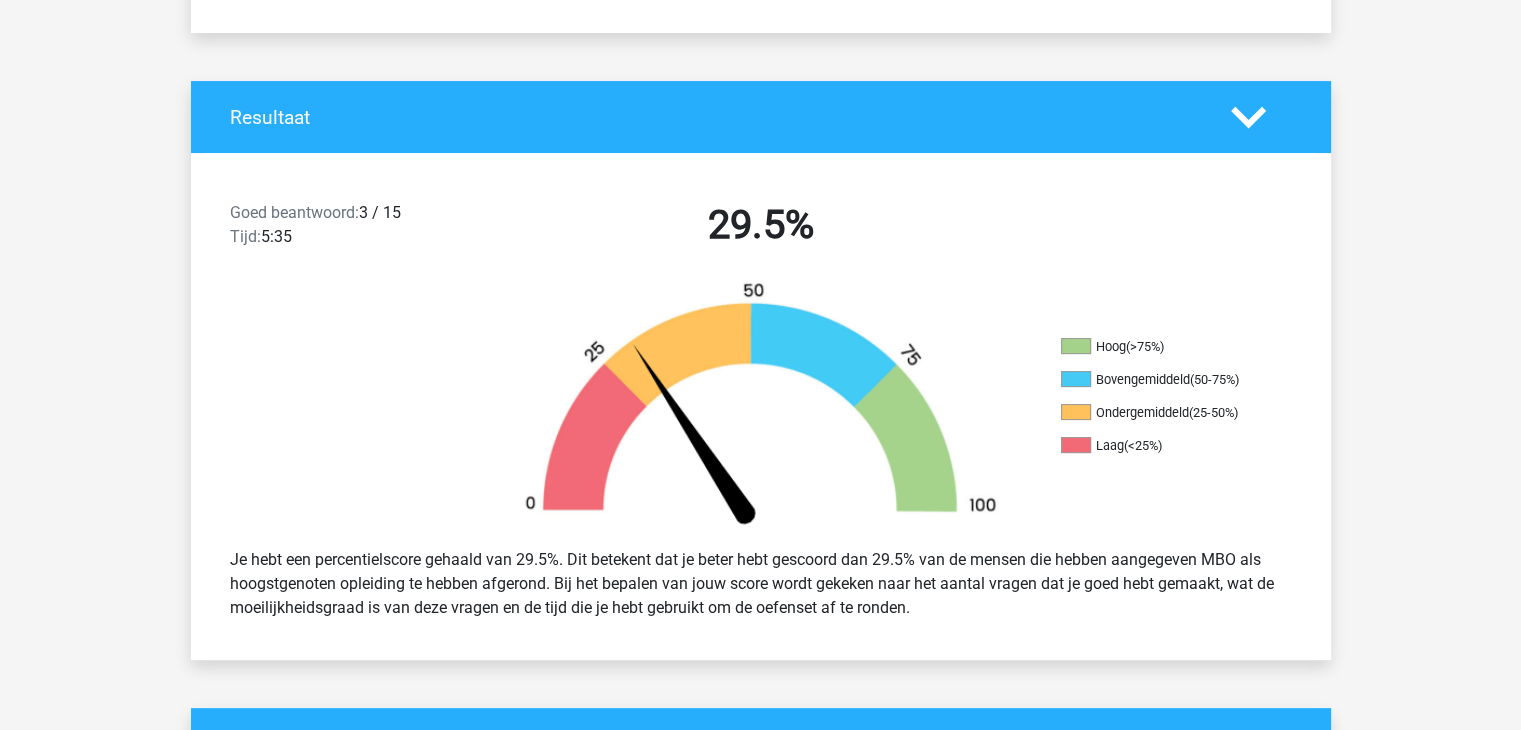 click on "rebecca
rebeccadegreef@live.nl" at bounding box center (760, 8803) 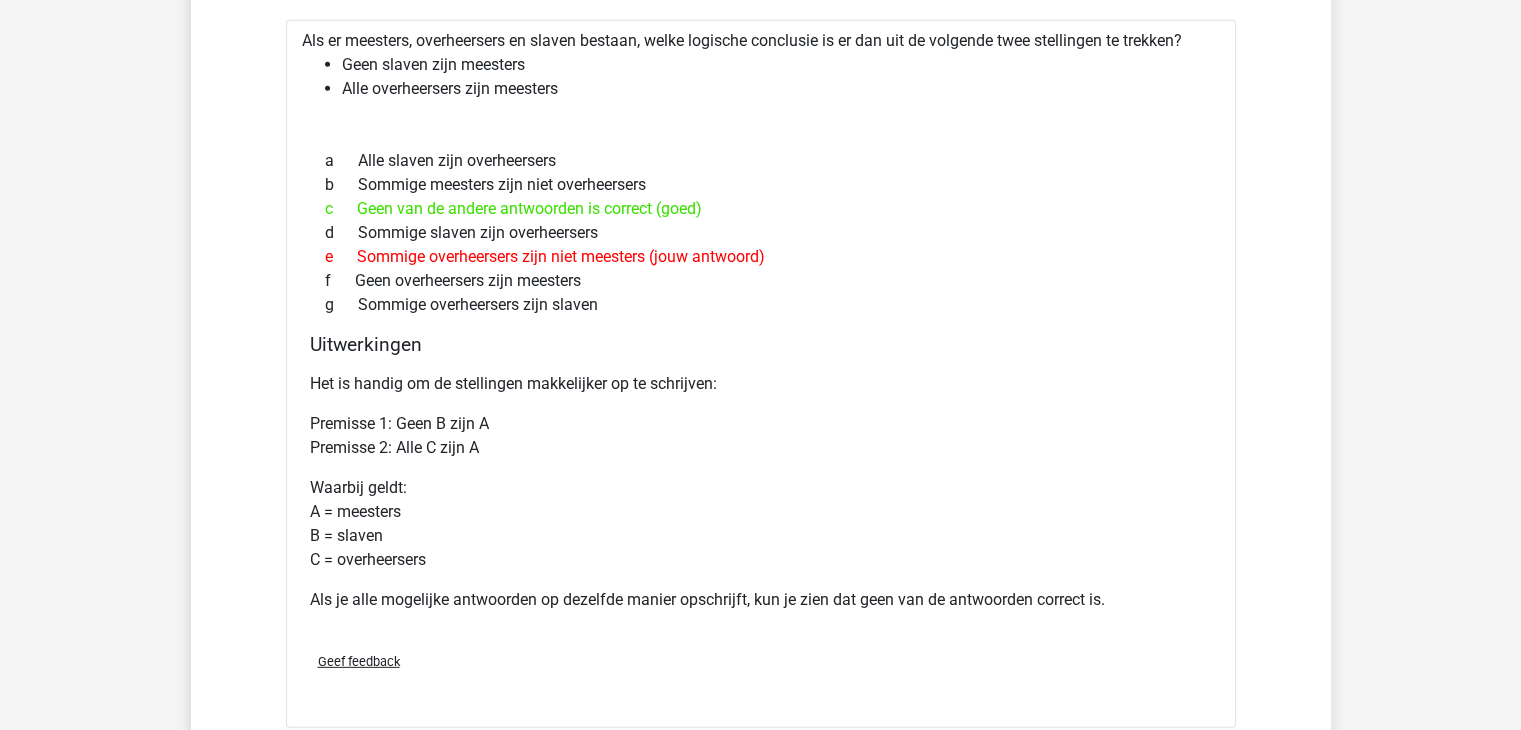 scroll, scrollTop: 5814, scrollLeft: 0, axis: vertical 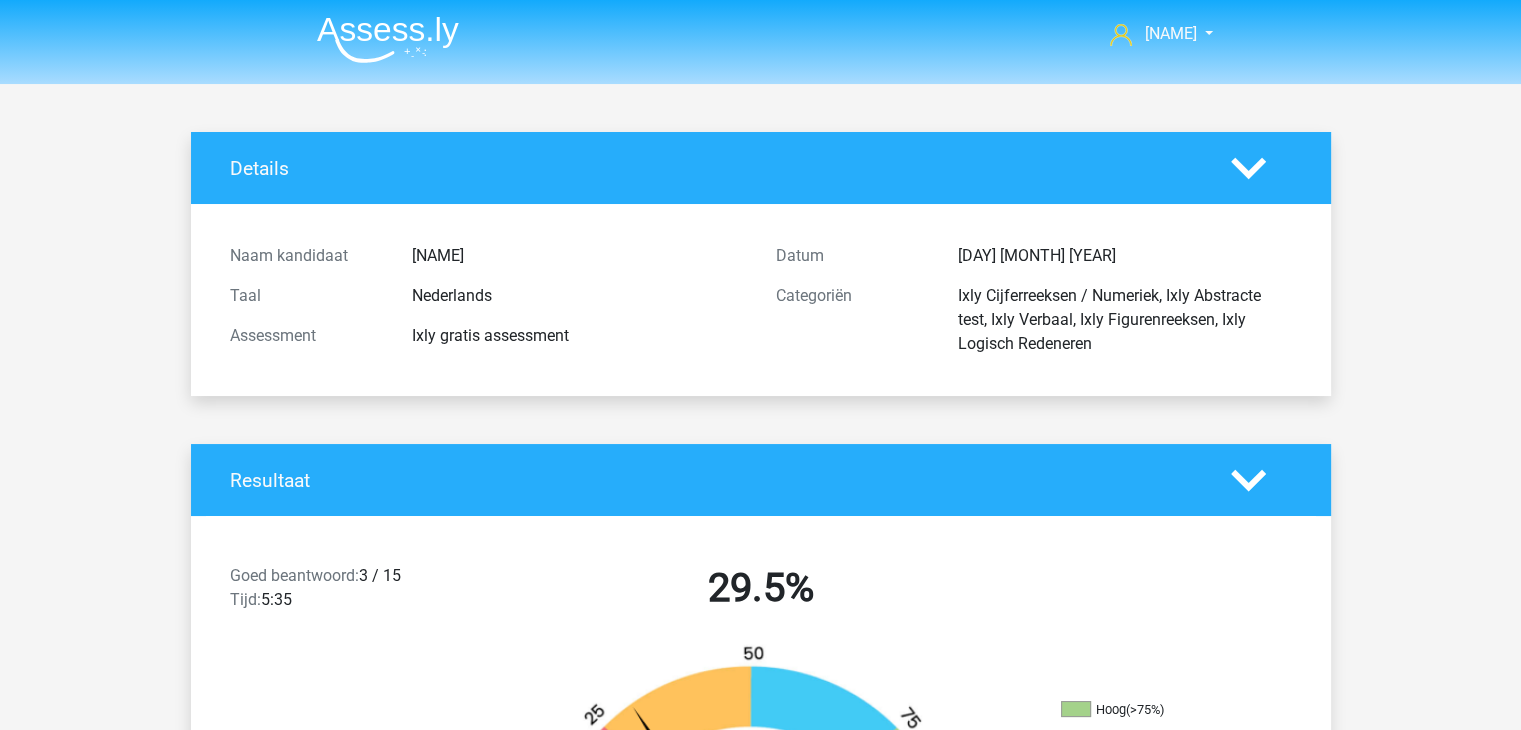 click at bounding box center [388, 39] 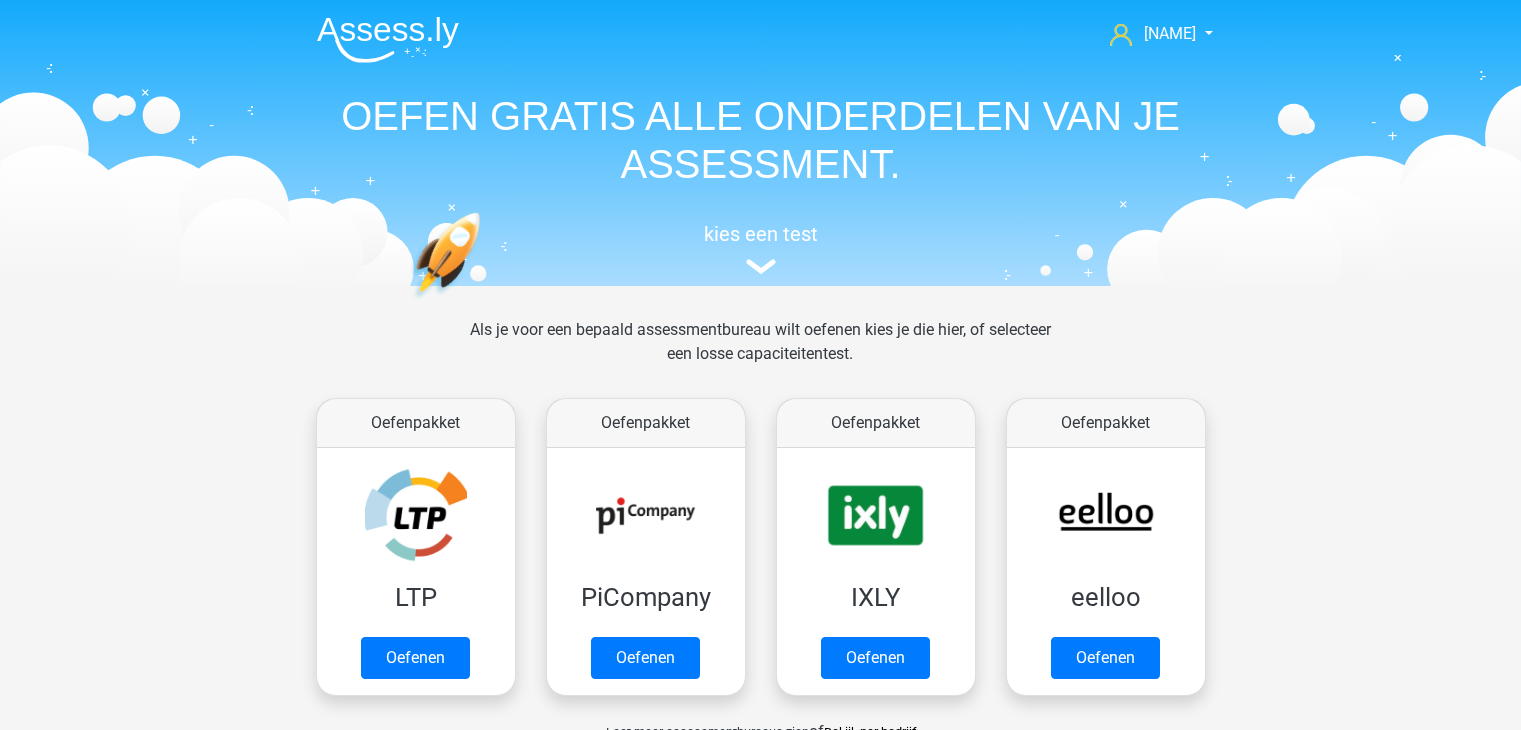 scroll, scrollTop: 0, scrollLeft: 0, axis: both 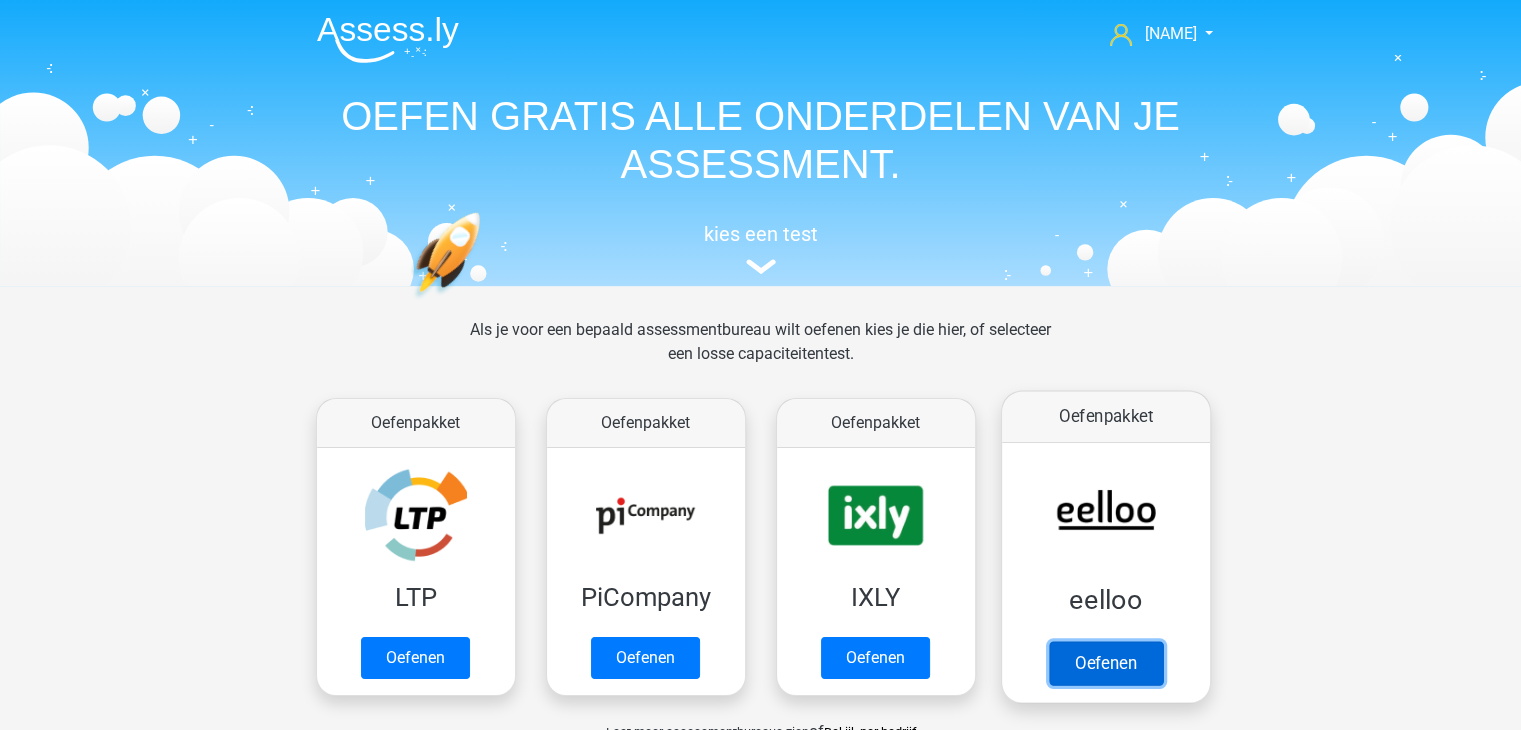 click on "Oefenen" at bounding box center [1105, 663] 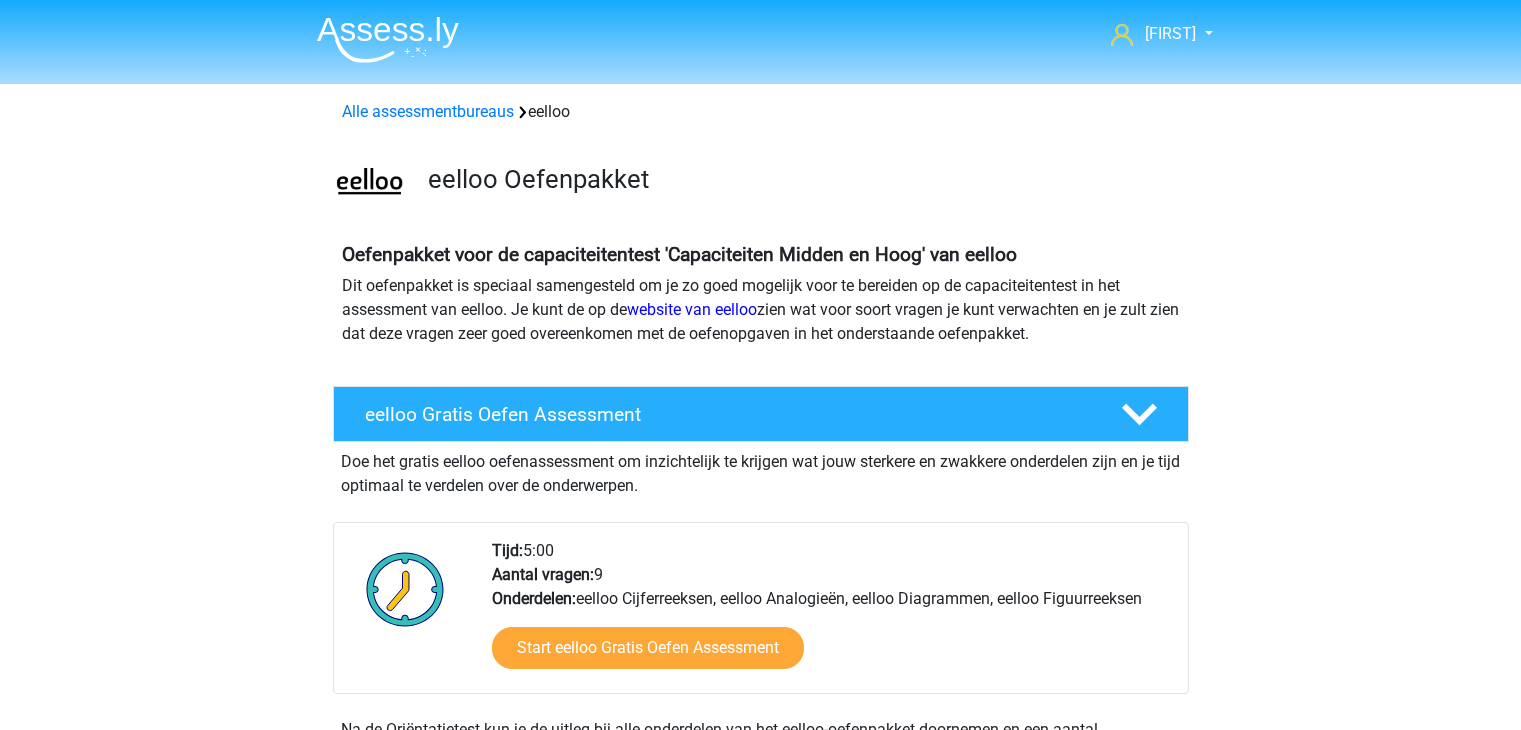 scroll, scrollTop: 0, scrollLeft: 0, axis: both 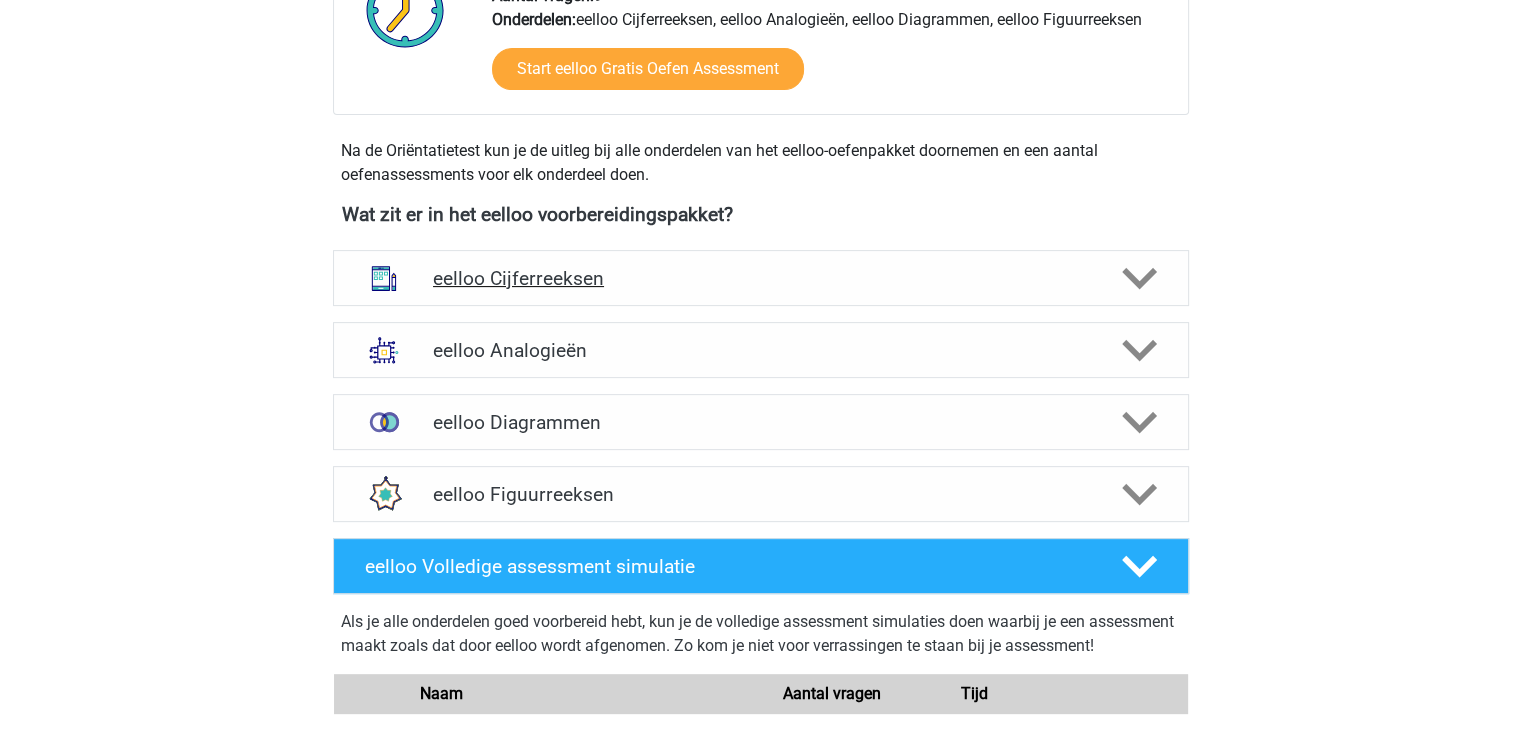 click on "eelloo Cijferreeksen" at bounding box center [760, 278] 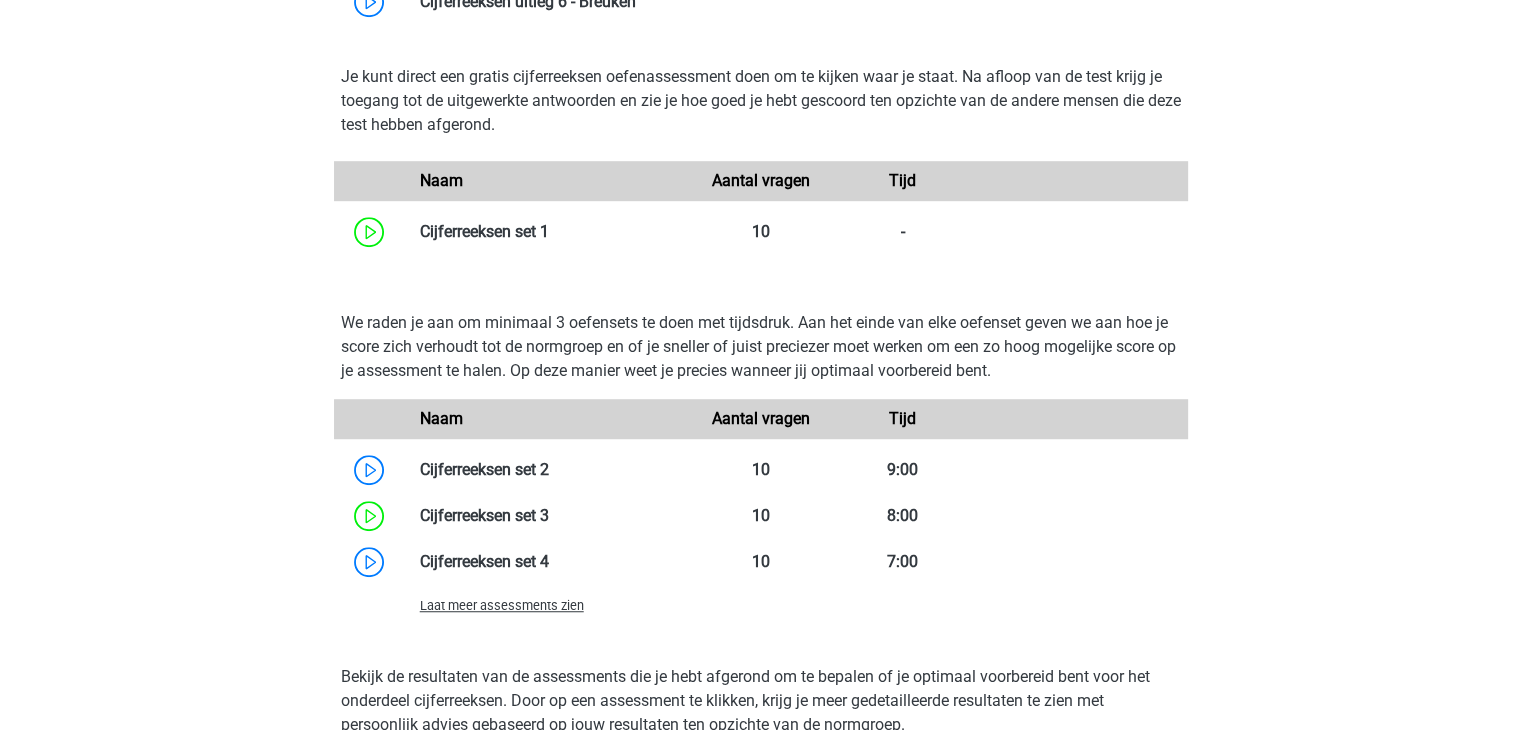 scroll, scrollTop: 1256, scrollLeft: 0, axis: vertical 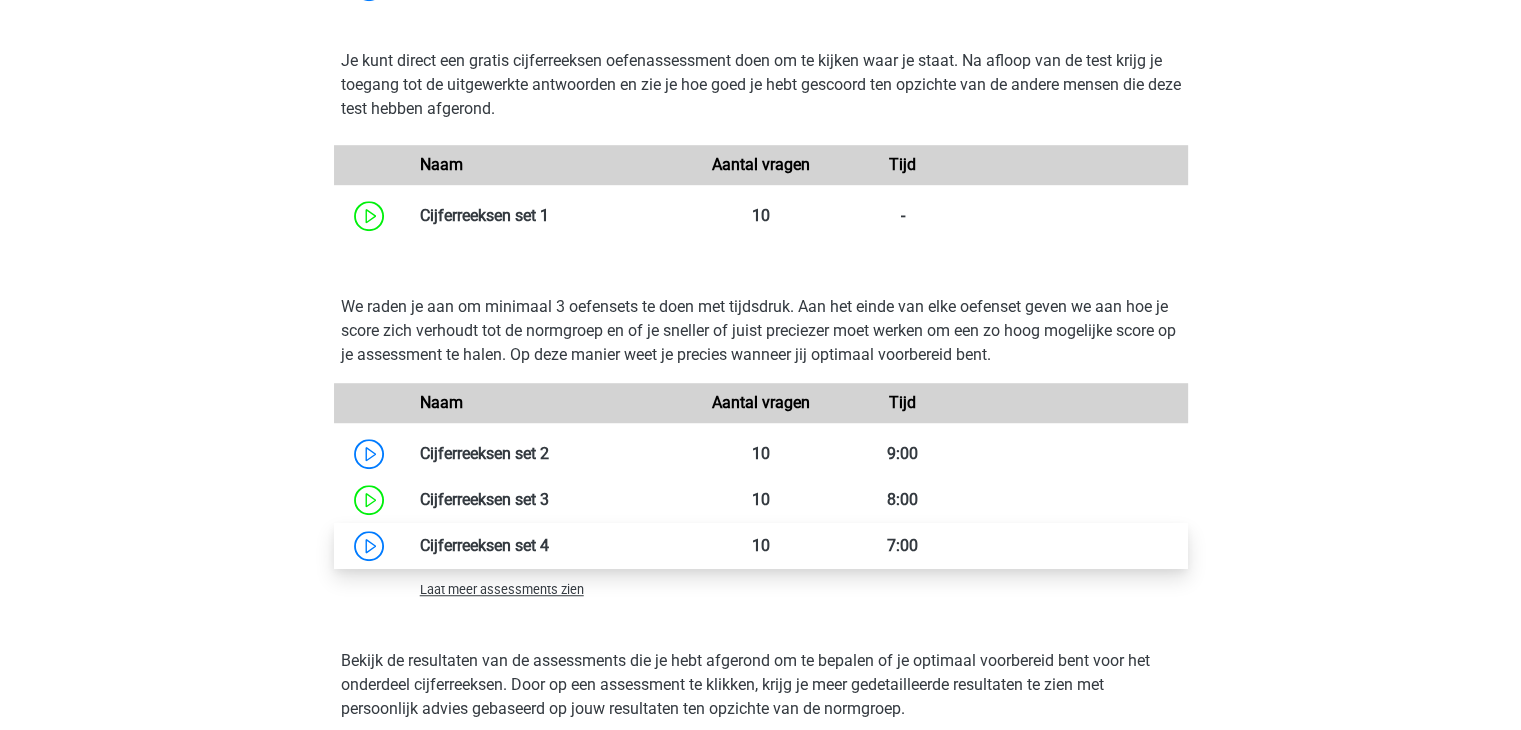 click at bounding box center [549, 545] 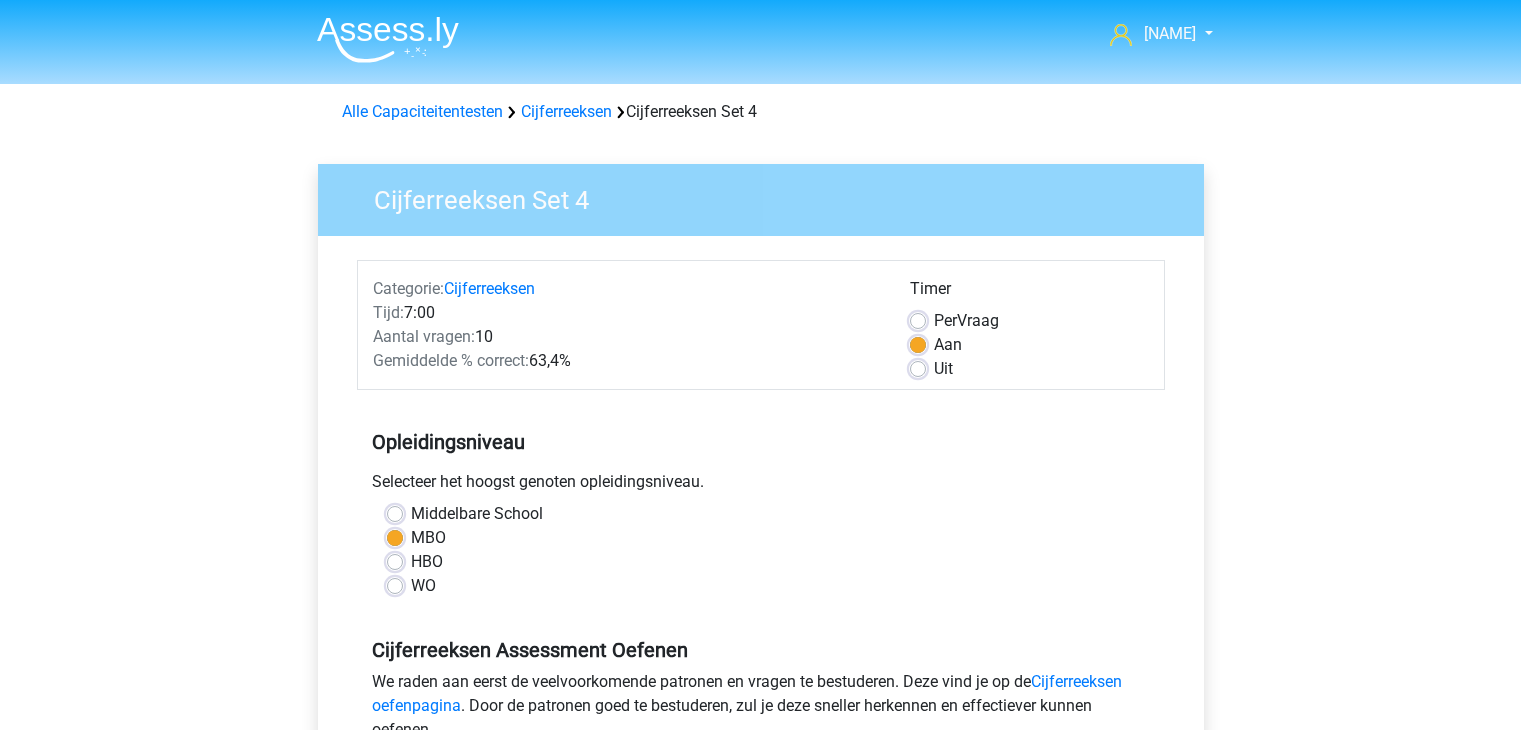 scroll, scrollTop: 0, scrollLeft: 0, axis: both 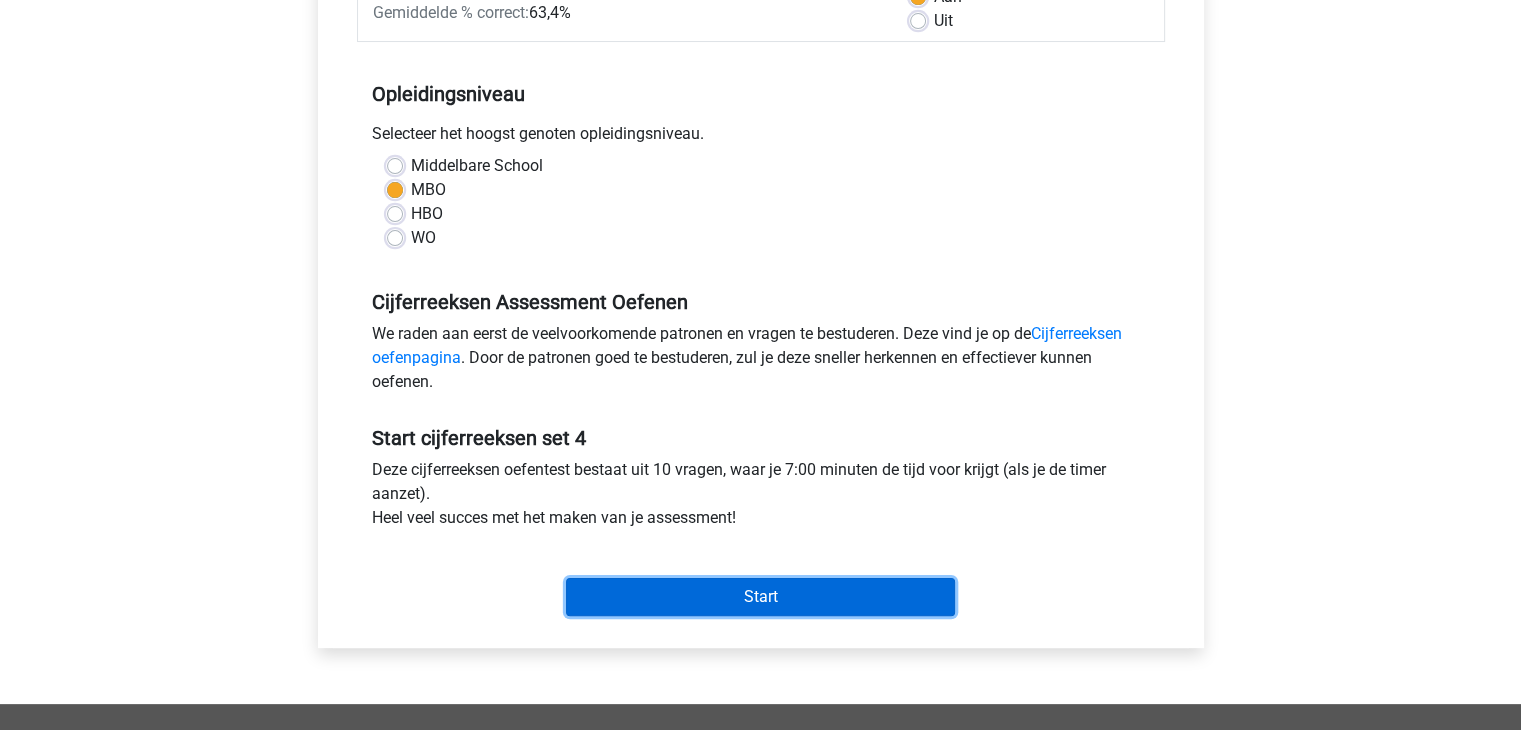 click on "Start" at bounding box center [760, 597] 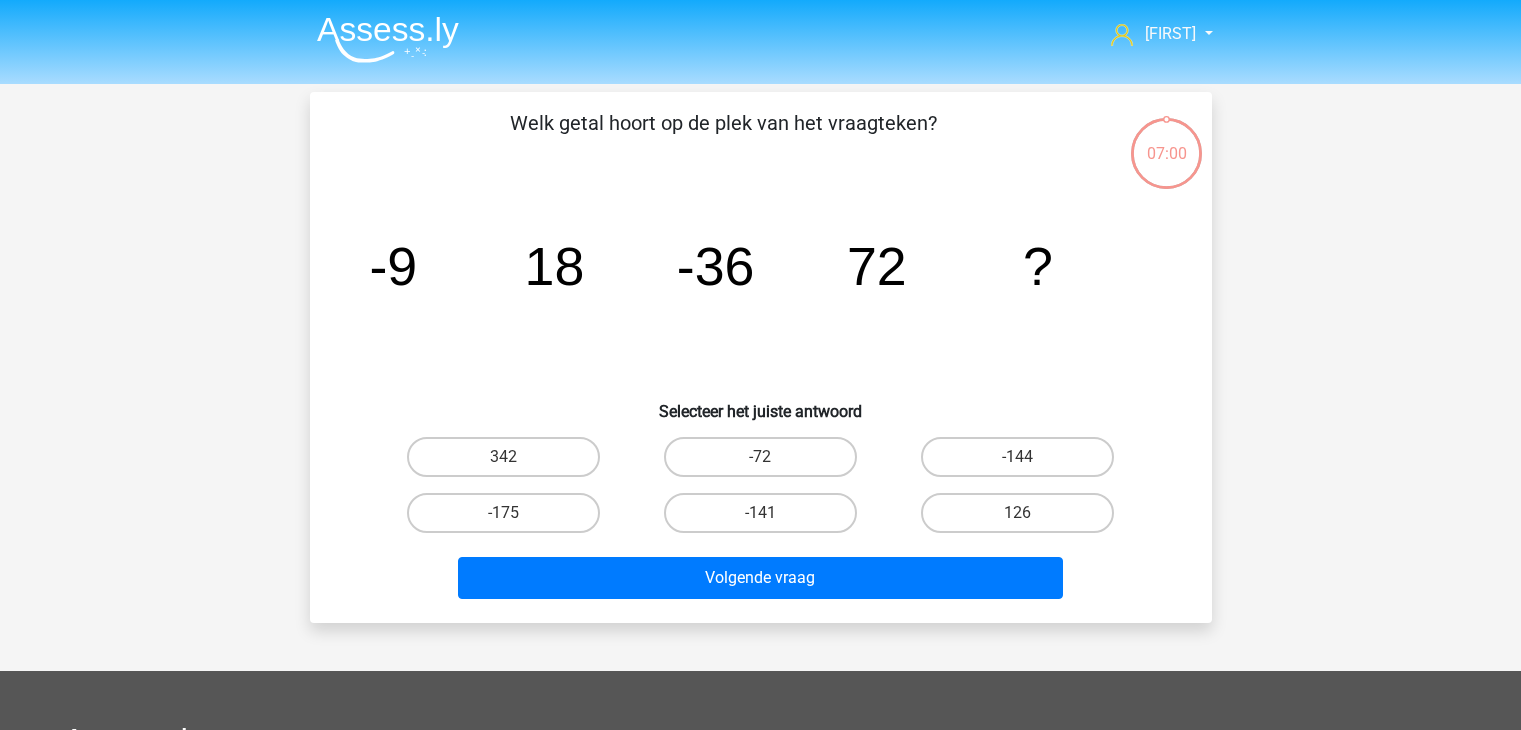 scroll, scrollTop: 0, scrollLeft: 0, axis: both 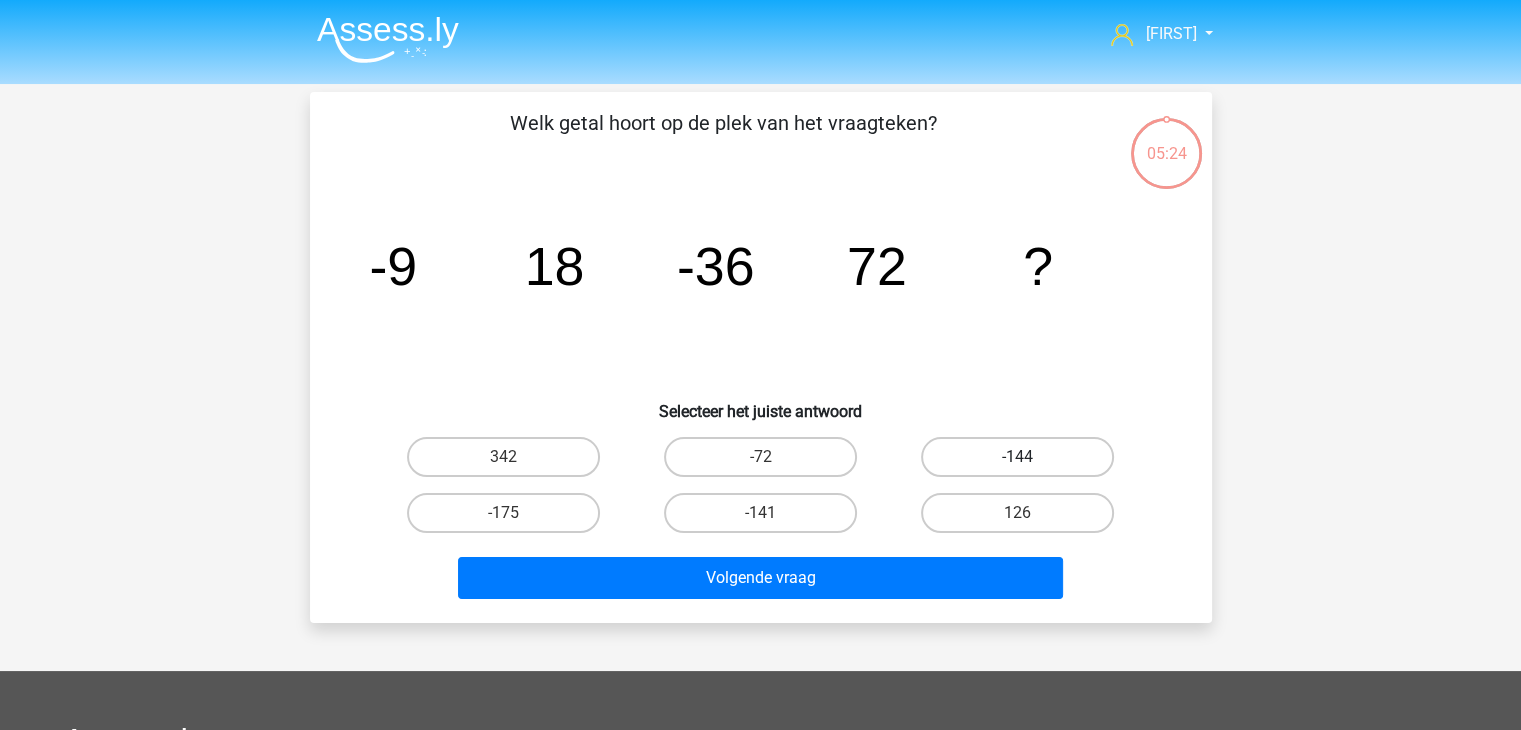 click on "-144" at bounding box center [1017, 457] 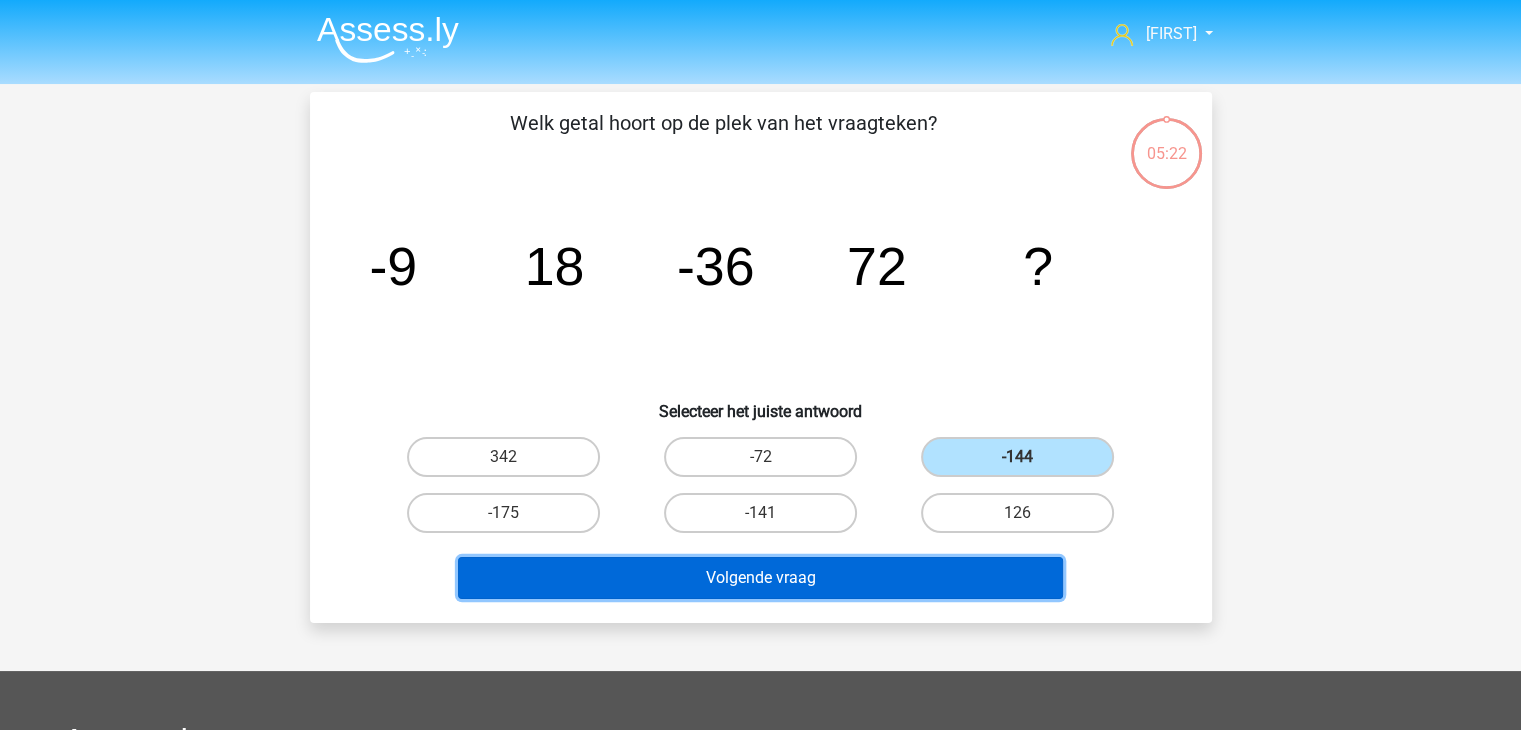 click on "Volgende vraag" at bounding box center [760, 578] 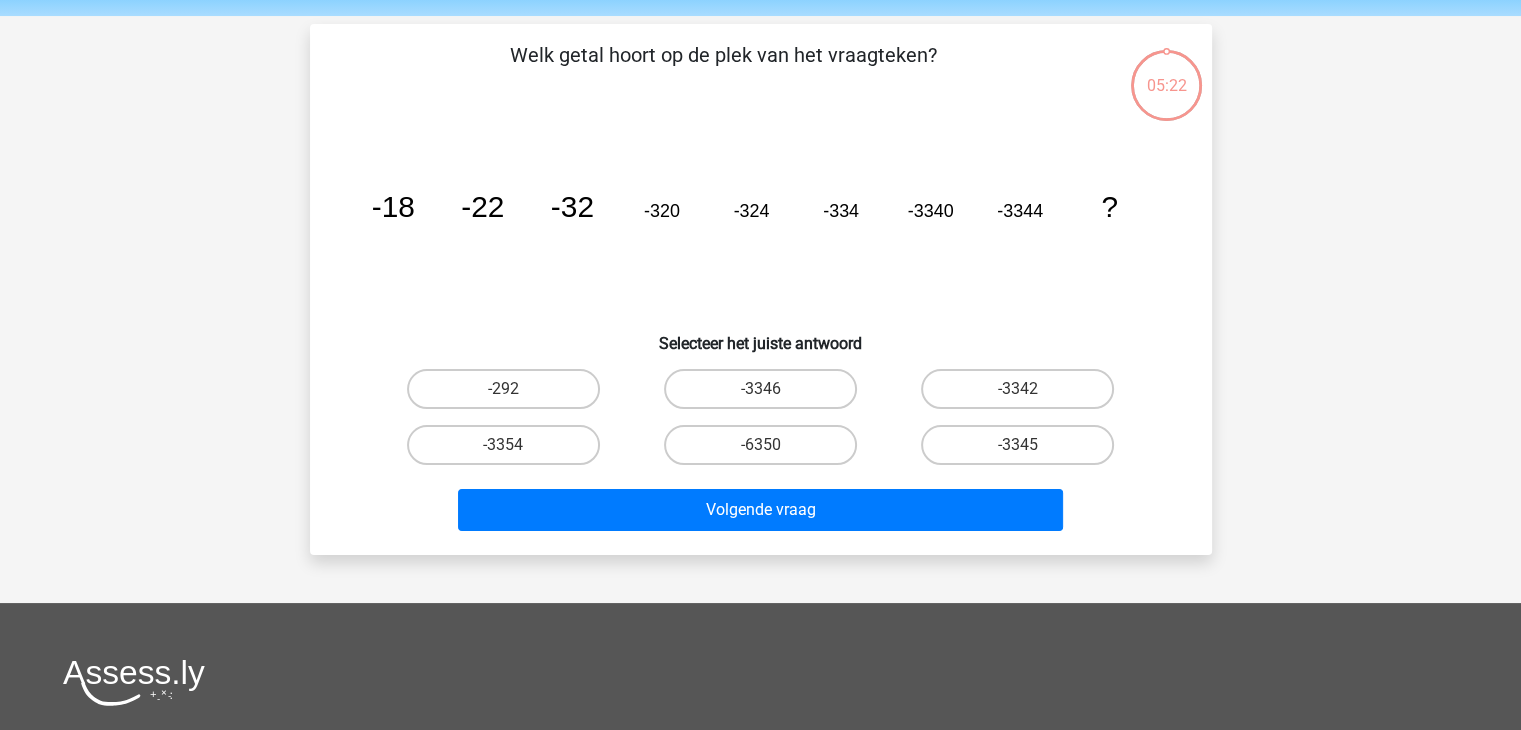scroll, scrollTop: 92, scrollLeft: 0, axis: vertical 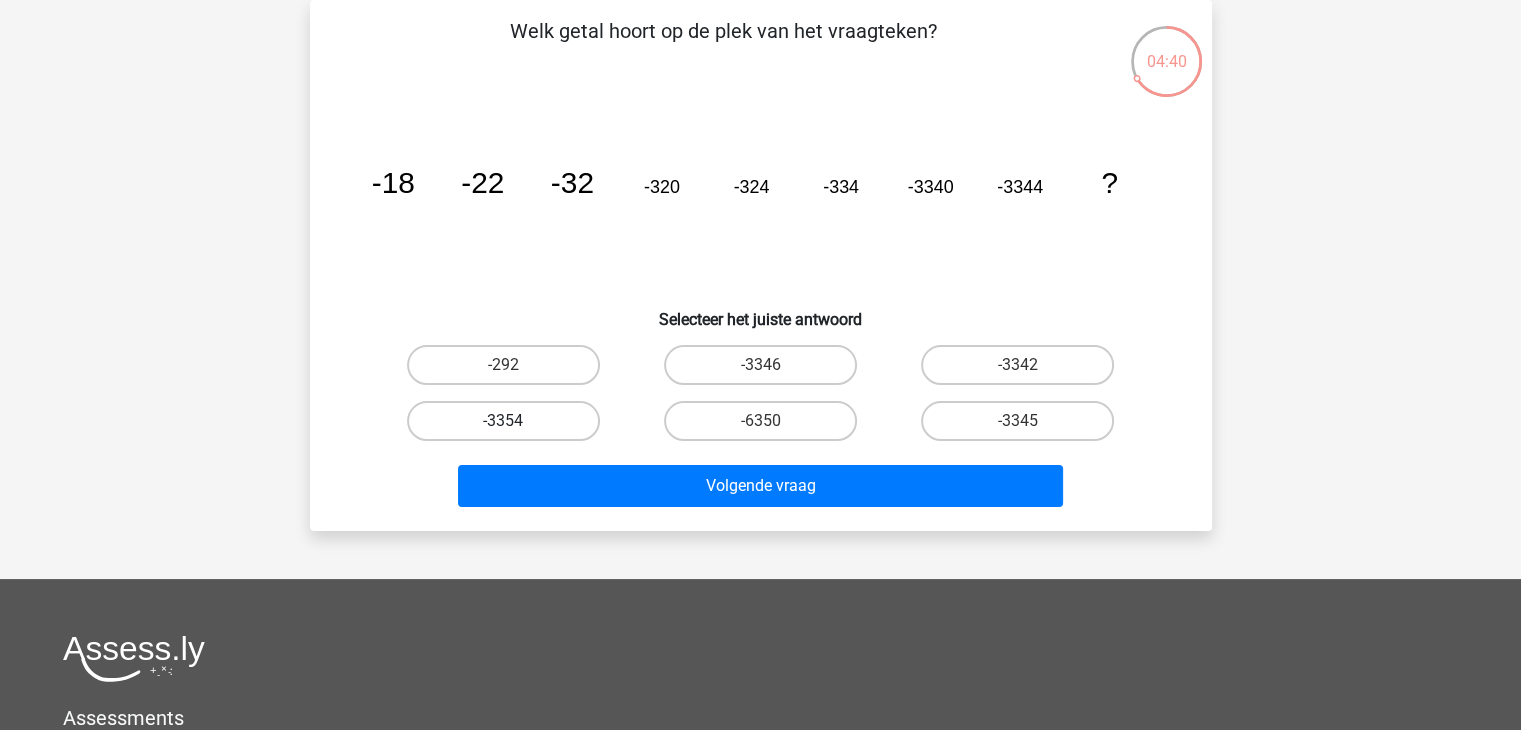 click on "-3354" at bounding box center [503, 421] 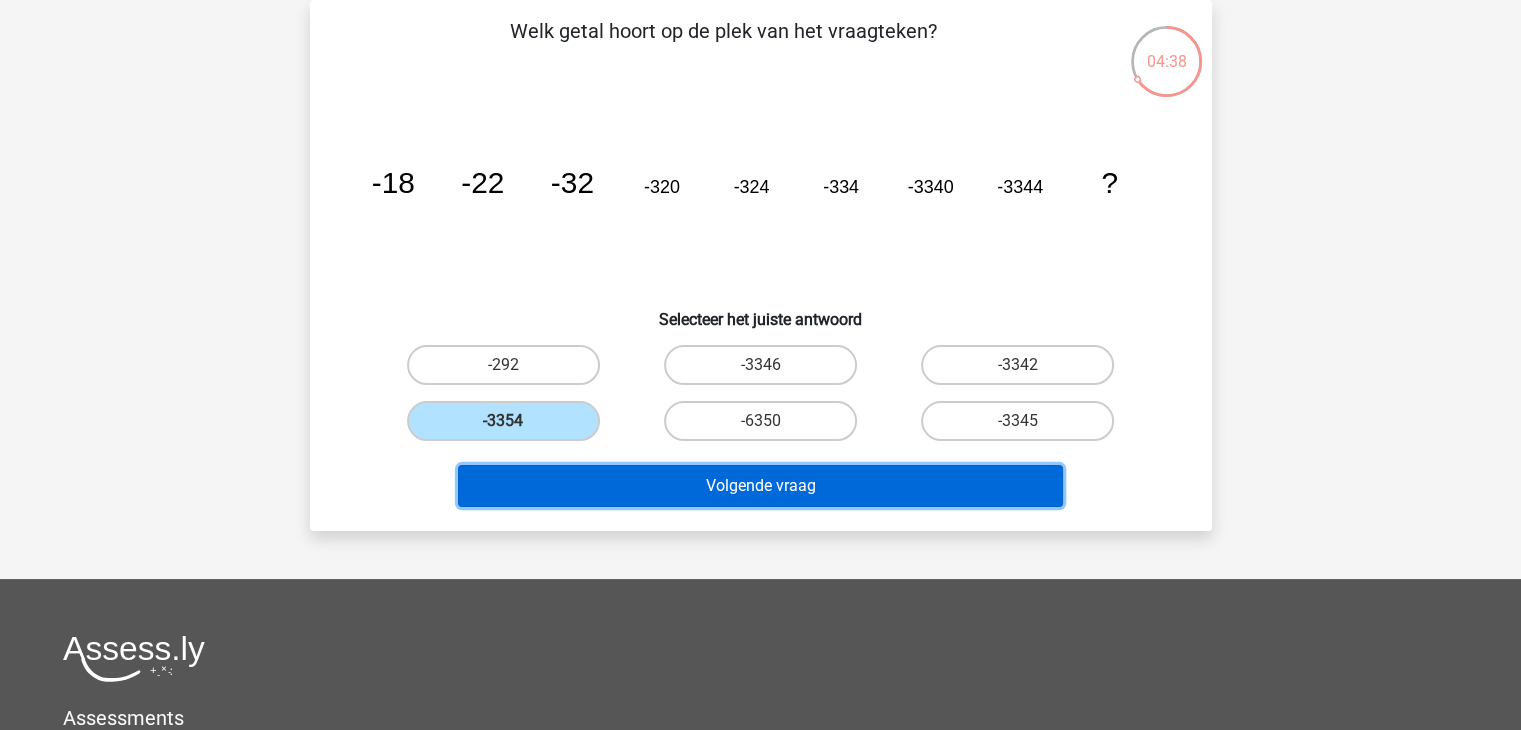 drag, startPoint x: 726, startPoint y: 477, endPoint x: 701, endPoint y: 460, distance: 30.232433 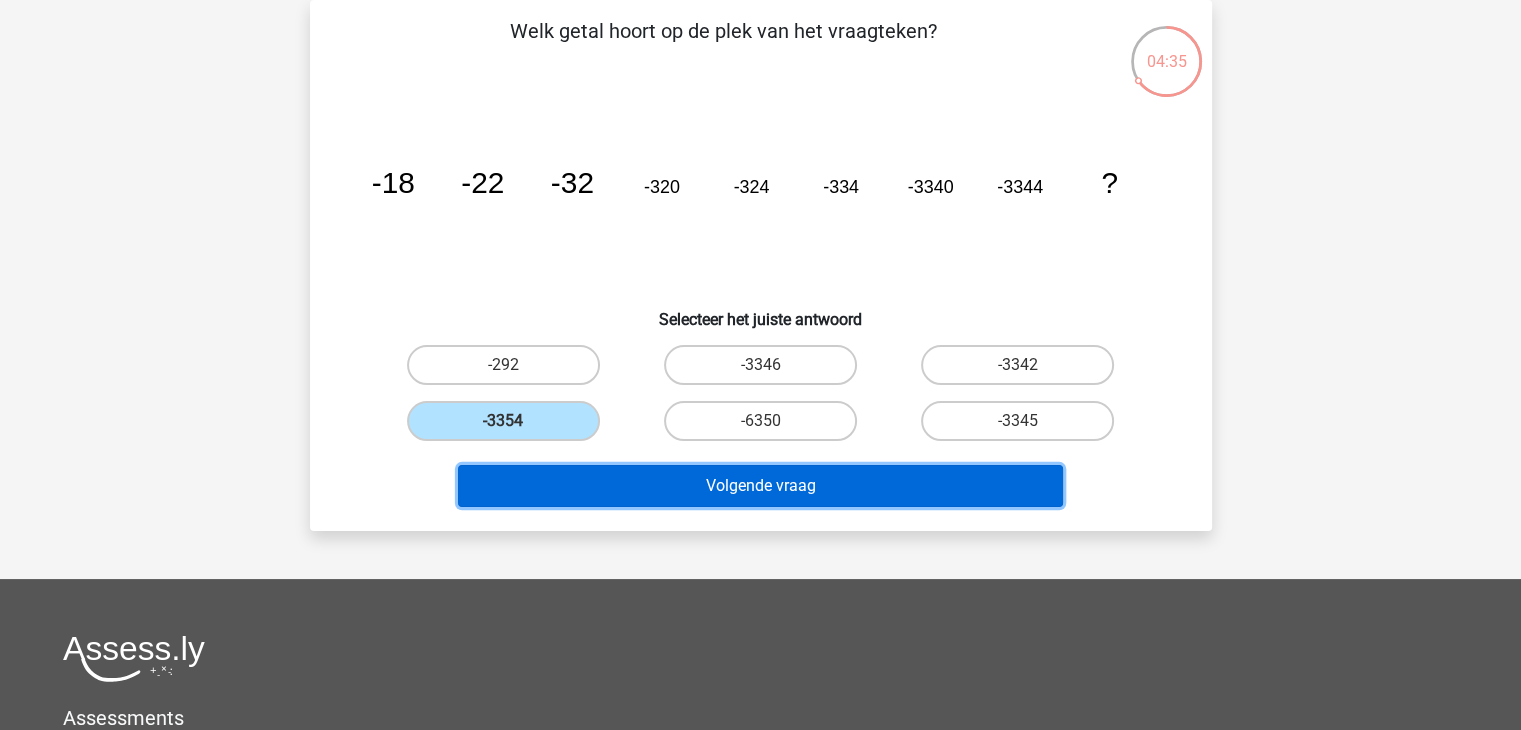 click on "Volgende vraag" at bounding box center (760, 486) 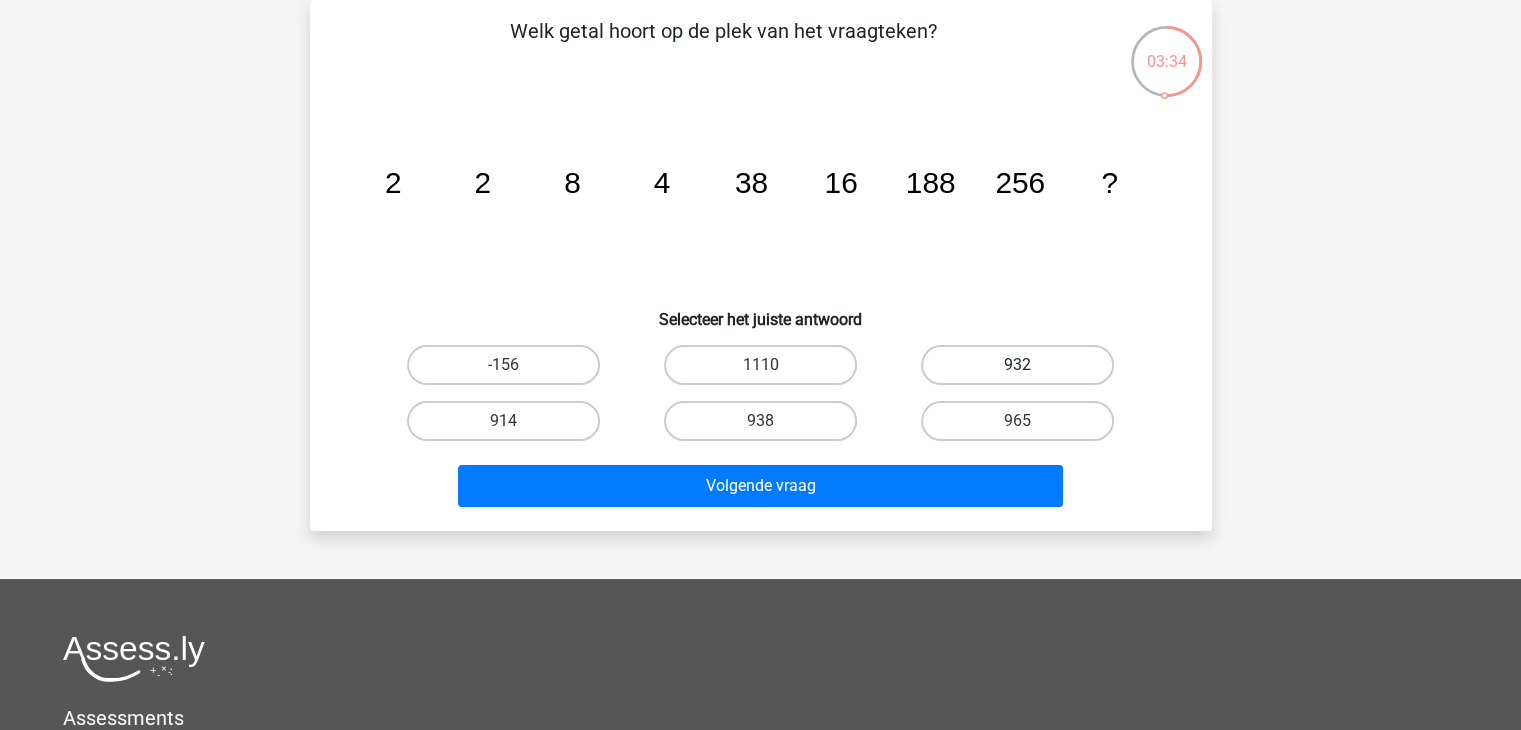 click on "932" at bounding box center (1017, 365) 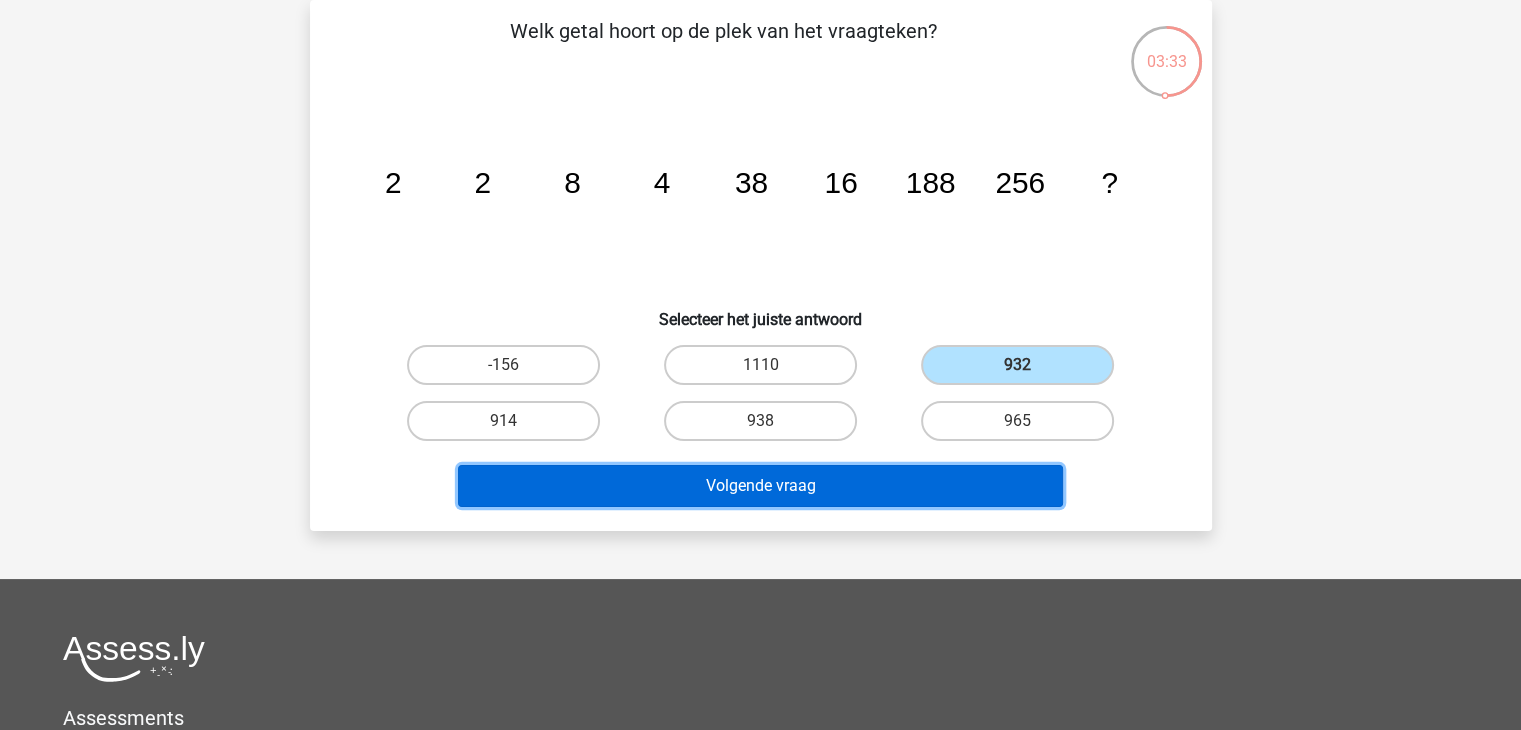 click on "Volgende vraag" at bounding box center [760, 486] 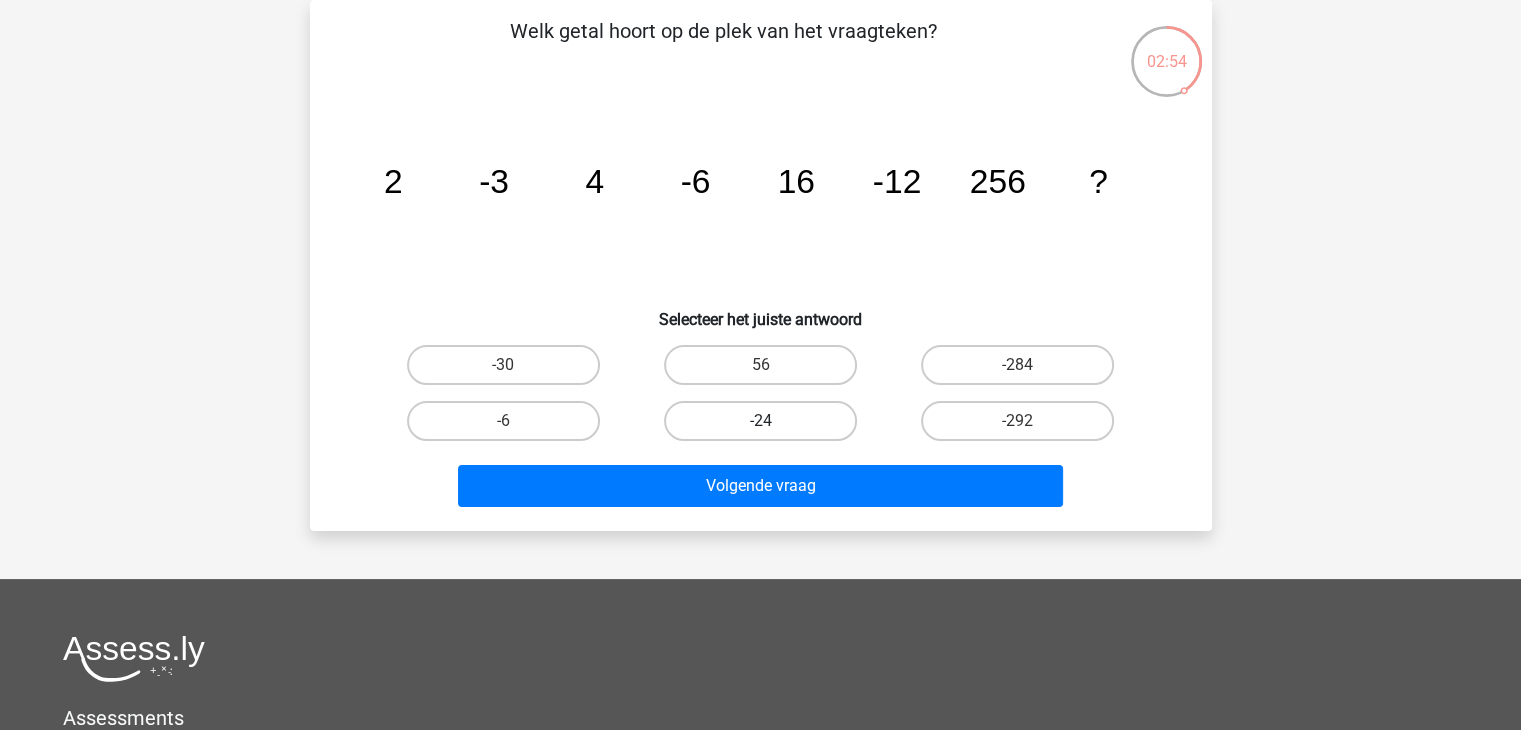 click on "-24" at bounding box center [760, 421] 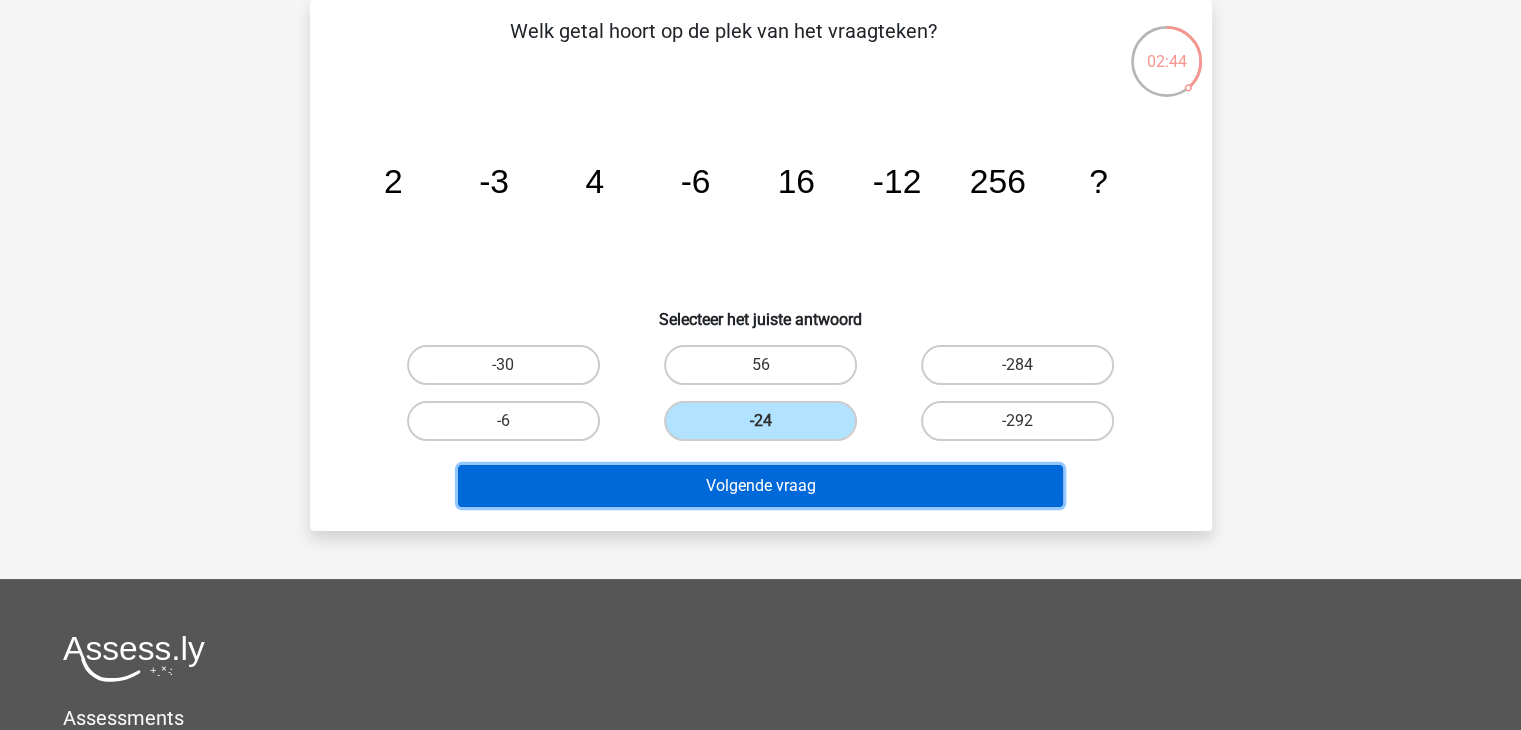 click on "Volgende vraag" at bounding box center [760, 486] 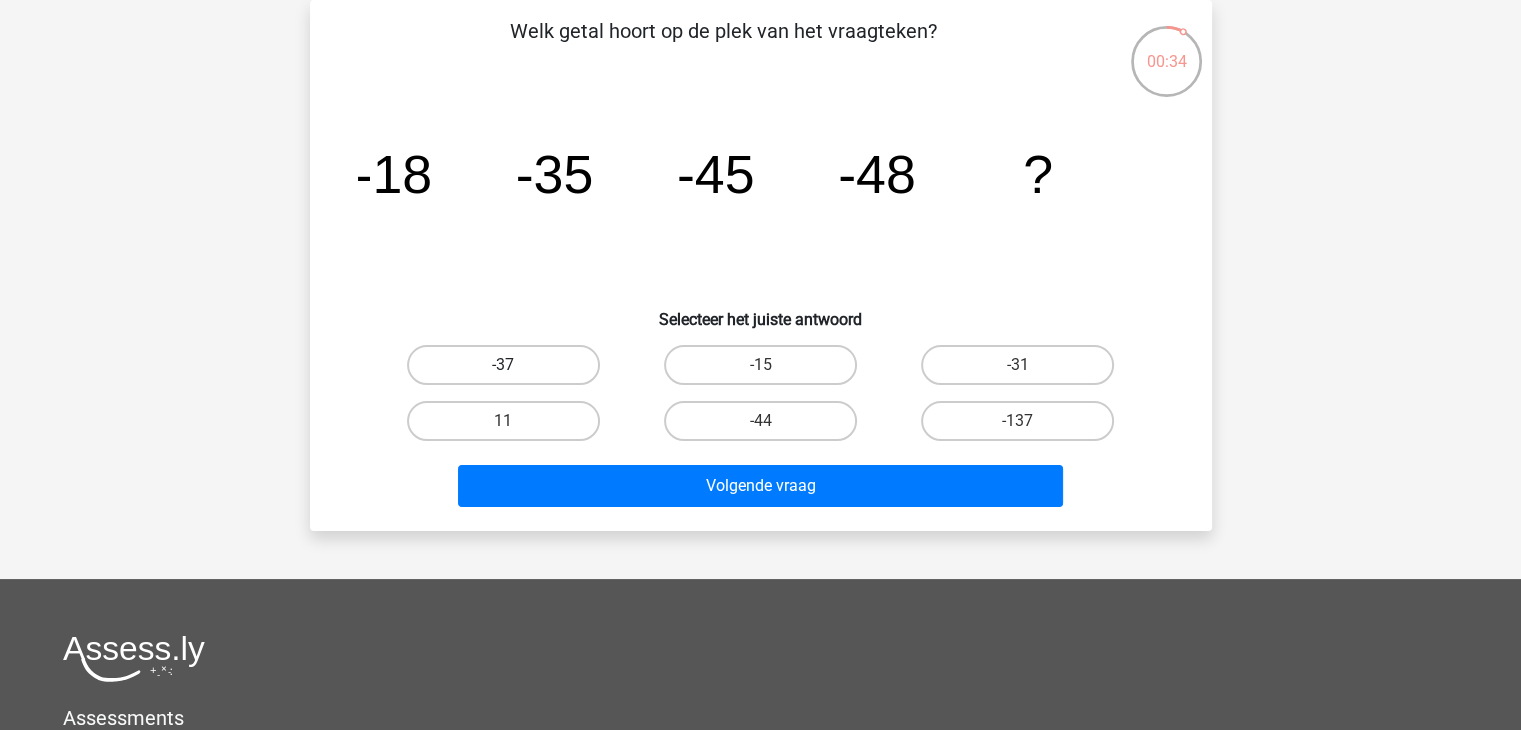 click on "-37" at bounding box center (503, 365) 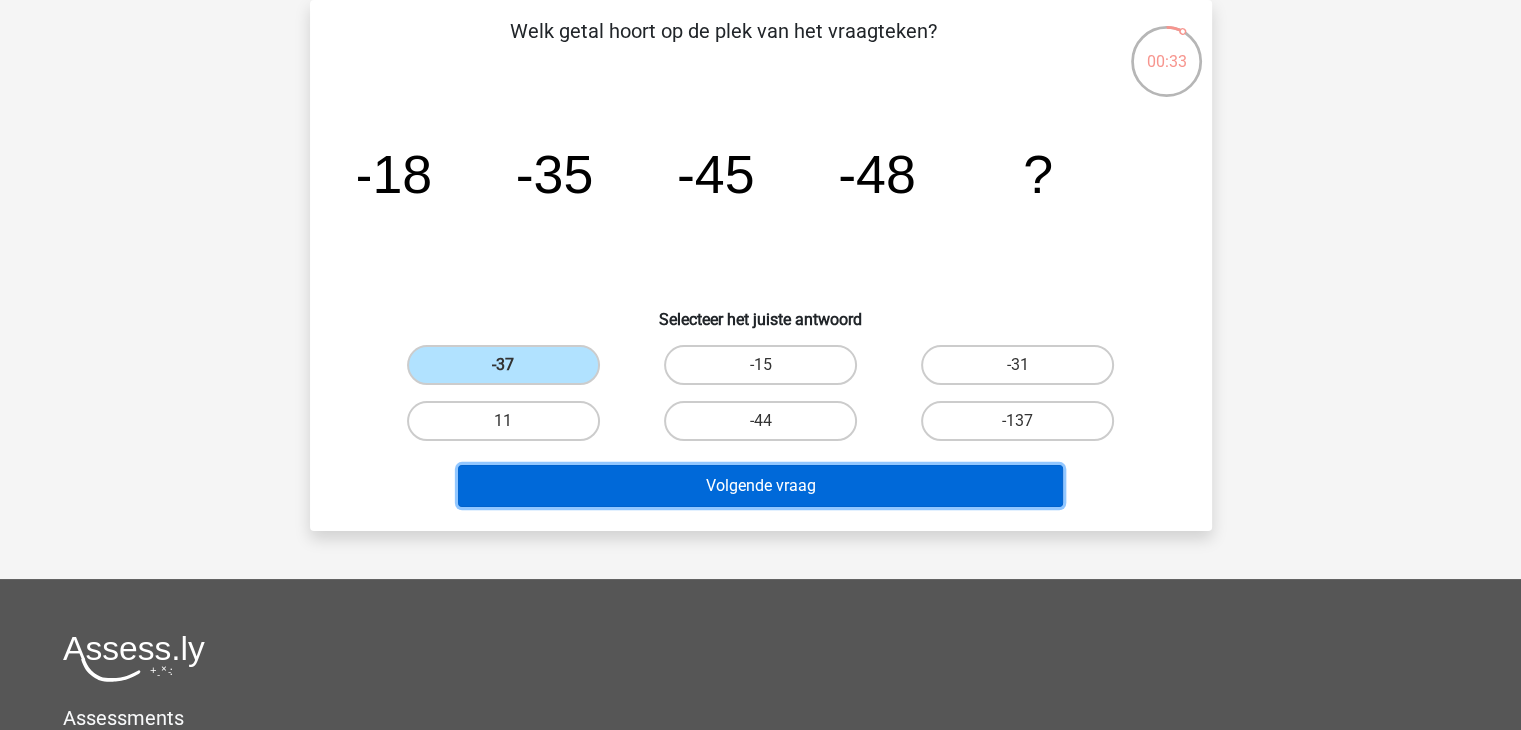 click on "Volgende vraag" at bounding box center (760, 486) 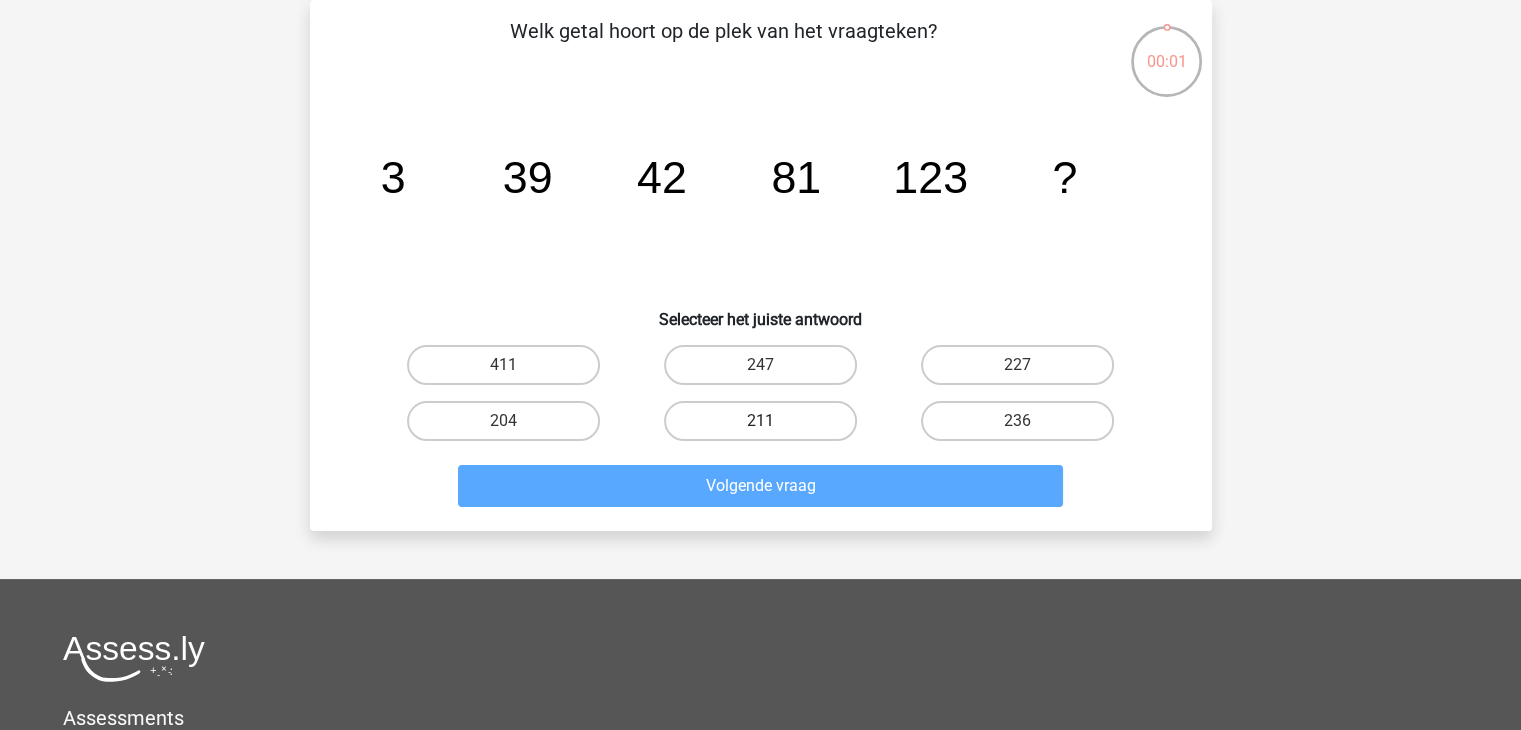 click on "211" at bounding box center (760, 421) 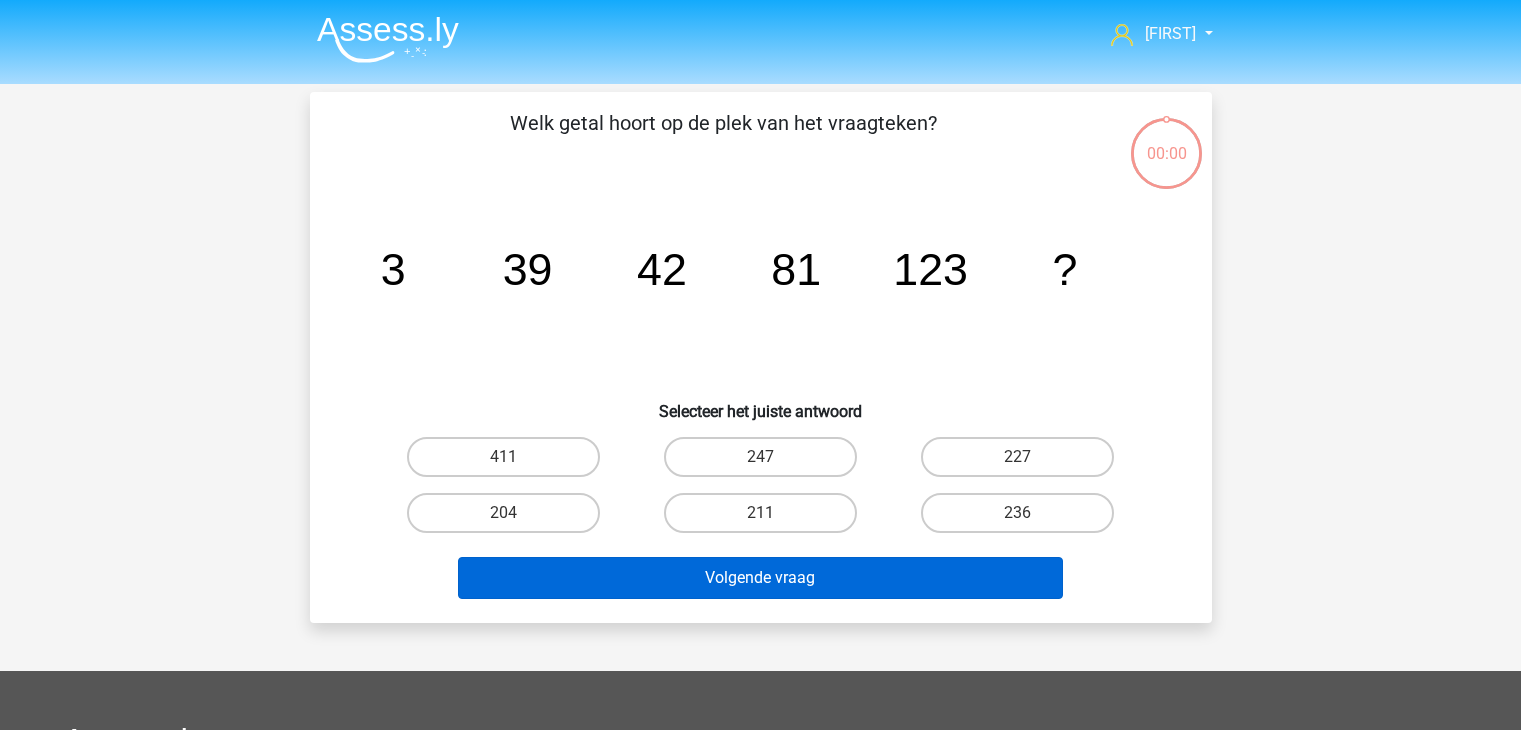 scroll, scrollTop: 92, scrollLeft: 0, axis: vertical 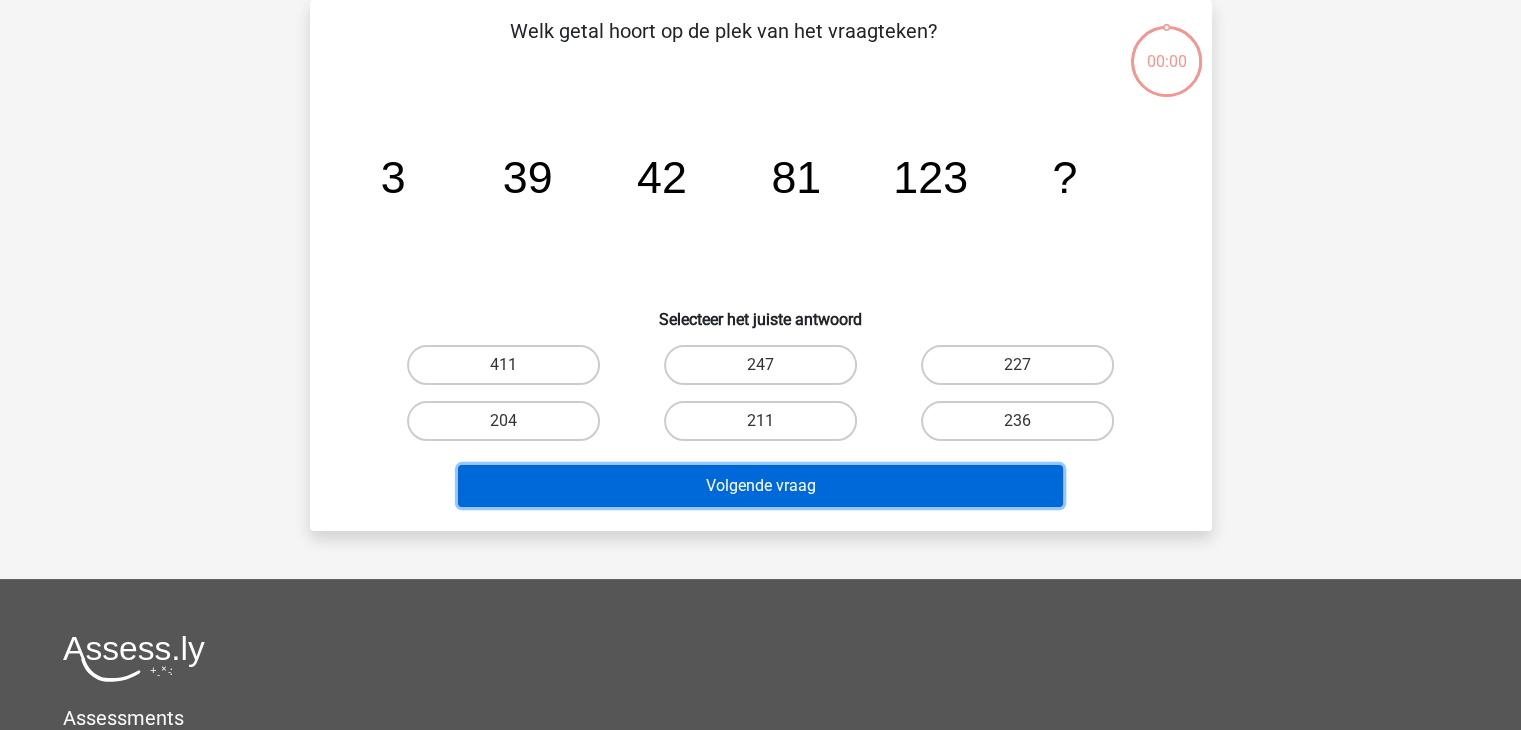 click on "Volgende vraag" at bounding box center [760, 486] 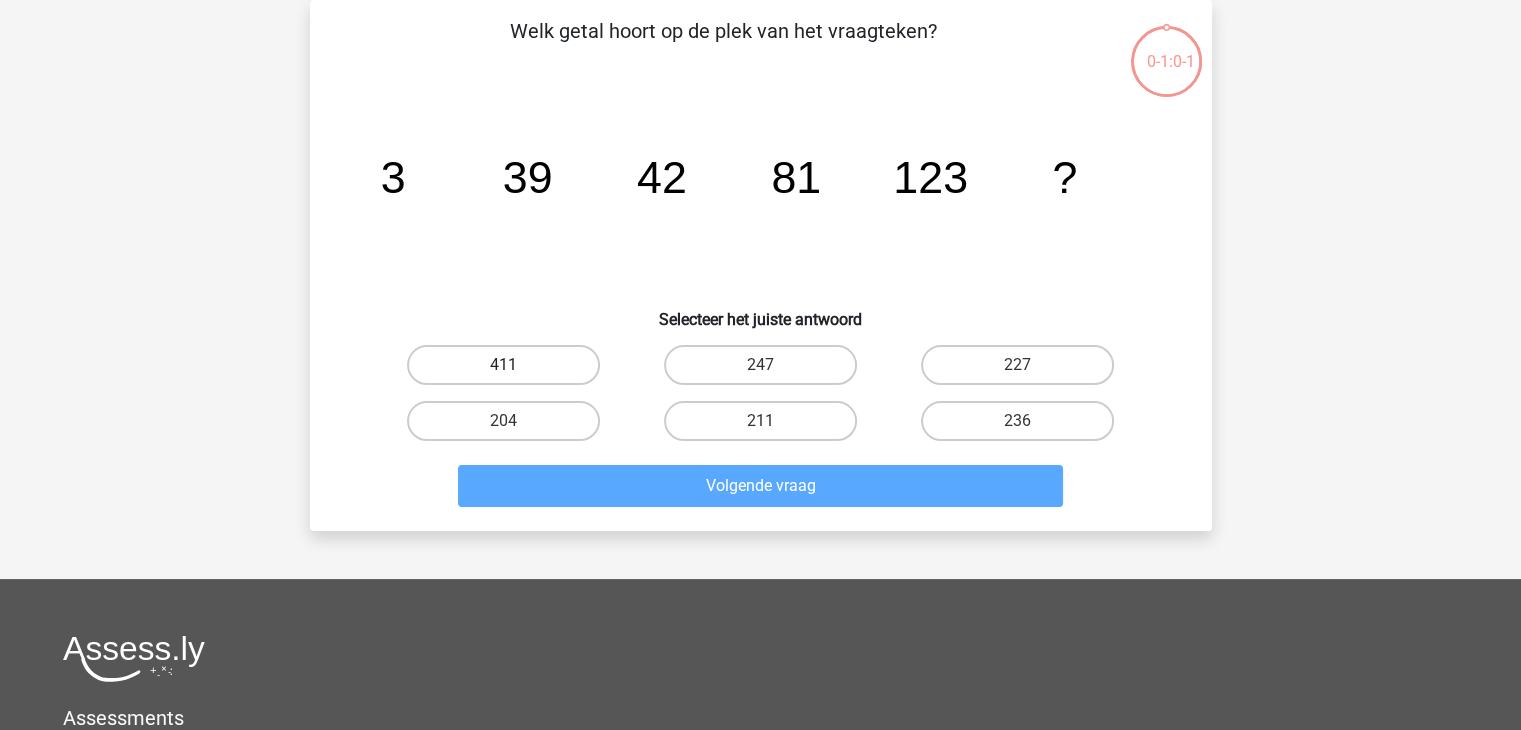click on "411" at bounding box center [503, 365] 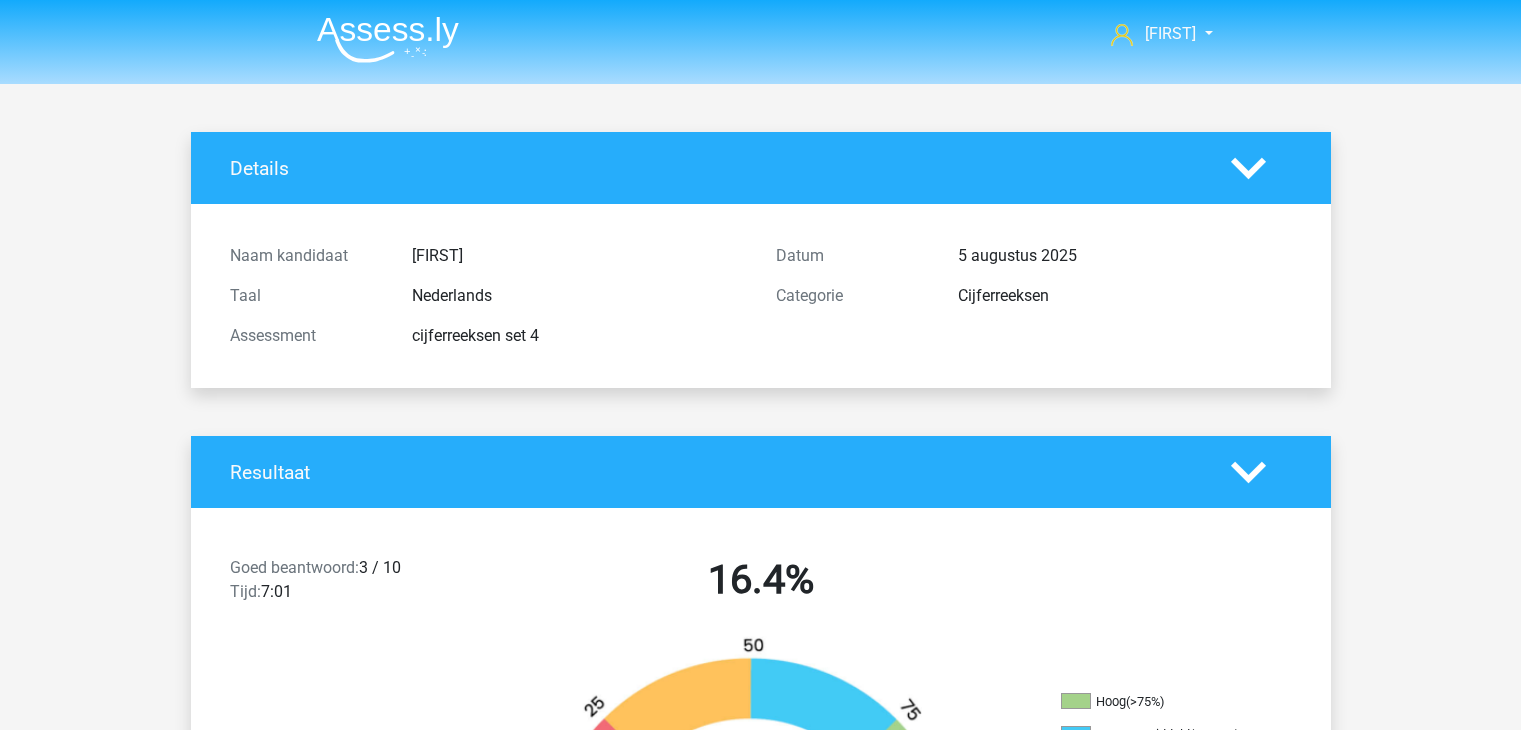 scroll, scrollTop: 0, scrollLeft: 0, axis: both 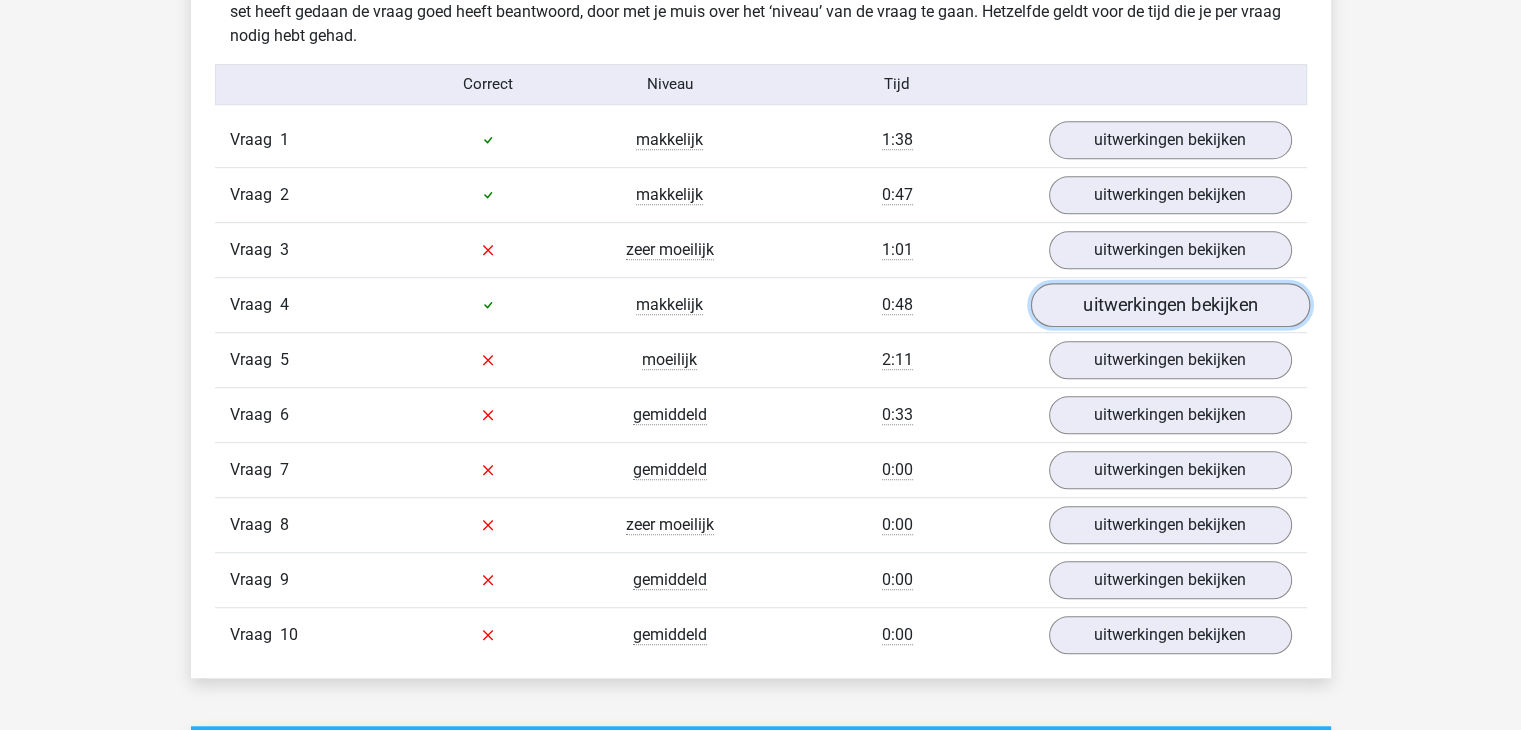 click on "uitwerkingen bekijken" at bounding box center (1169, 305) 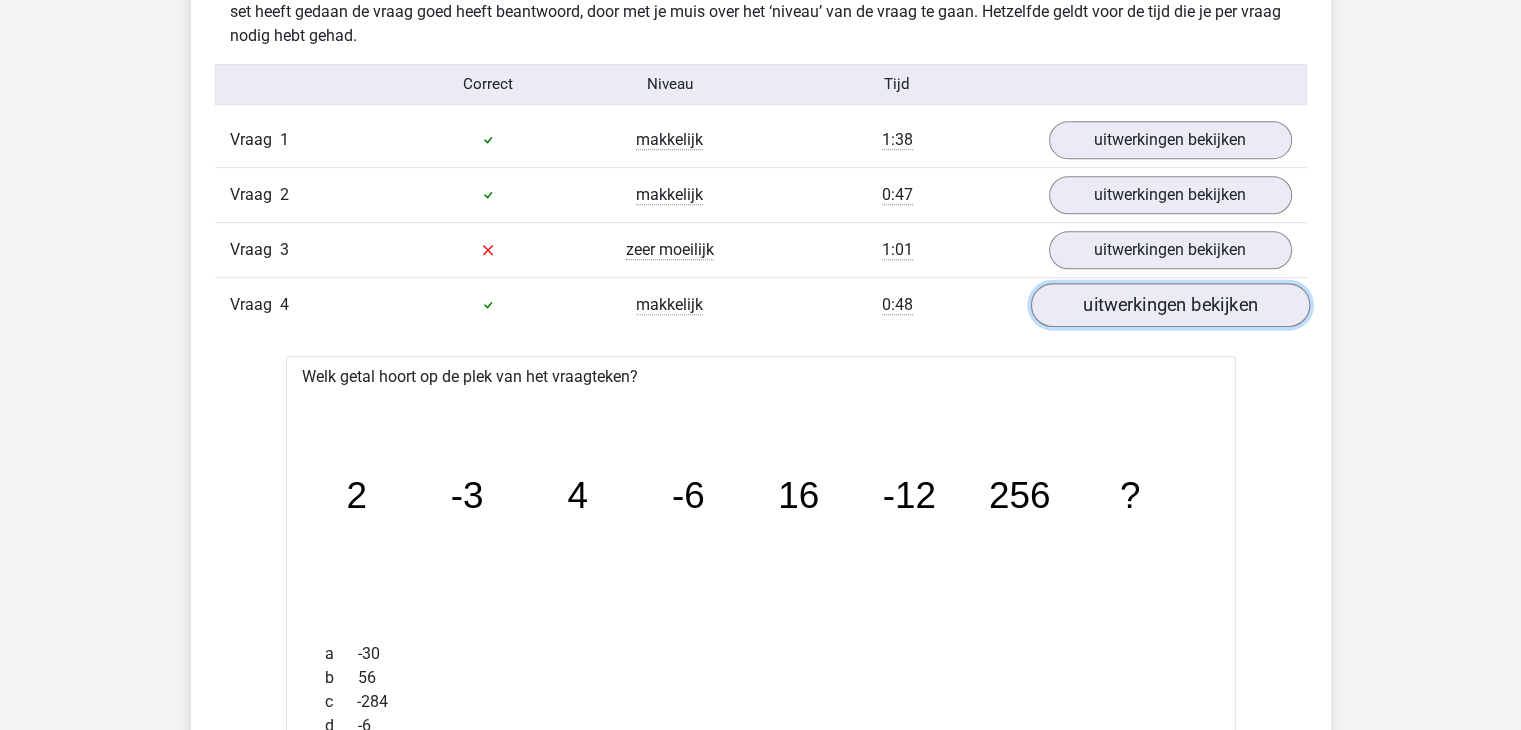 click on "uitwerkingen bekijken" at bounding box center (1169, 305) 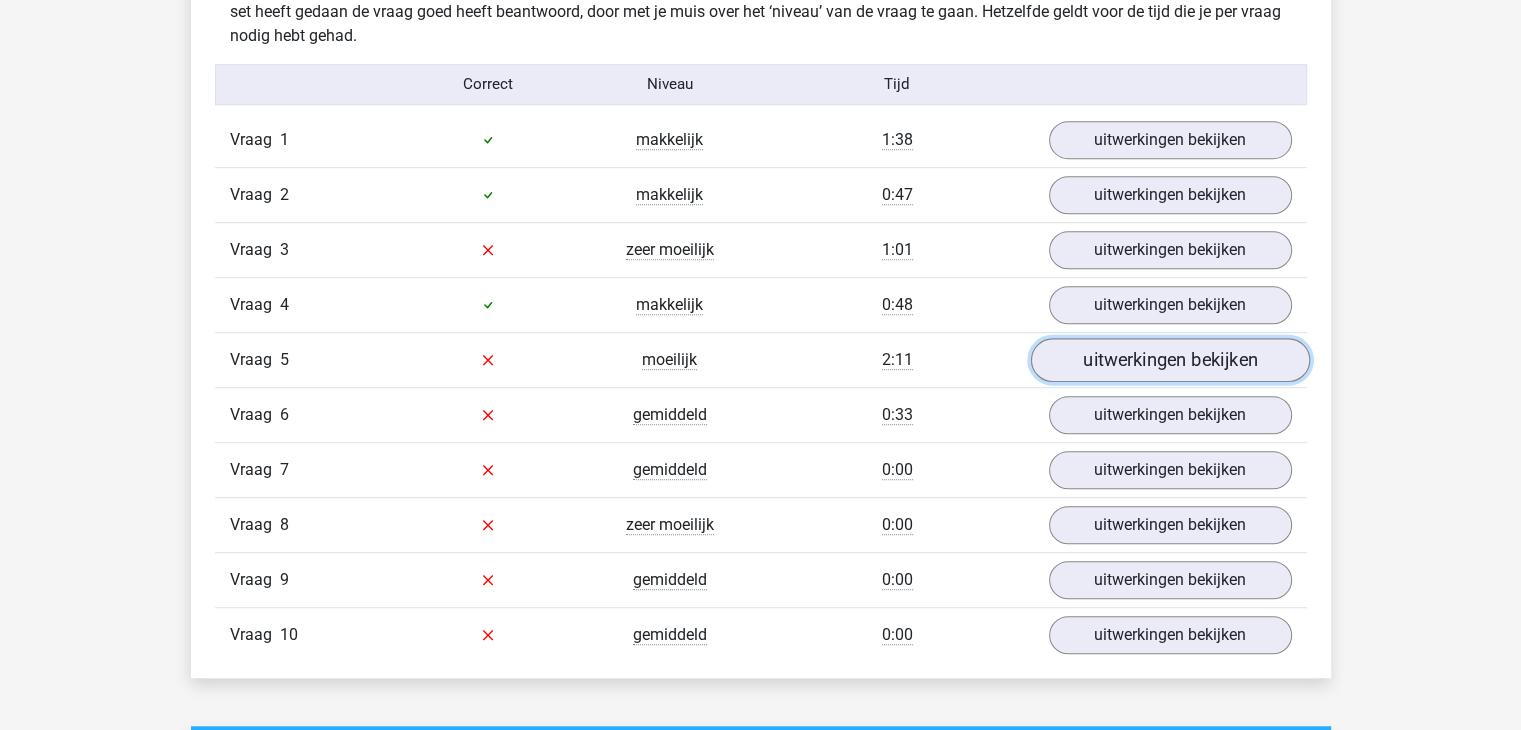 click on "uitwerkingen bekijken" at bounding box center (1169, 360) 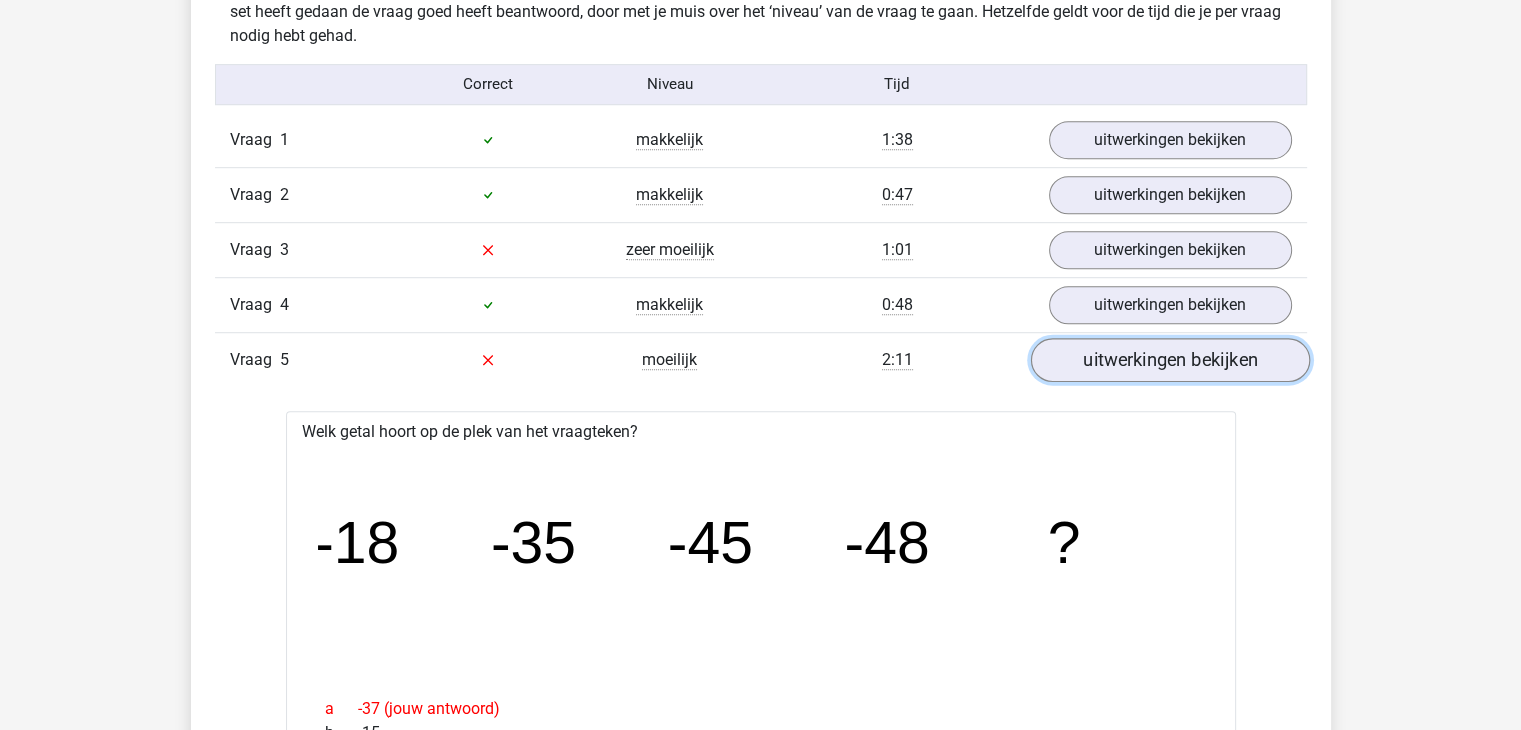 click on "uitwerkingen bekijken" at bounding box center [1169, 360] 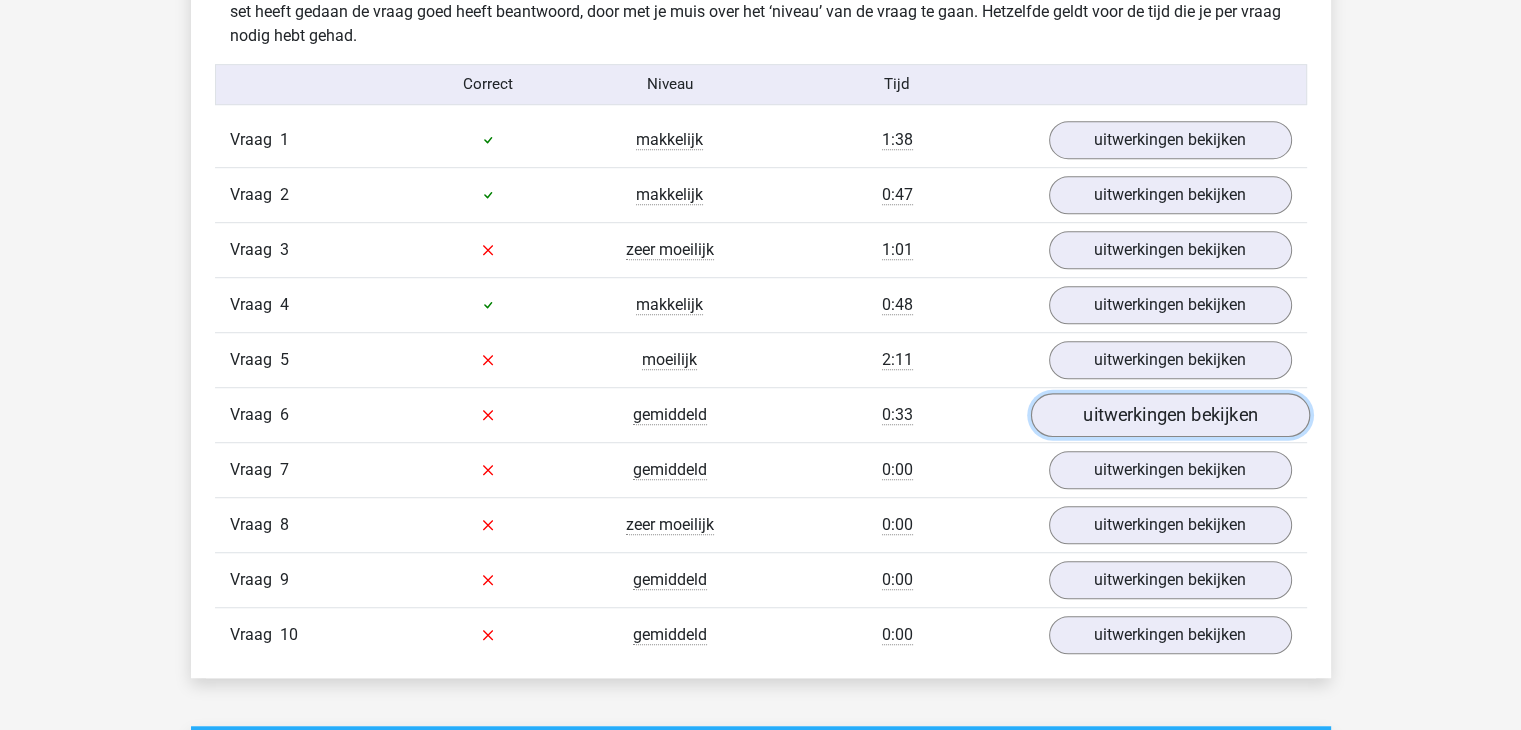 click on "uitwerkingen bekijken" at bounding box center (1169, 415) 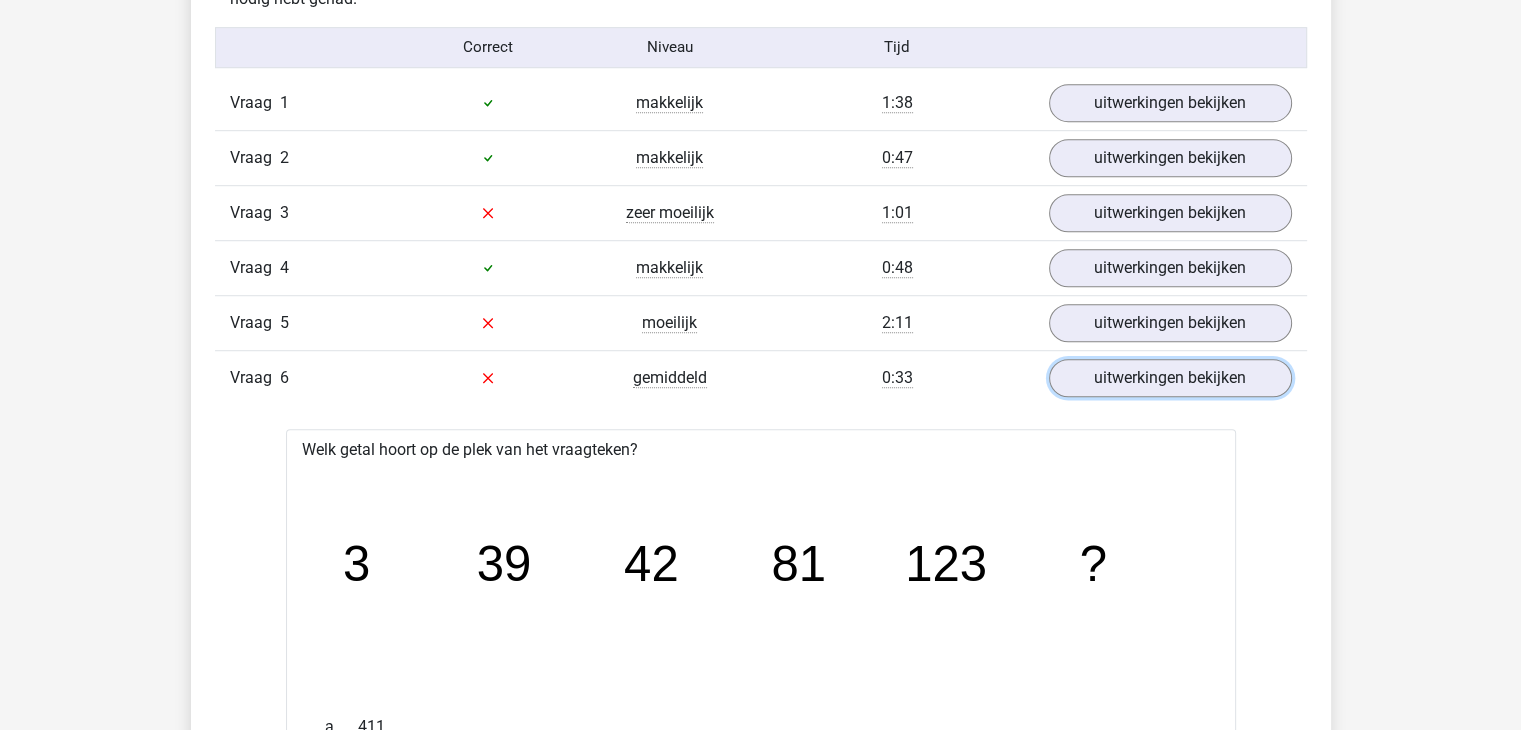 scroll, scrollTop: 1296, scrollLeft: 0, axis: vertical 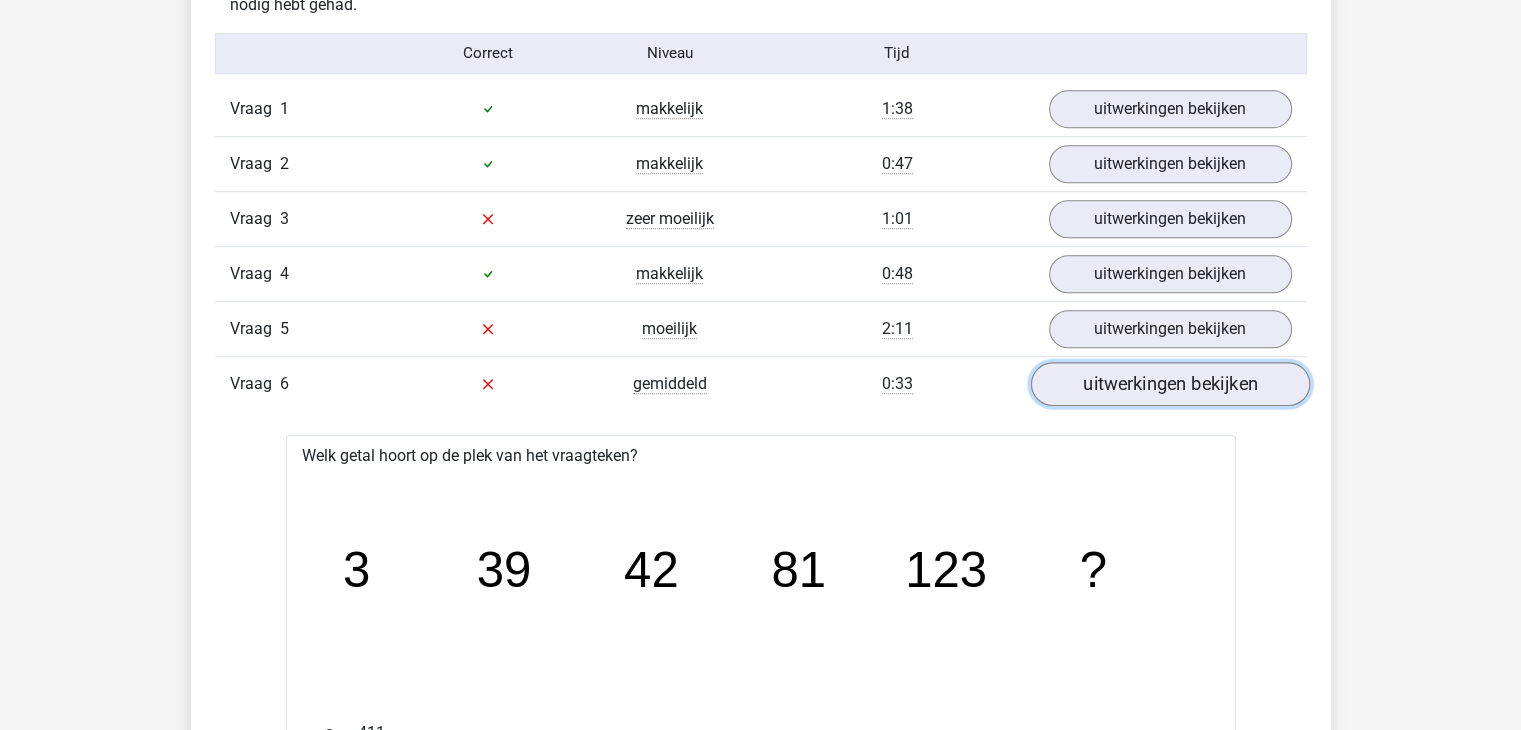 click on "uitwerkingen bekijken" at bounding box center [1169, 384] 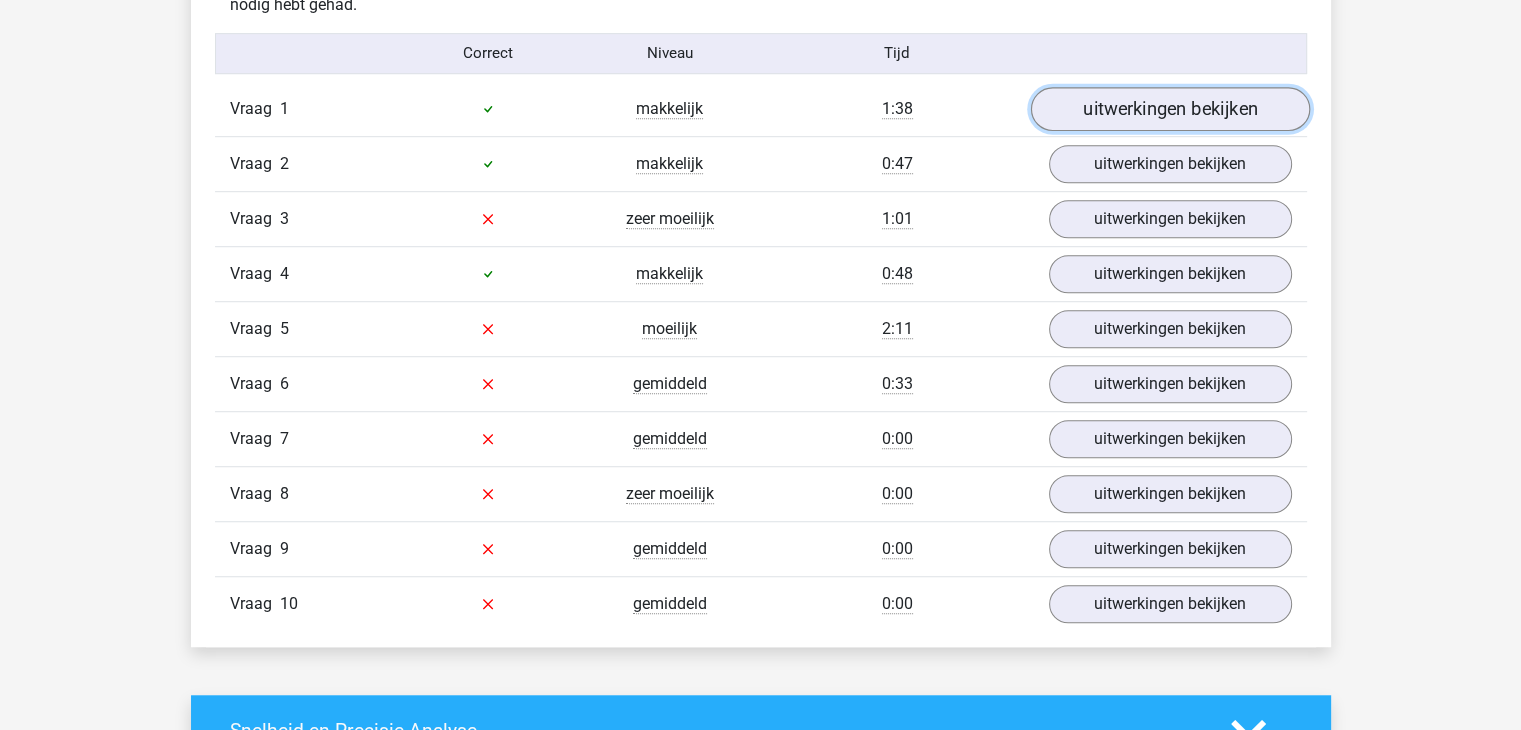 click on "uitwerkingen bekijken" at bounding box center [1169, 109] 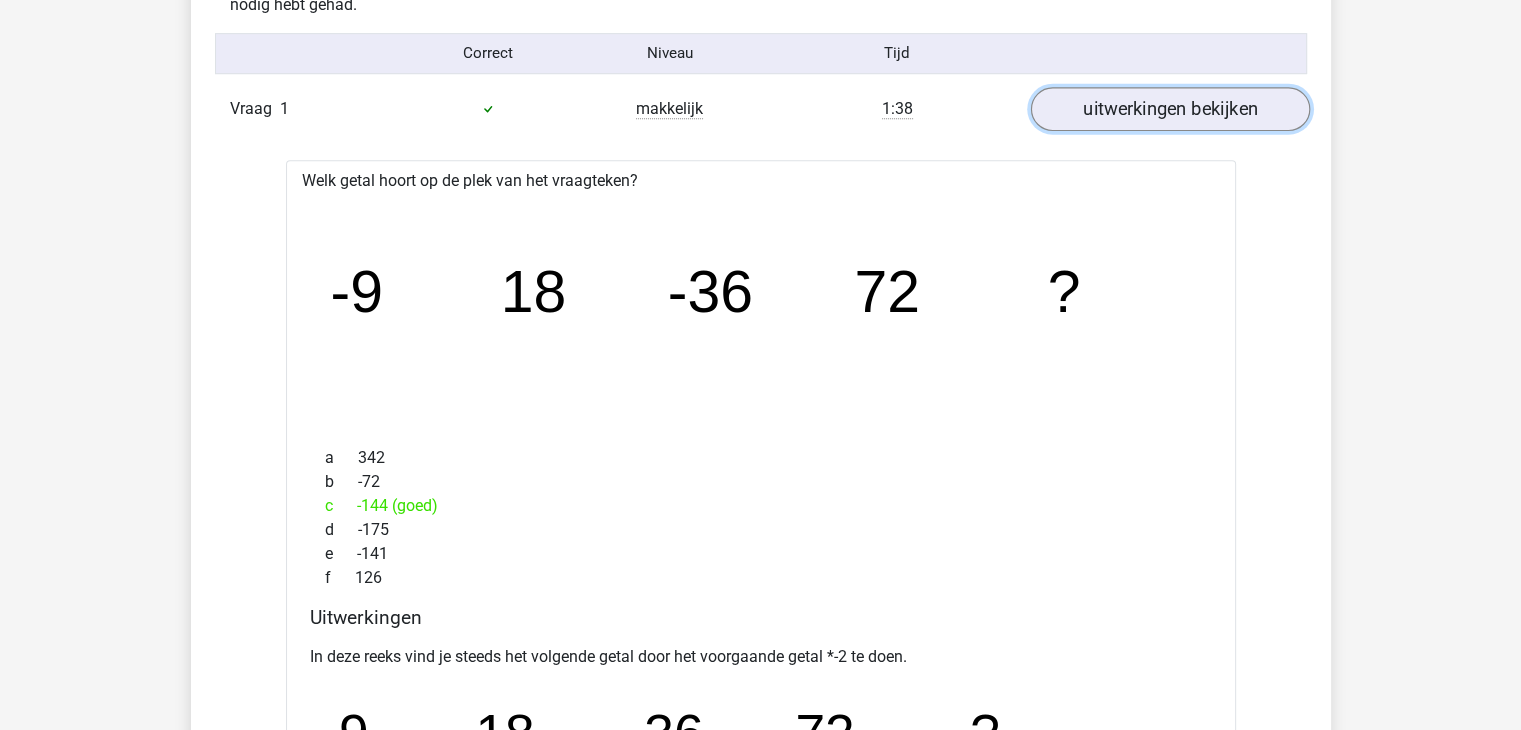 click on "uitwerkingen bekijken" at bounding box center [1169, 109] 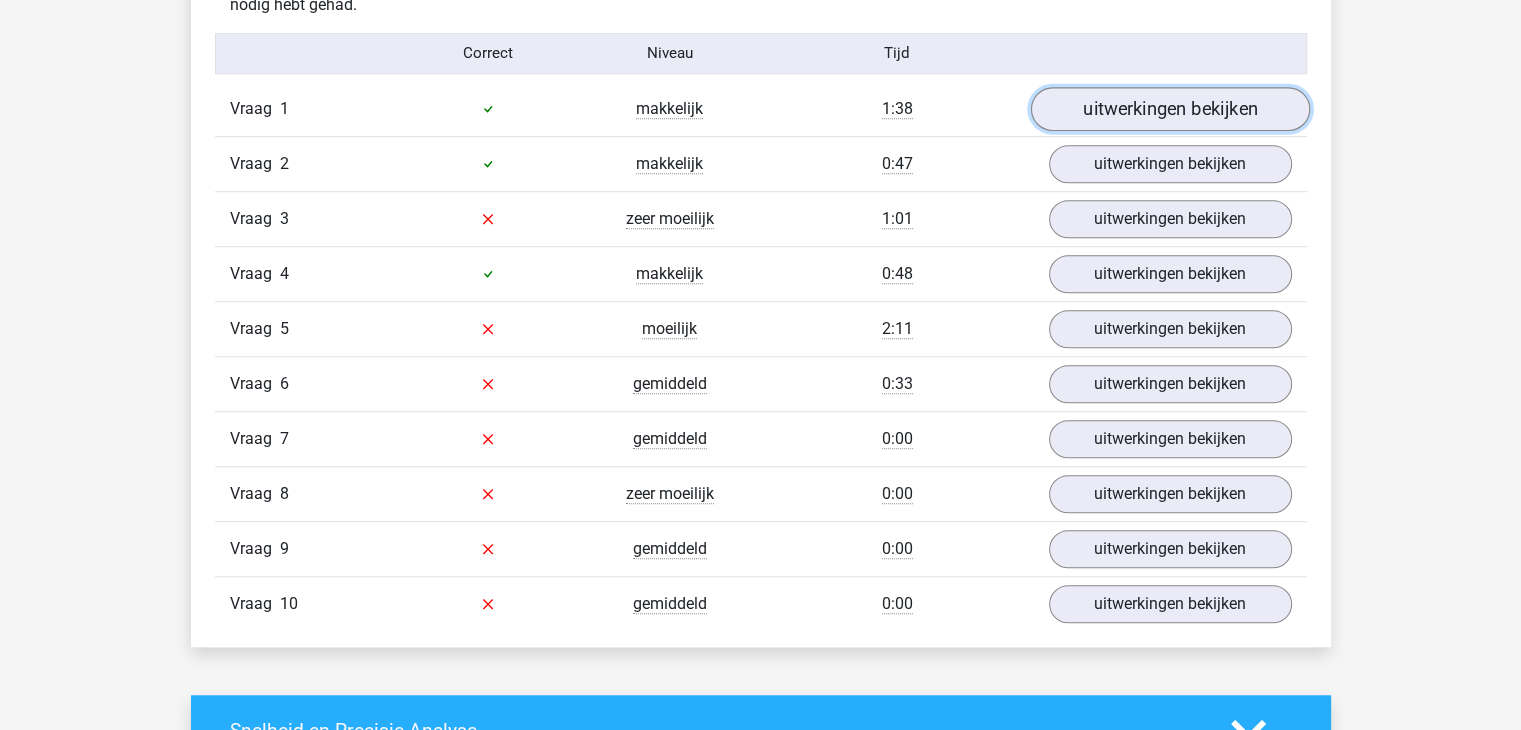 click on "uitwerkingen bekijken" at bounding box center (1169, 109) 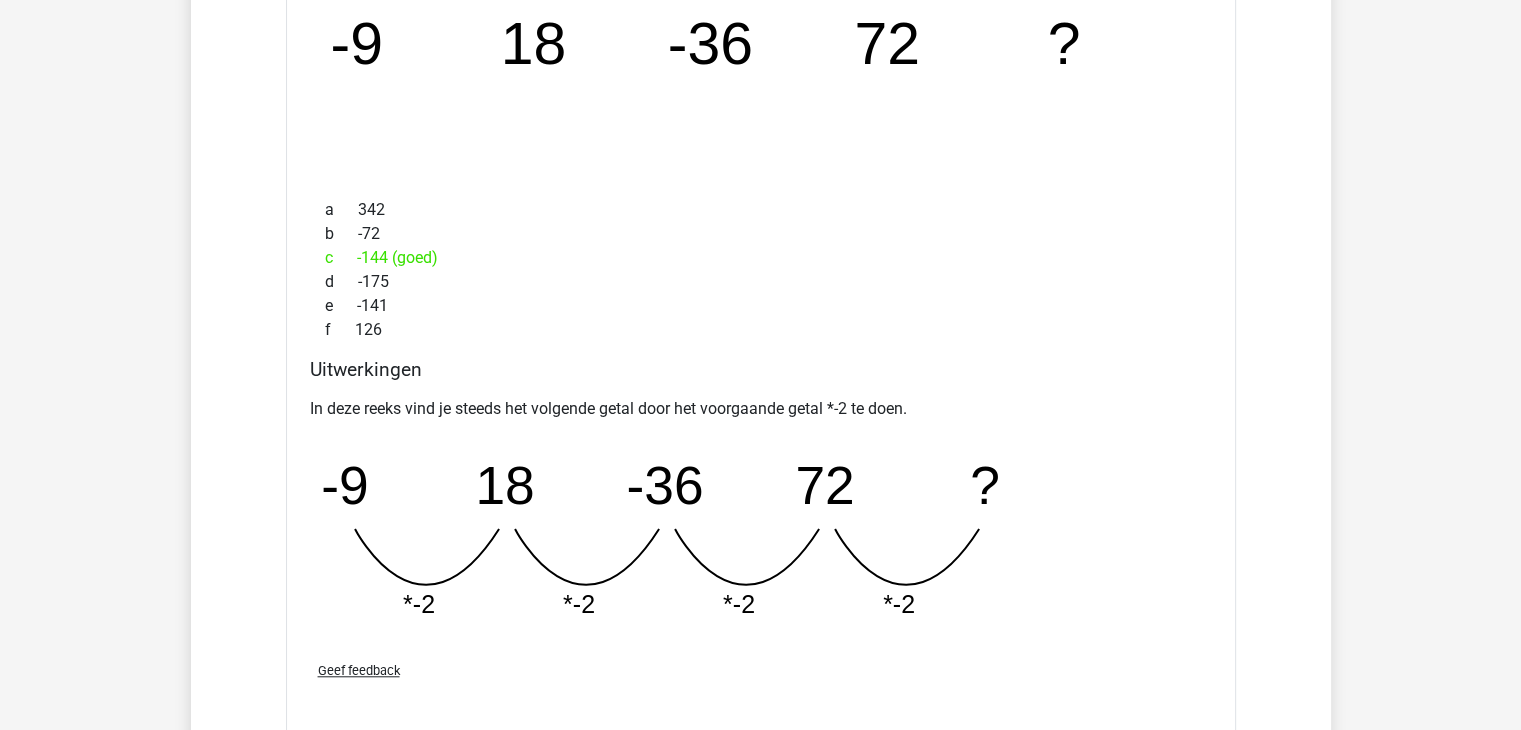 scroll, scrollTop: 1539, scrollLeft: 0, axis: vertical 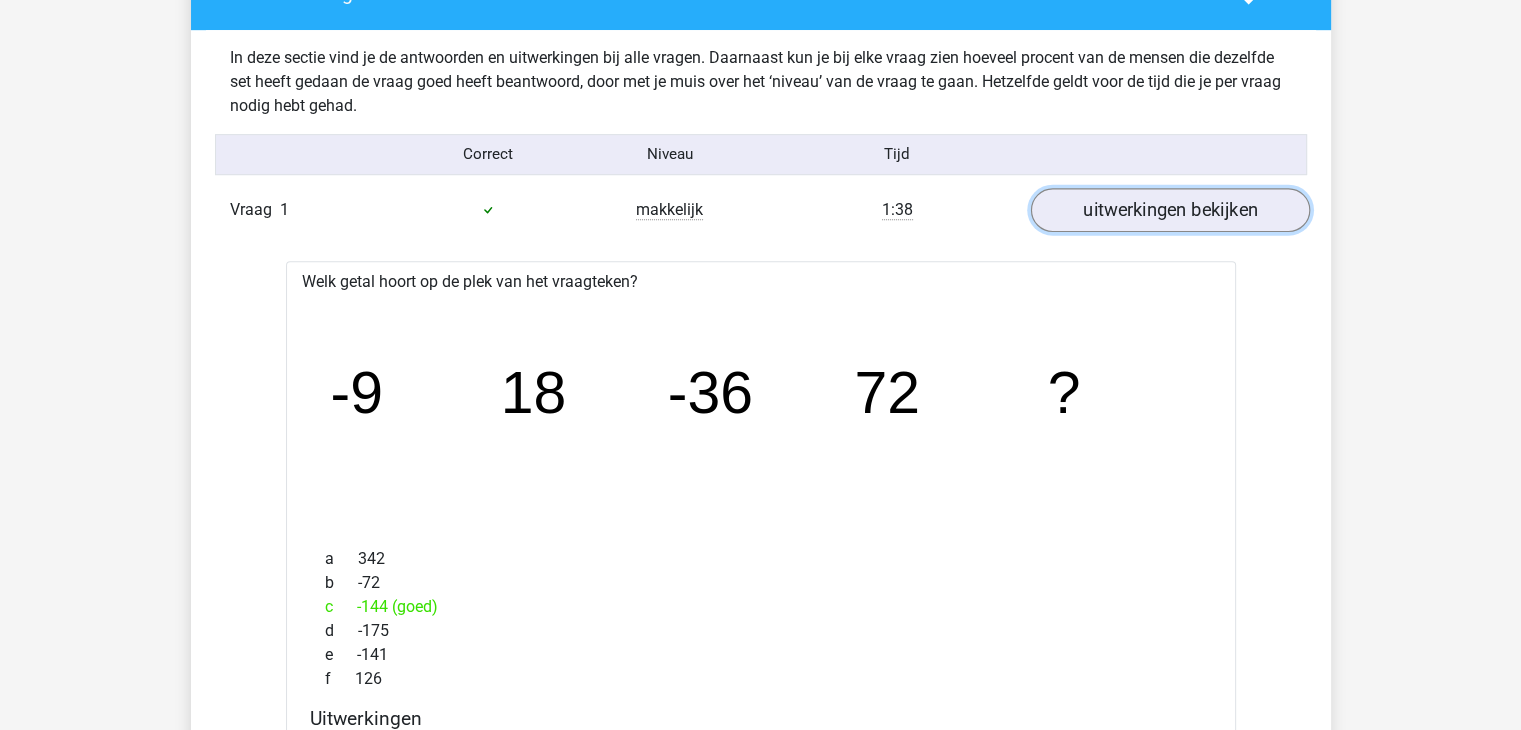 click on "uitwerkingen bekijken" at bounding box center (1169, 210) 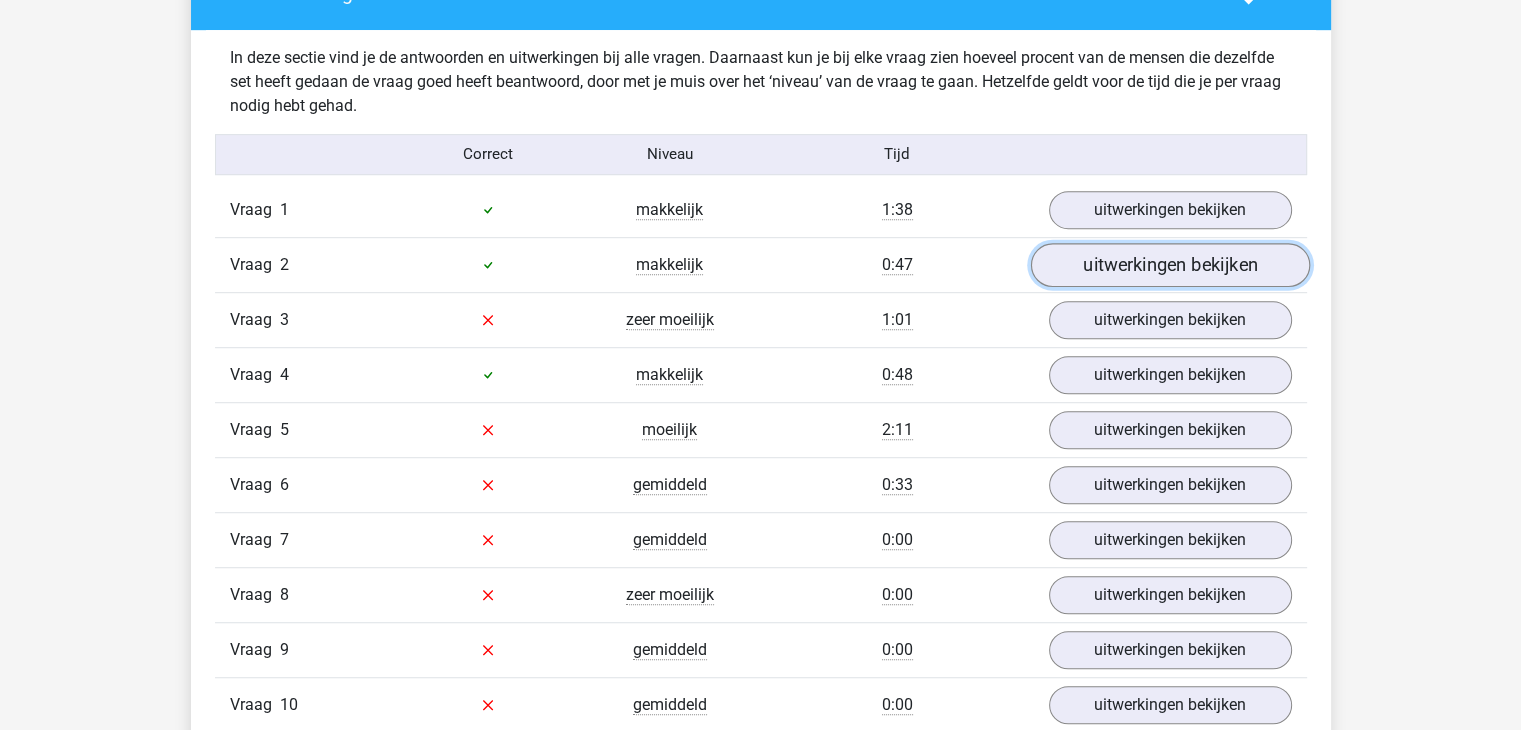 click on "uitwerkingen bekijken" at bounding box center [1169, 265] 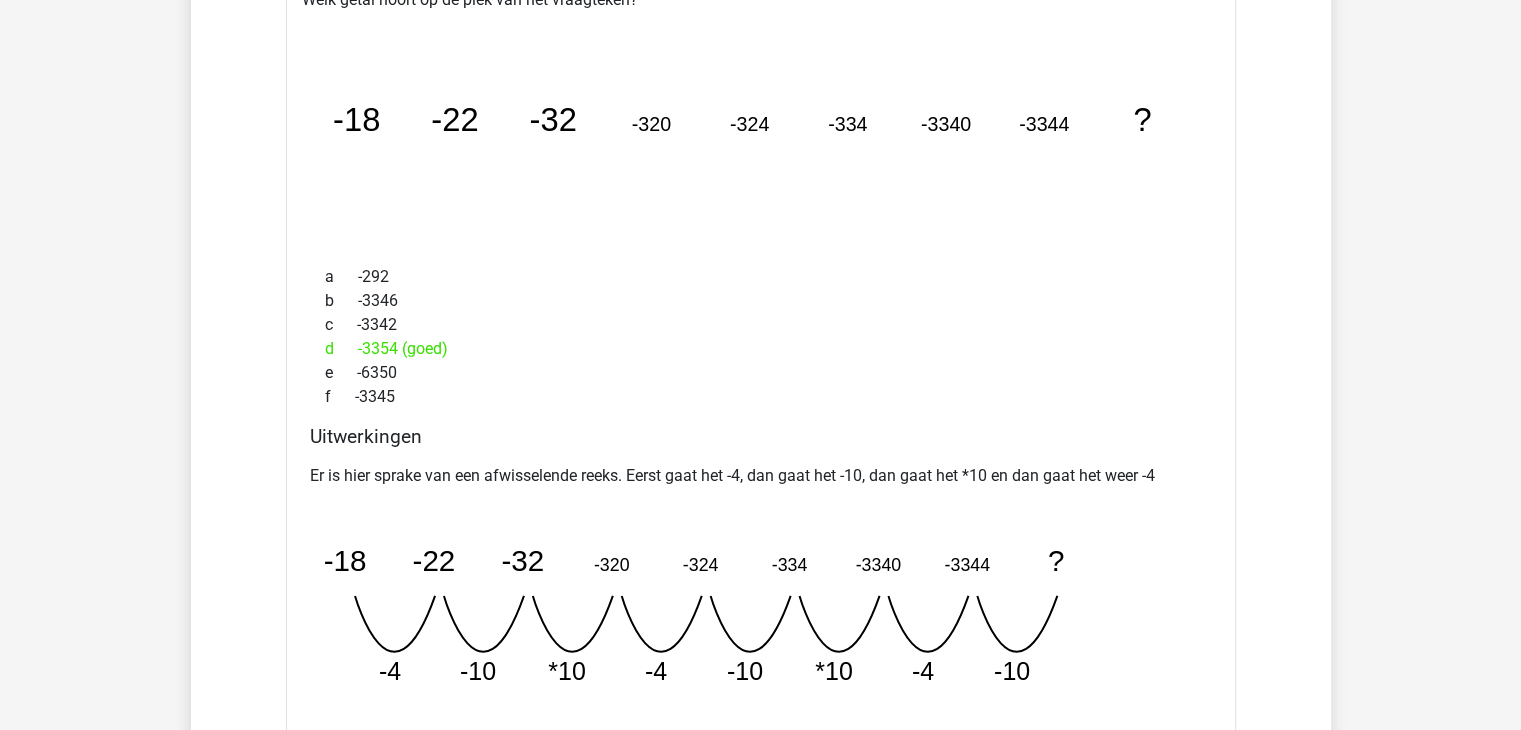scroll, scrollTop: 1553, scrollLeft: 0, axis: vertical 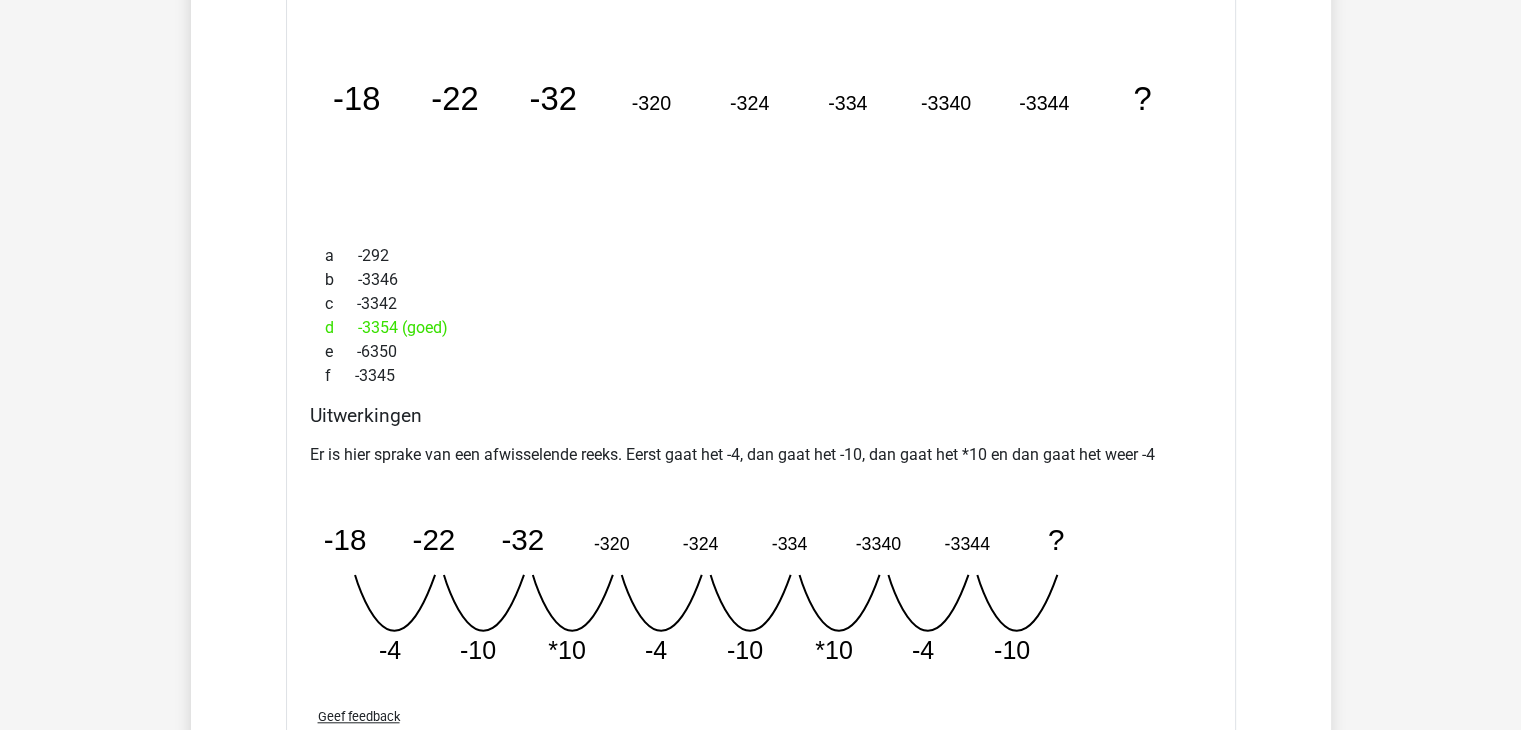 click on "rebecca
rebeccadegreef@live.nl" at bounding box center [760, 742] 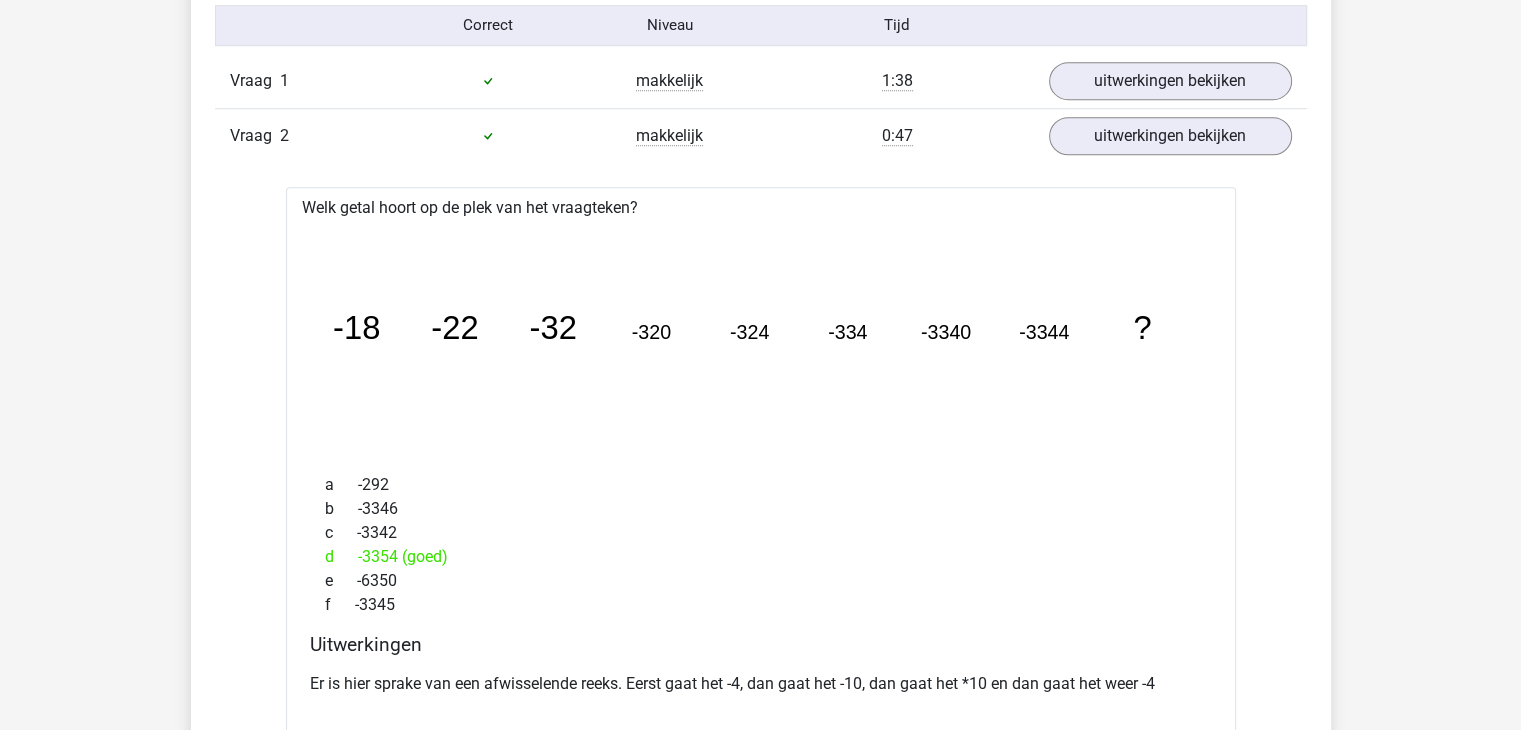 scroll, scrollTop: 1304, scrollLeft: 0, axis: vertical 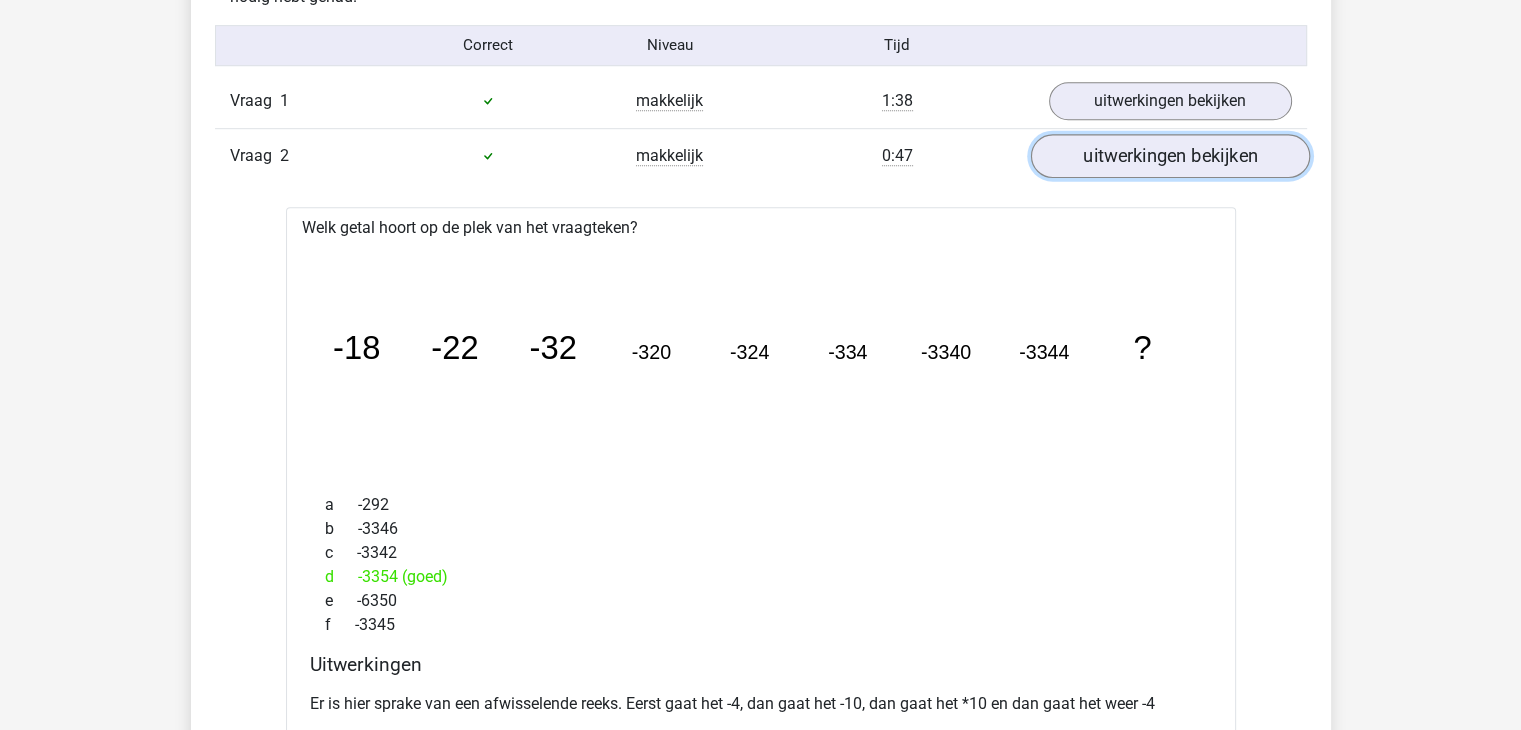 click on "uitwerkingen bekijken" at bounding box center [1169, 156] 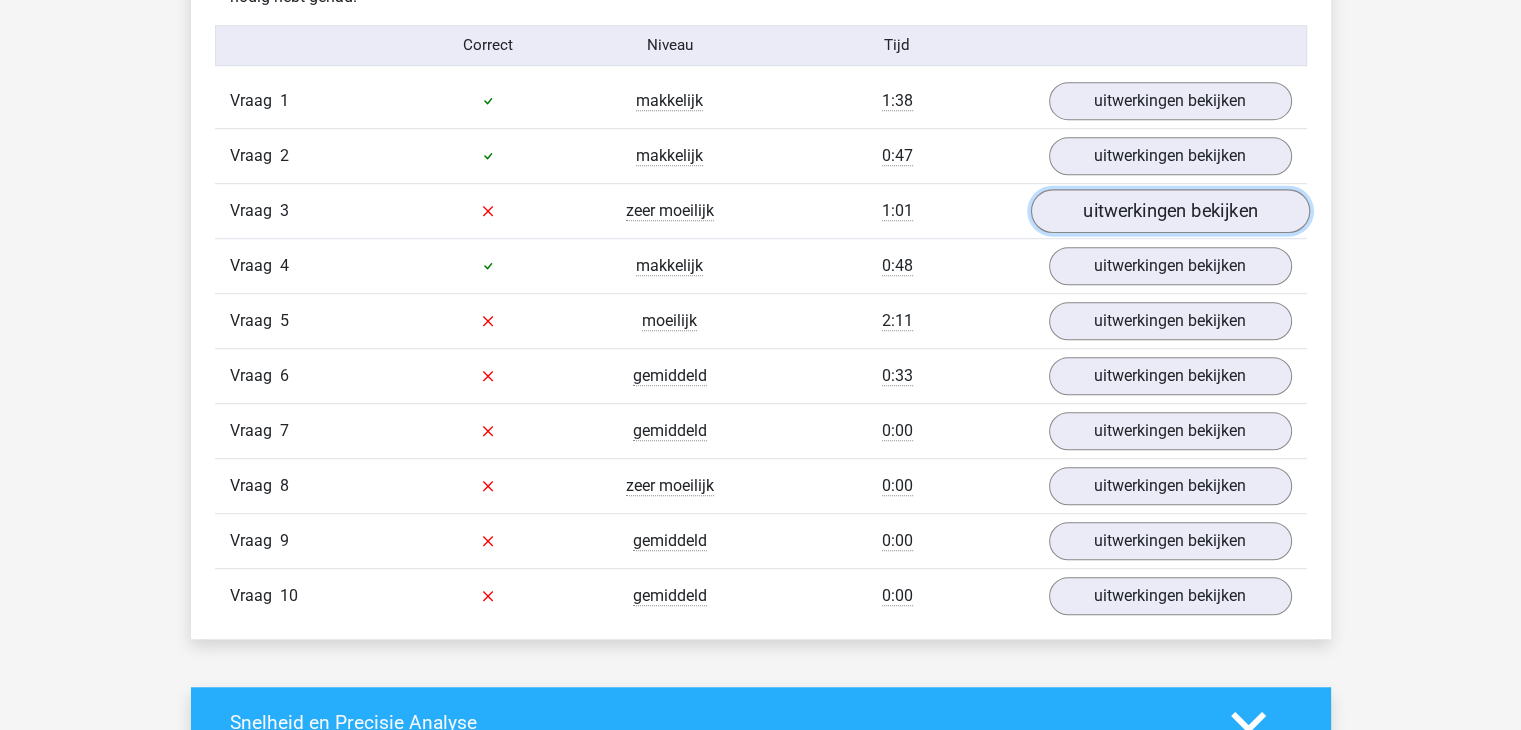 click on "uitwerkingen bekijken" at bounding box center (1169, 211) 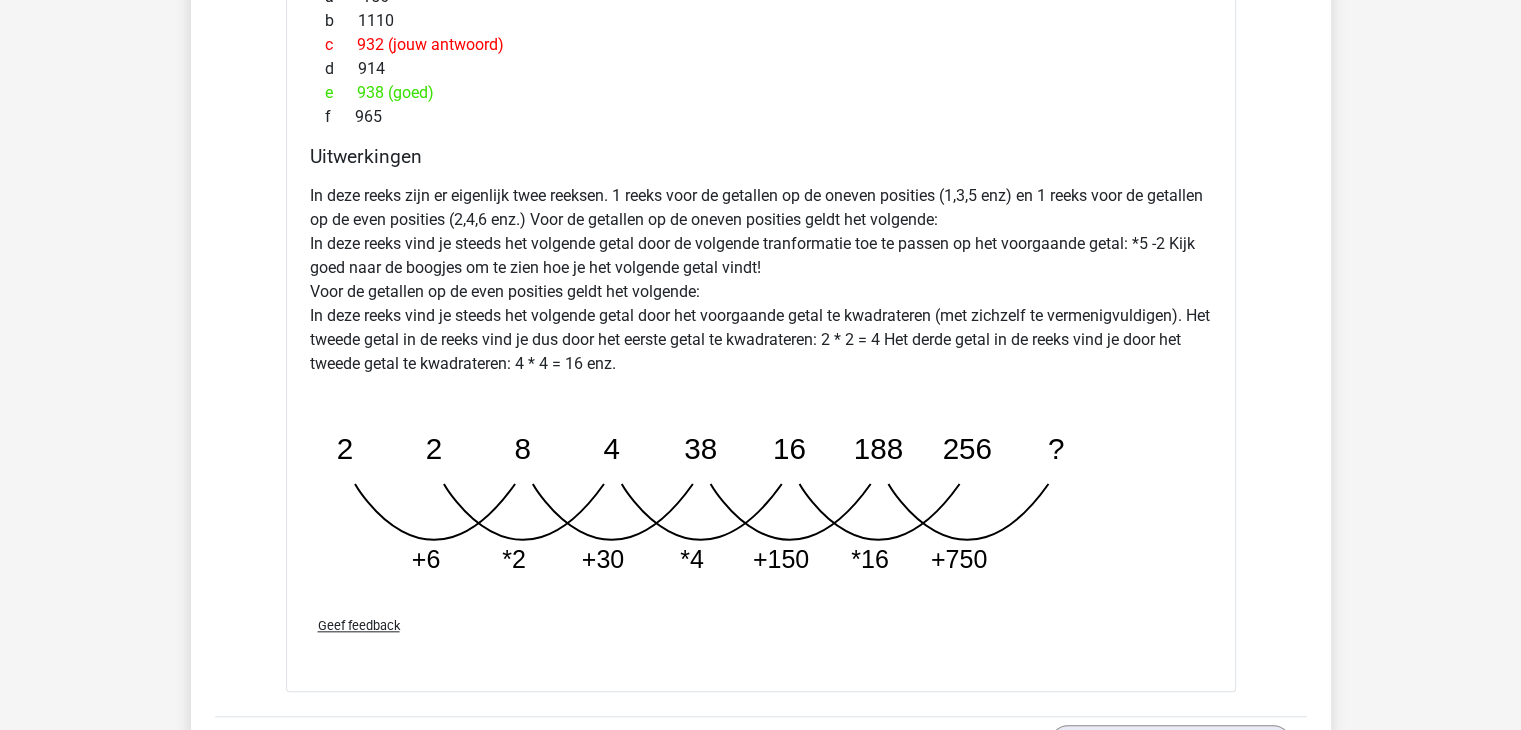 scroll, scrollTop: 1851, scrollLeft: 0, axis: vertical 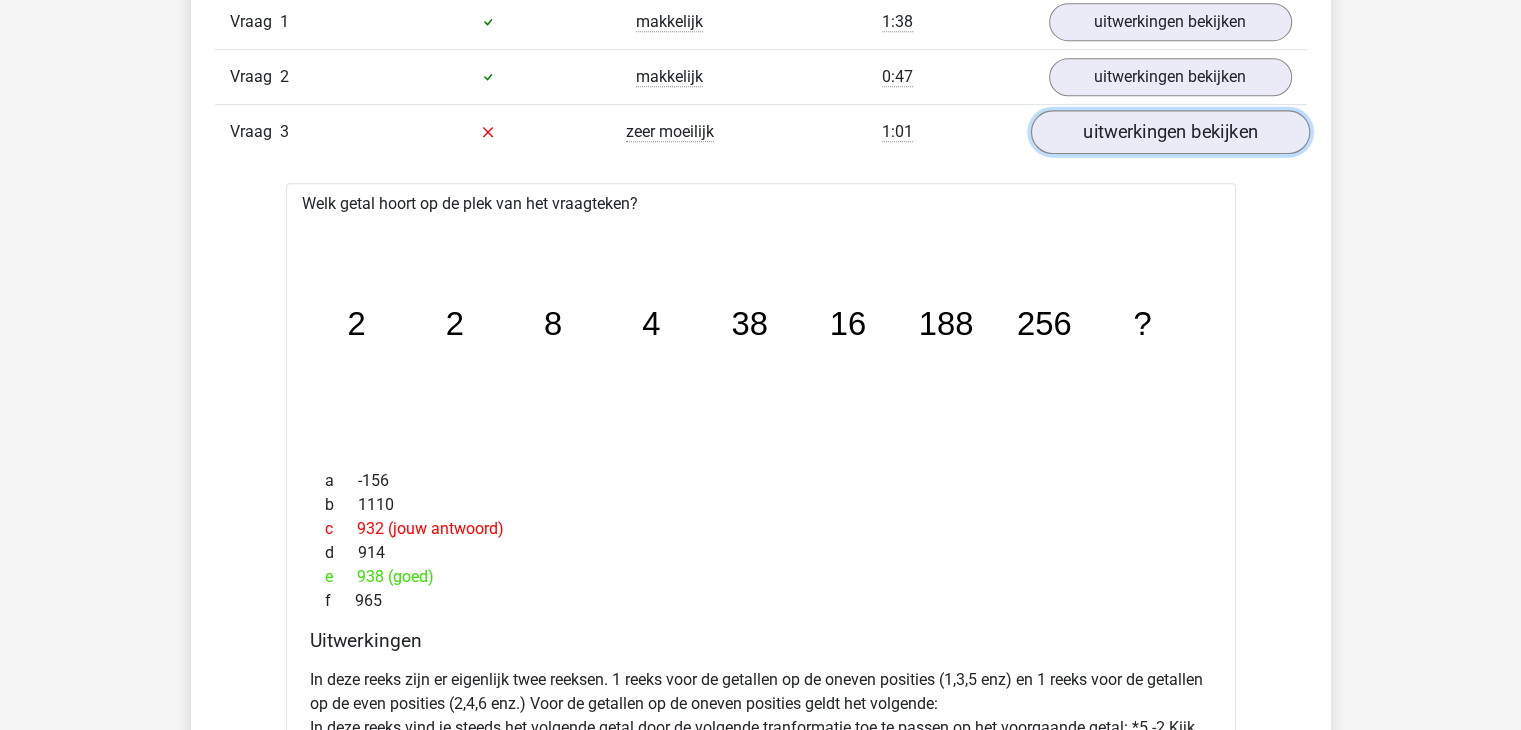 click on "uitwerkingen bekijken" at bounding box center [1169, 132] 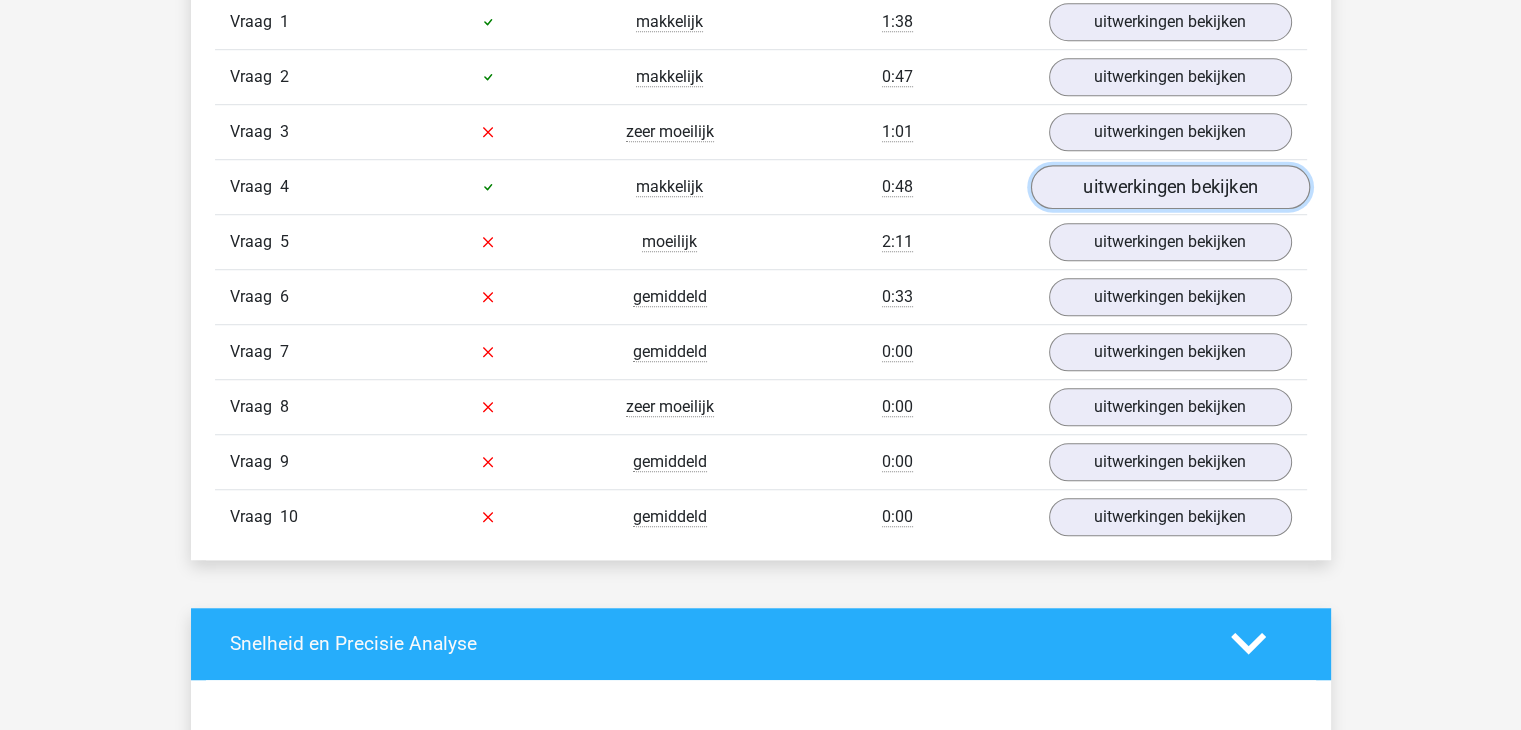 click on "uitwerkingen bekijken" at bounding box center [1169, 187] 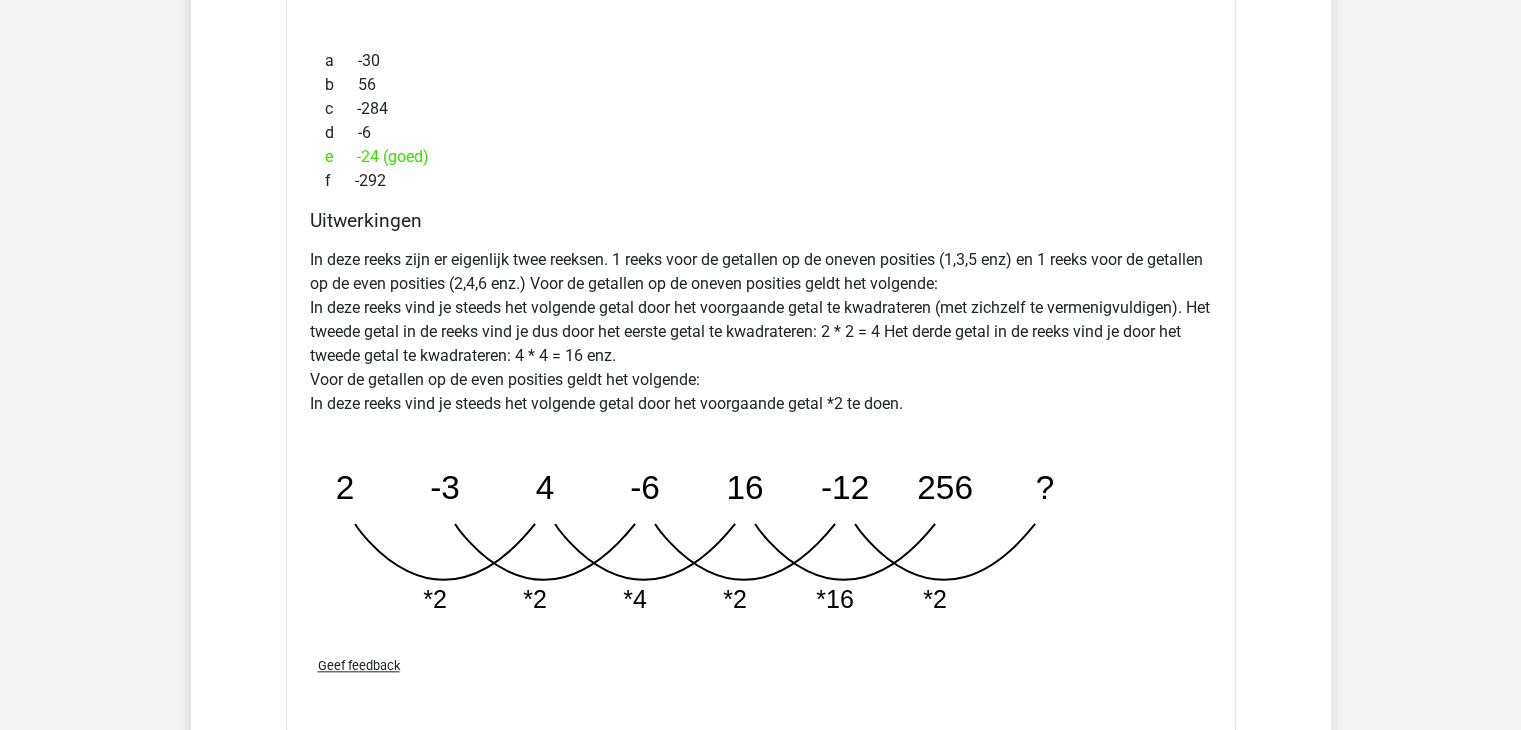 scroll, scrollTop: 1863, scrollLeft: 0, axis: vertical 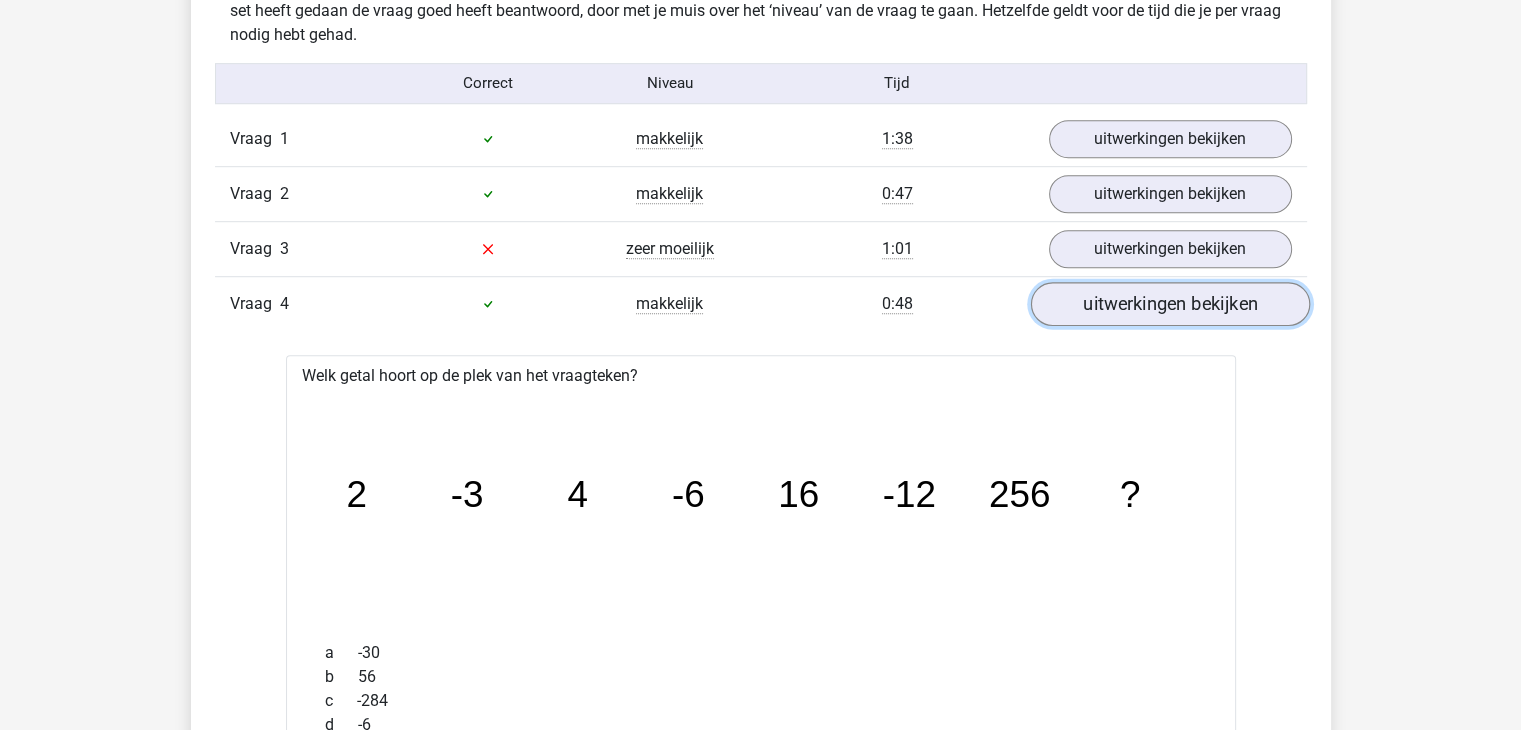 click on "uitwerkingen bekijken" at bounding box center (1169, 304) 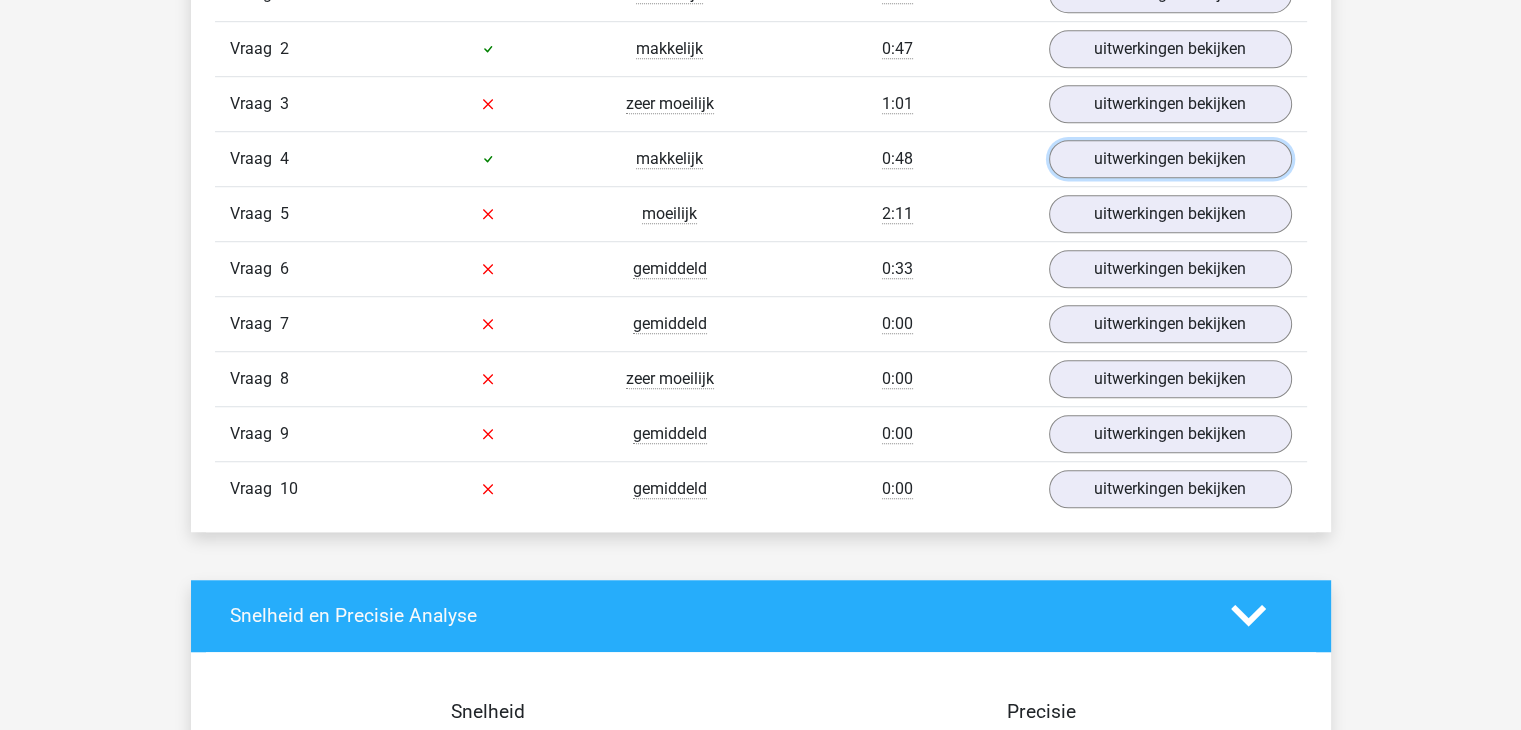scroll, scrollTop: 1428, scrollLeft: 0, axis: vertical 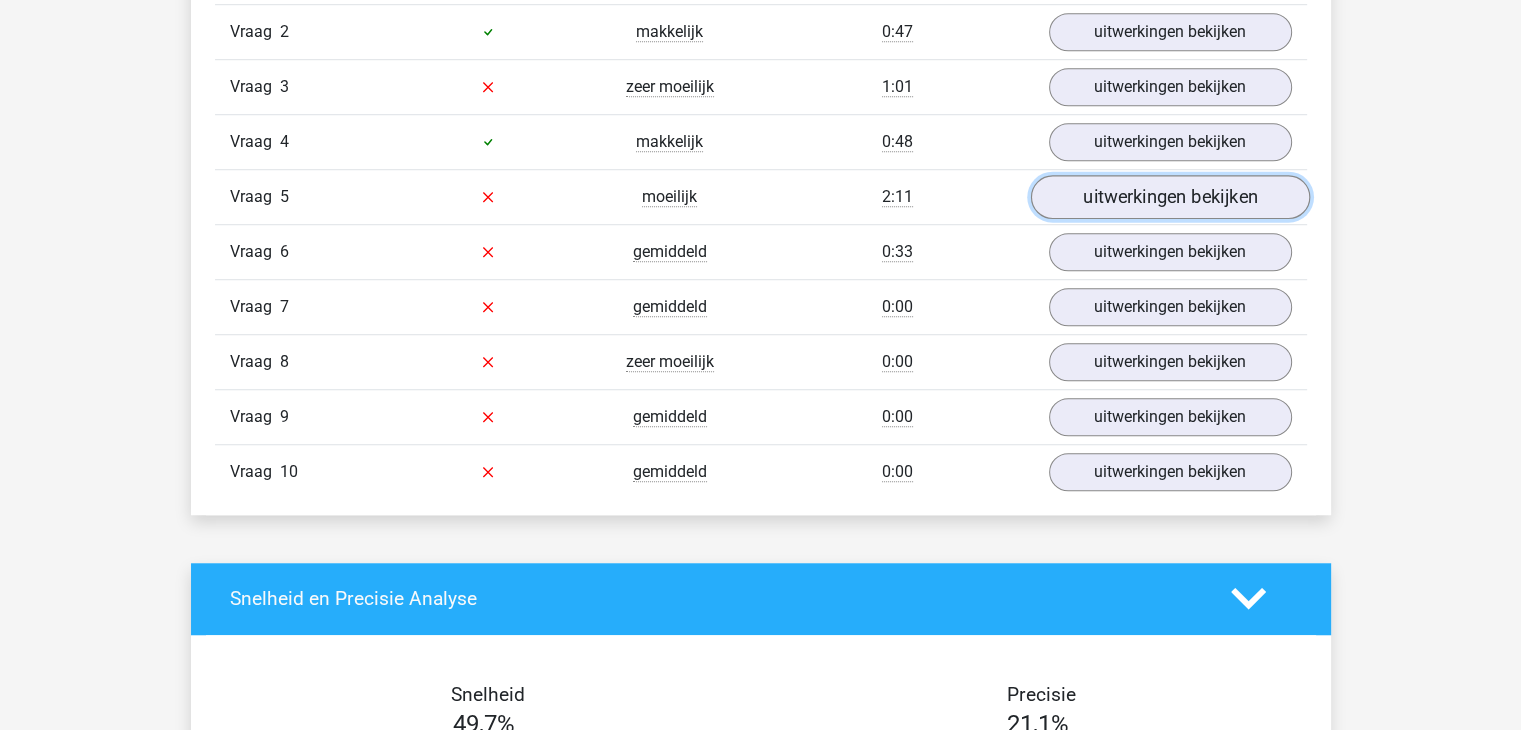 click on "uitwerkingen bekijken" at bounding box center (1169, 197) 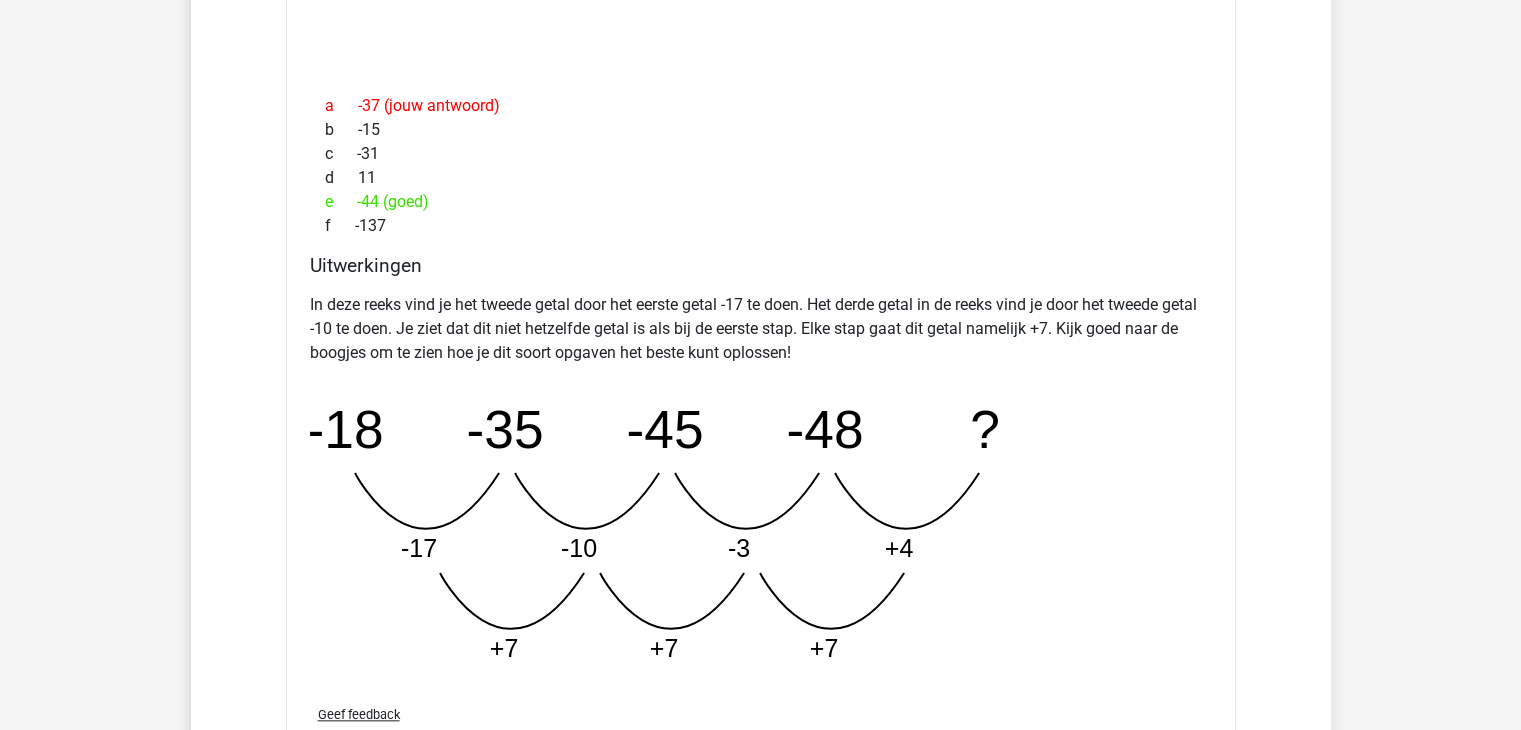 scroll, scrollTop: 1908, scrollLeft: 0, axis: vertical 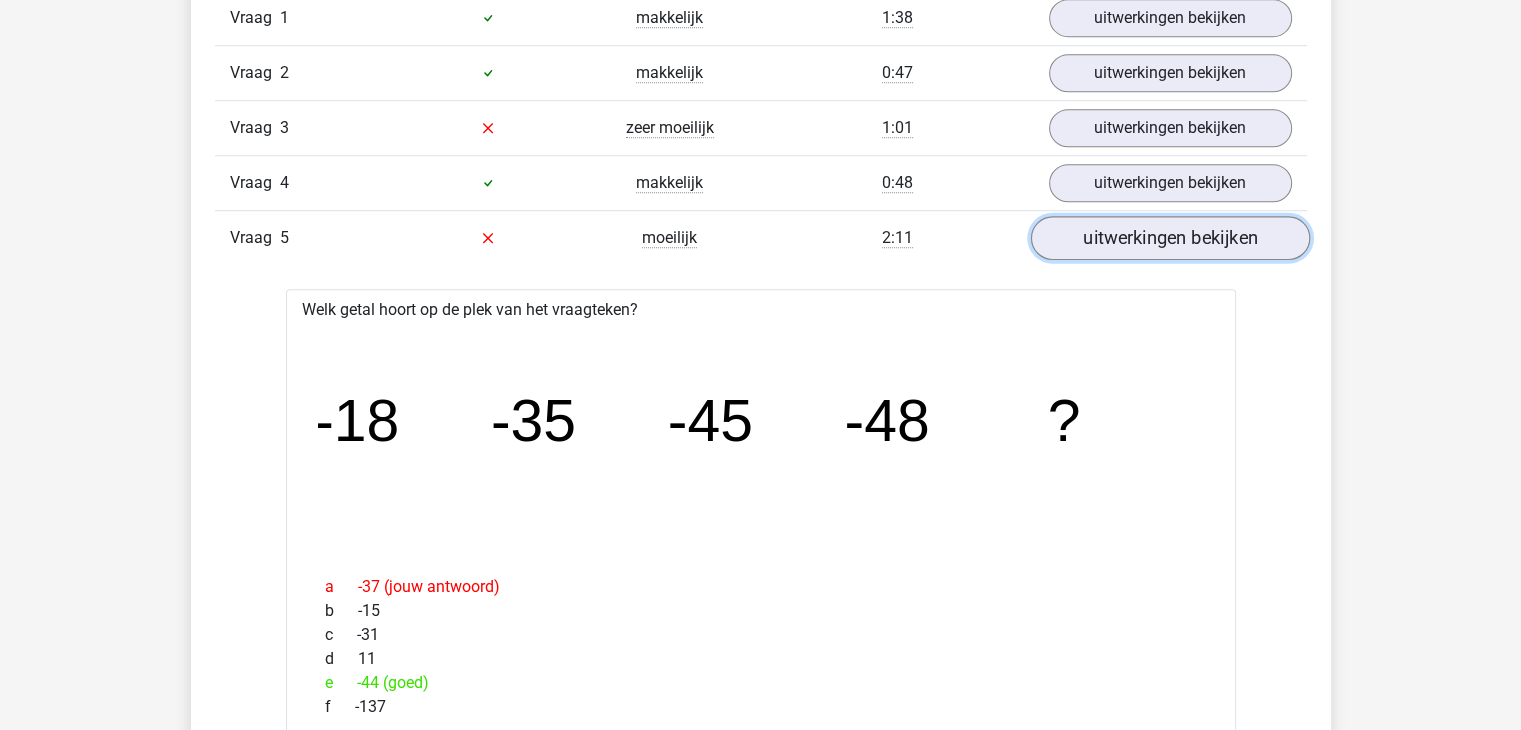 click on "uitwerkingen bekijken" at bounding box center (1169, 238) 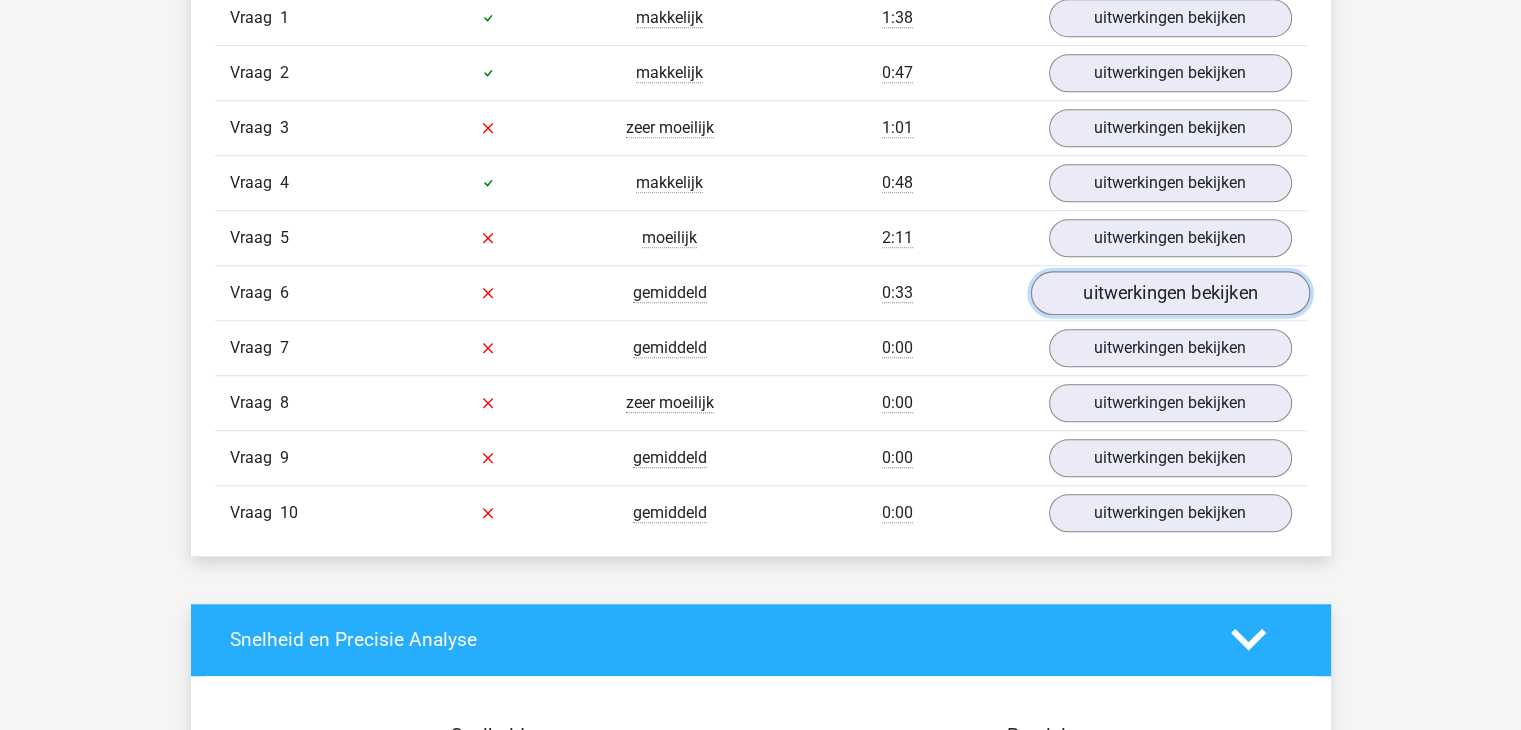 click on "uitwerkingen bekijken" at bounding box center (1169, 293) 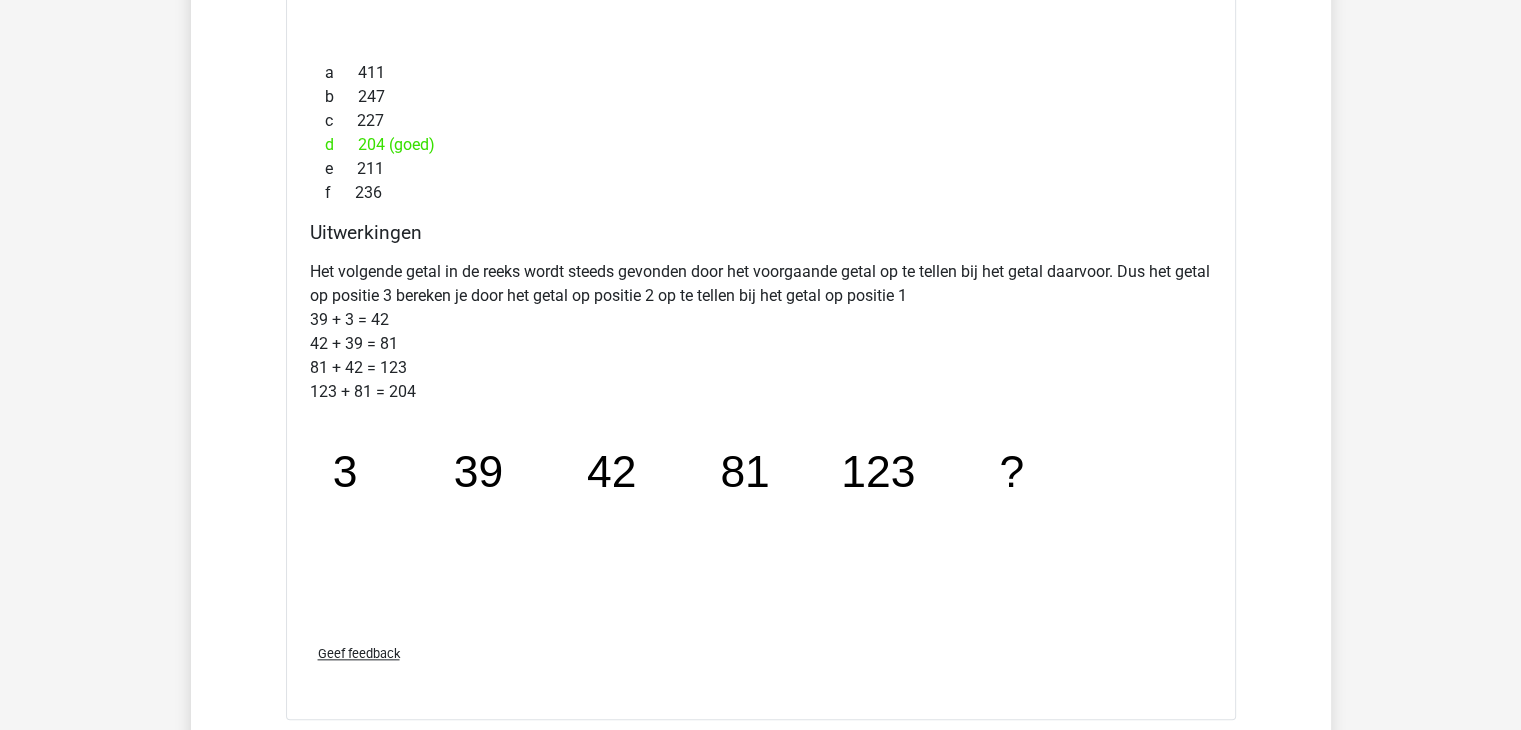 scroll, scrollTop: 1961, scrollLeft: 0, axis: vertical 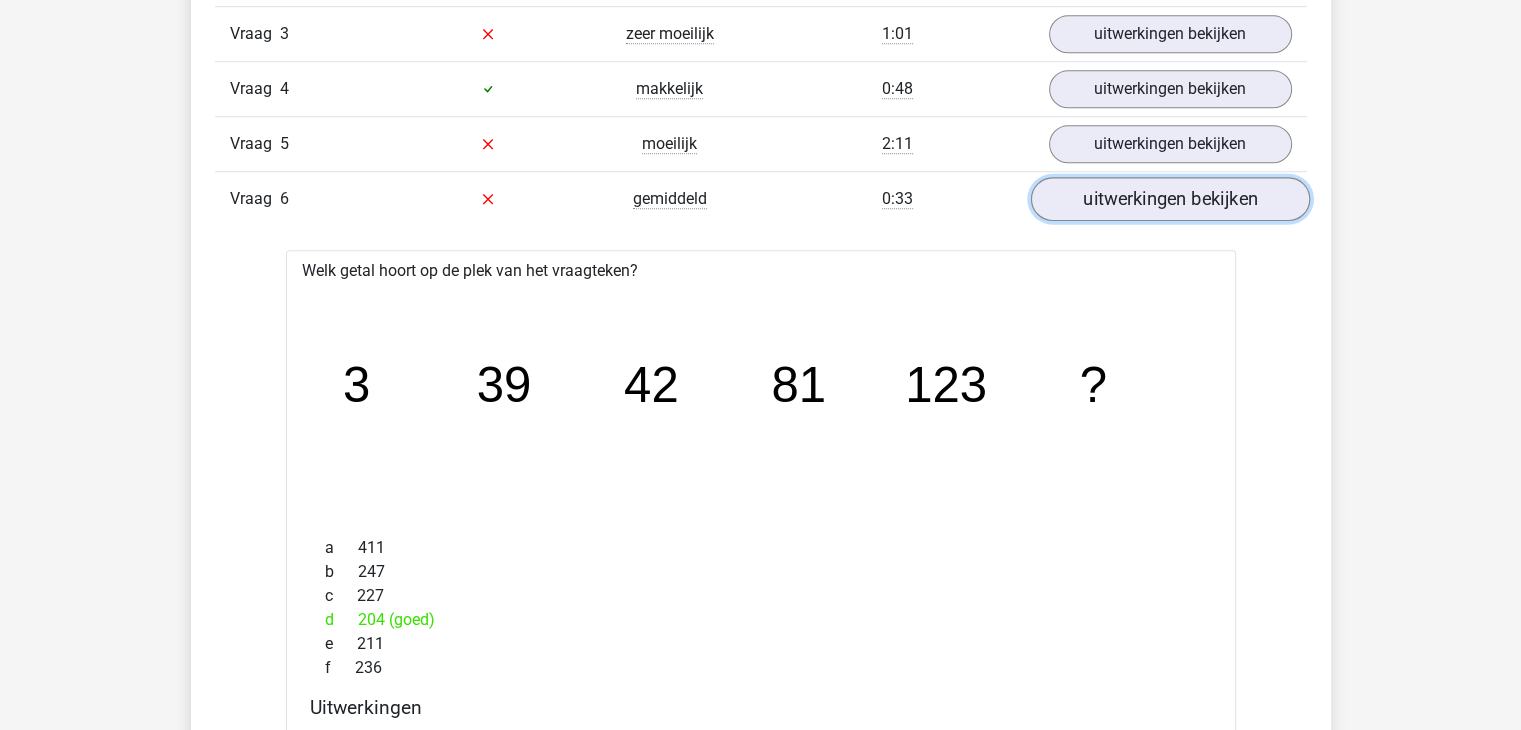 click on "uitwerkingen bekijken" at bounding box center [1169, 199] 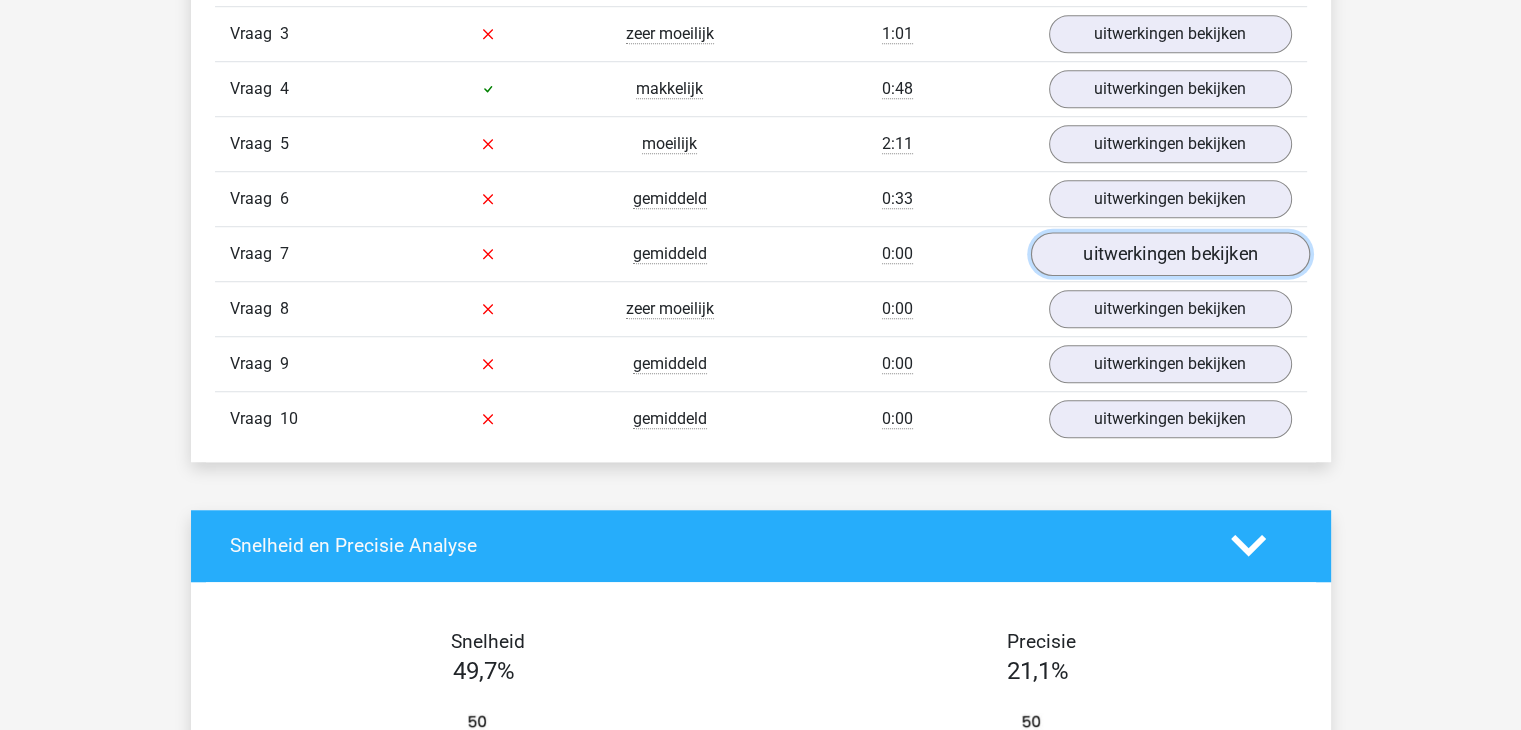 click on "uitwerkingen bekijken" at bounding box center (1169, 254) 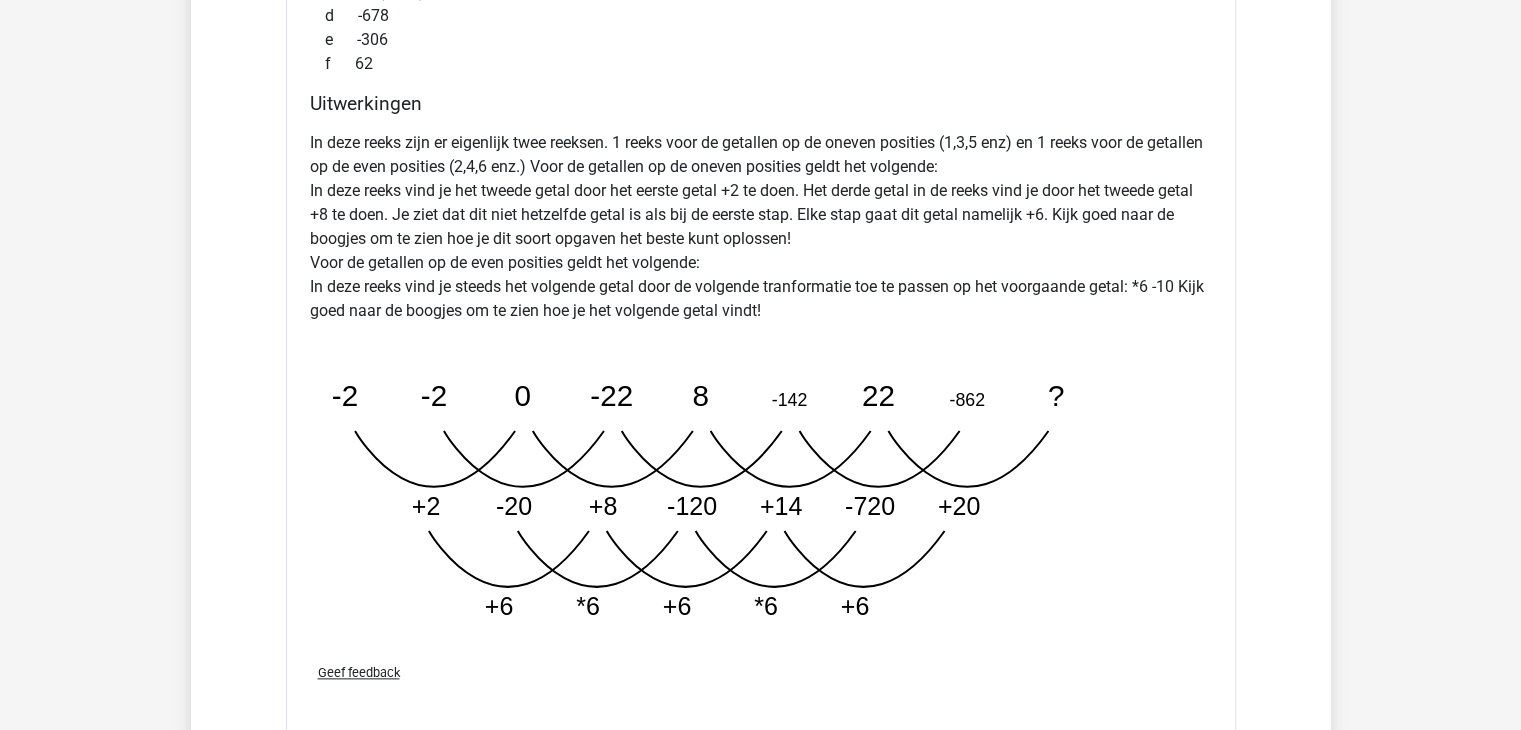 scroll, scrollTop: 2135, scrollLeft: 0, axis: vertical 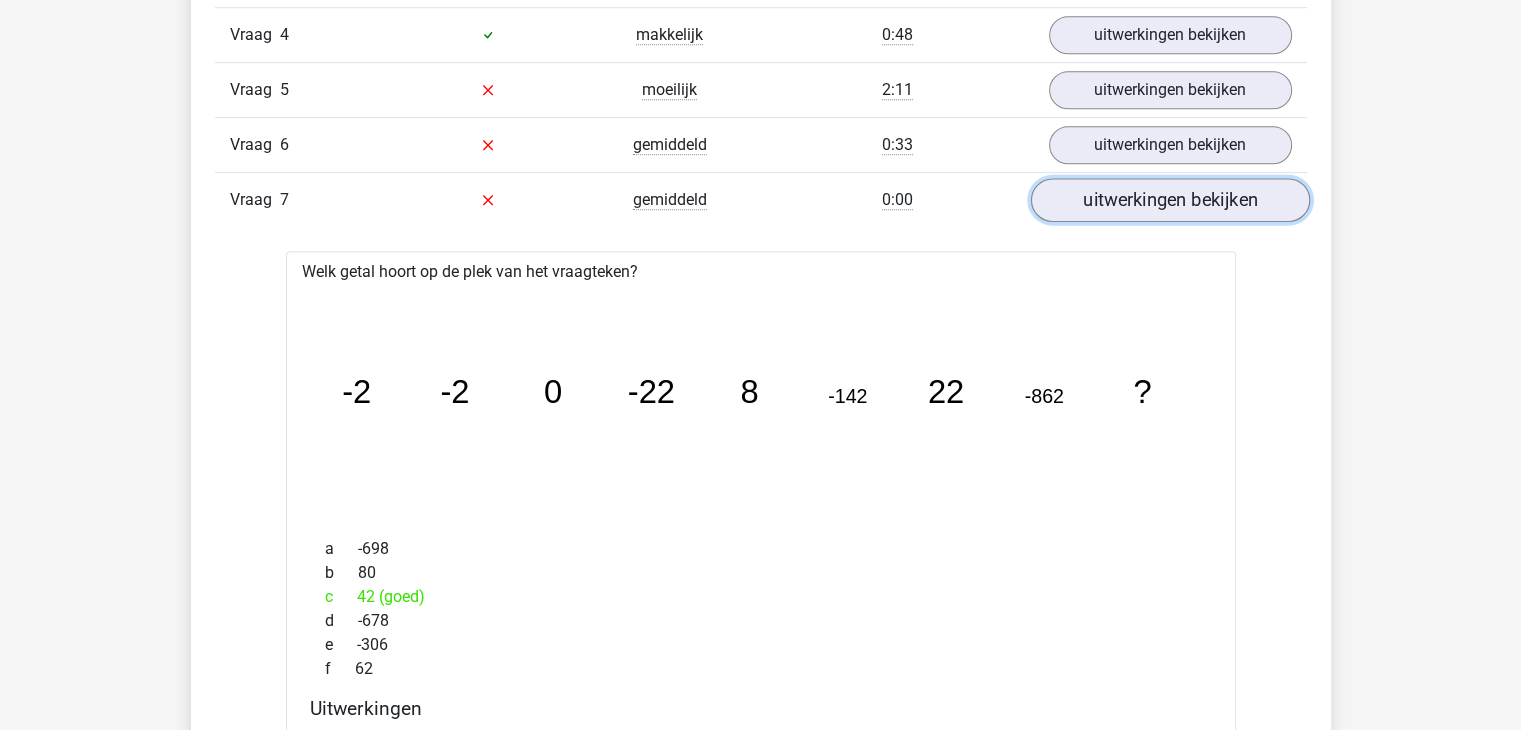 click on "uitwerkingen bekijken" at bounding box center (1169, 200) 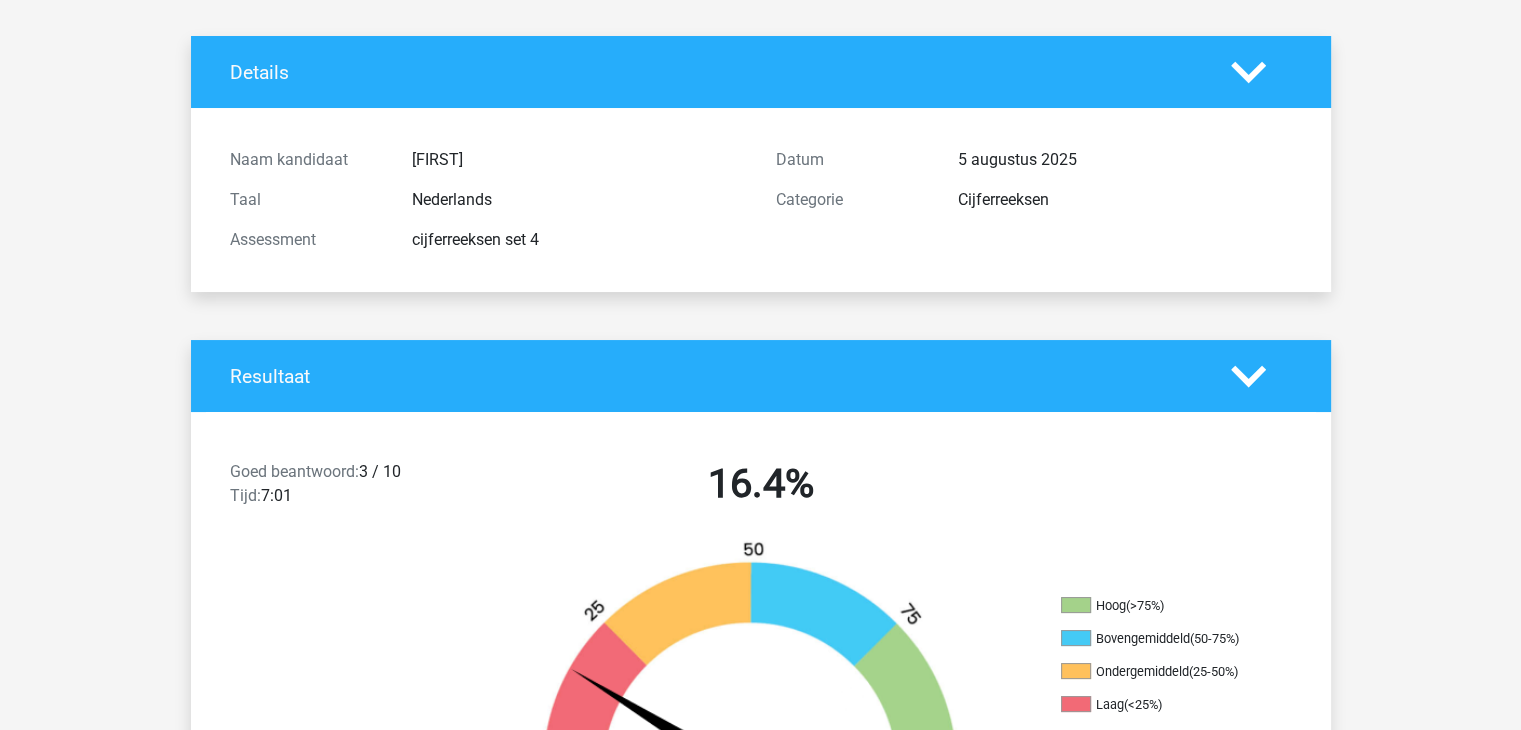 scroll, scrollTop: 0, scrollLeft: 0, axis: both 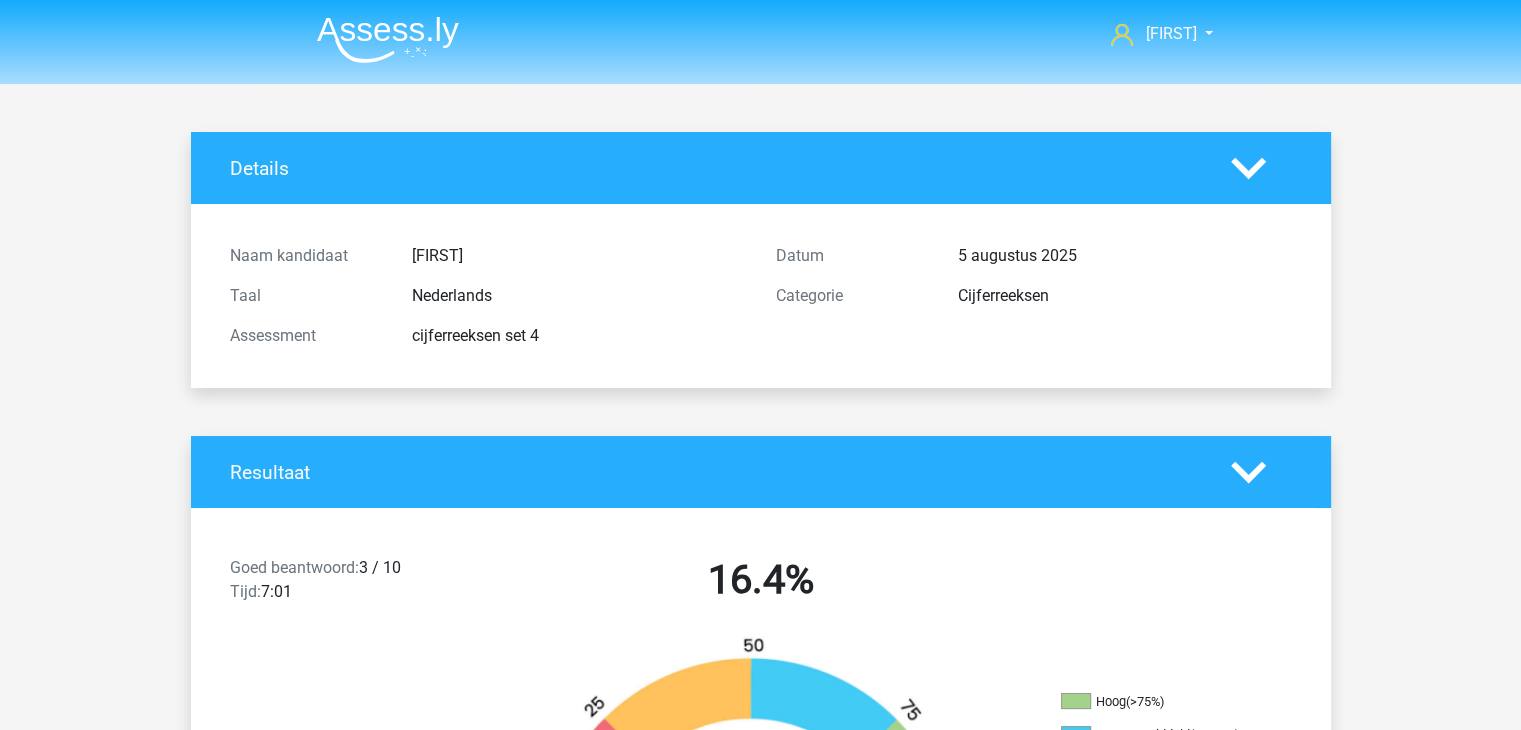 click at bounding box center (388, 39) 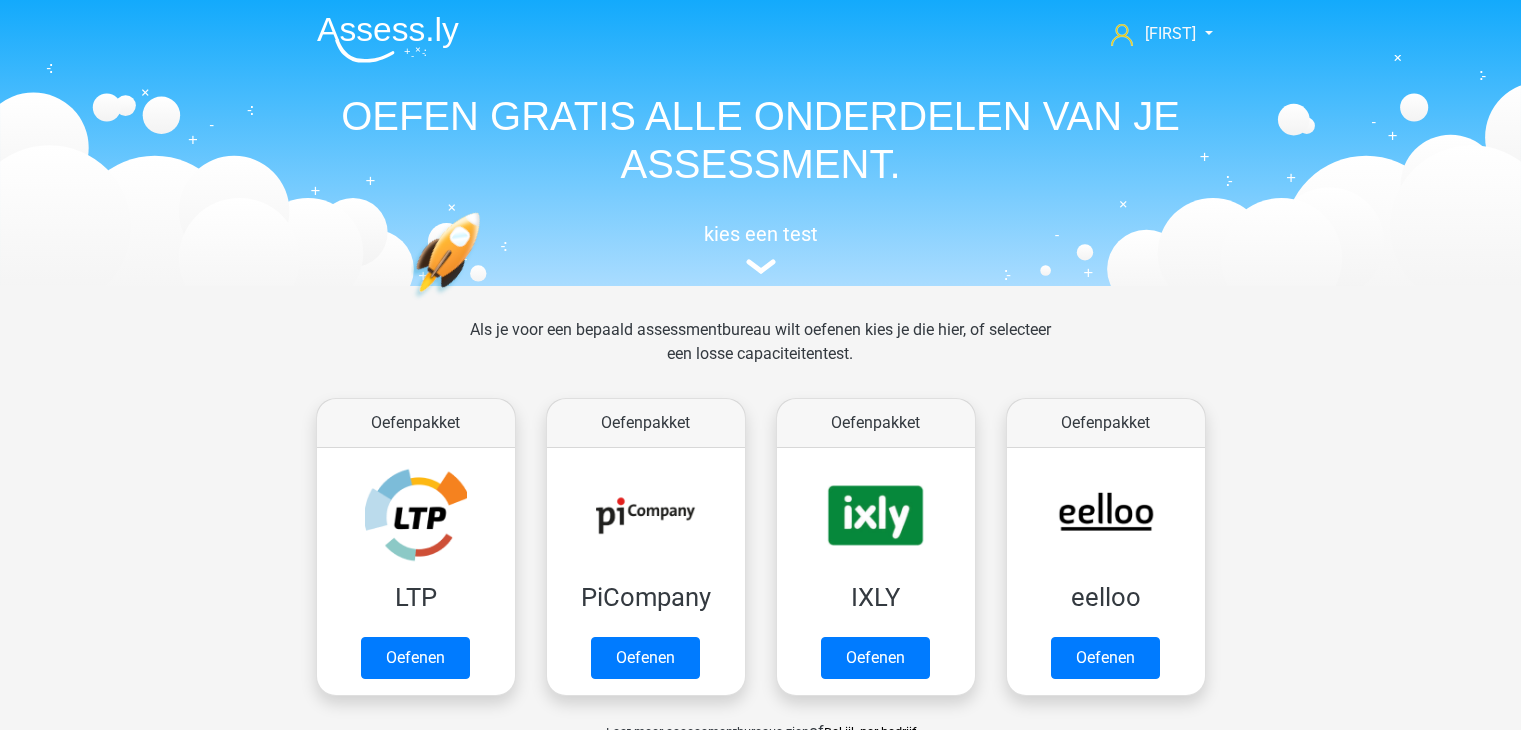 scroll, scrollTop: 0, scrollLeft: 0, axis: both 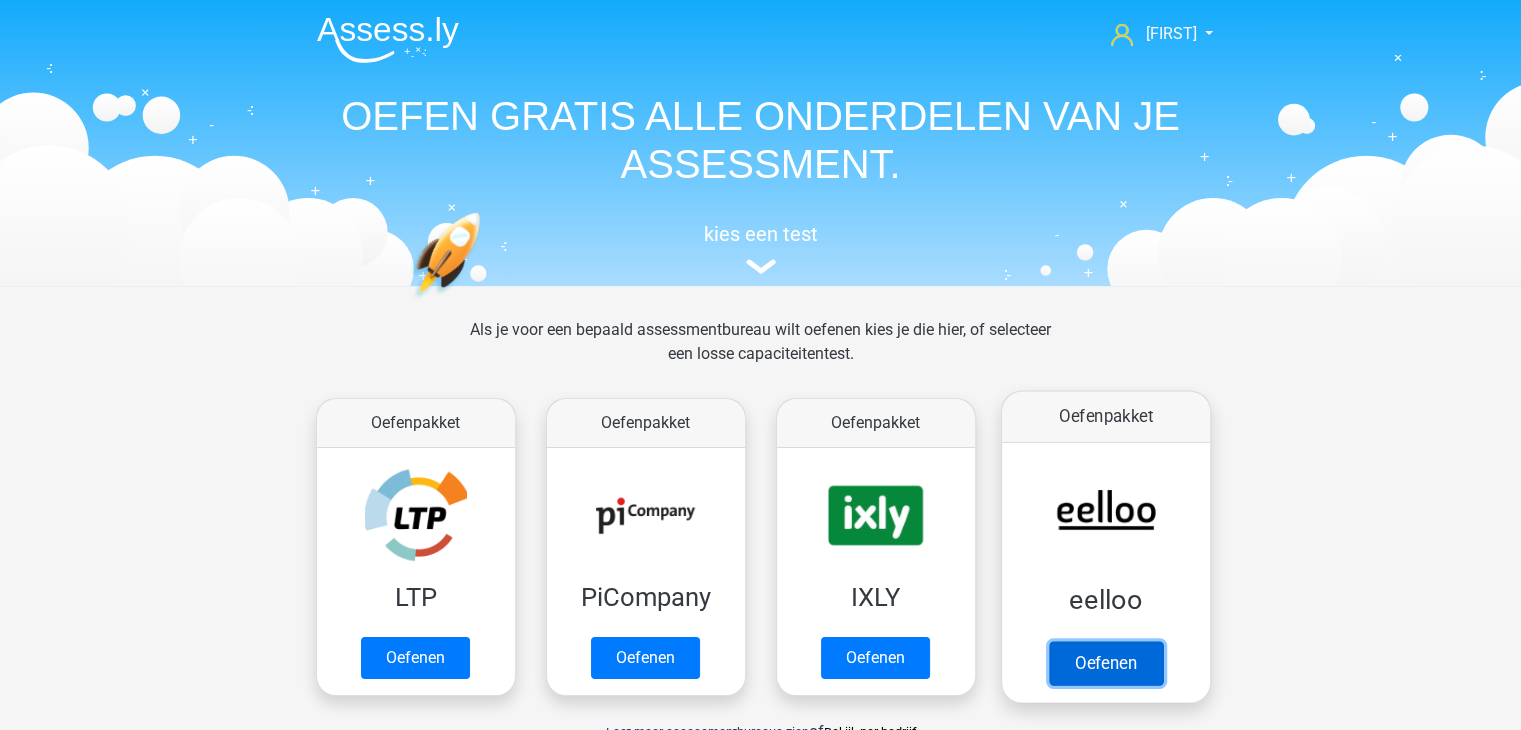 click on "Oefenen" at bounding box center (1105, 663) 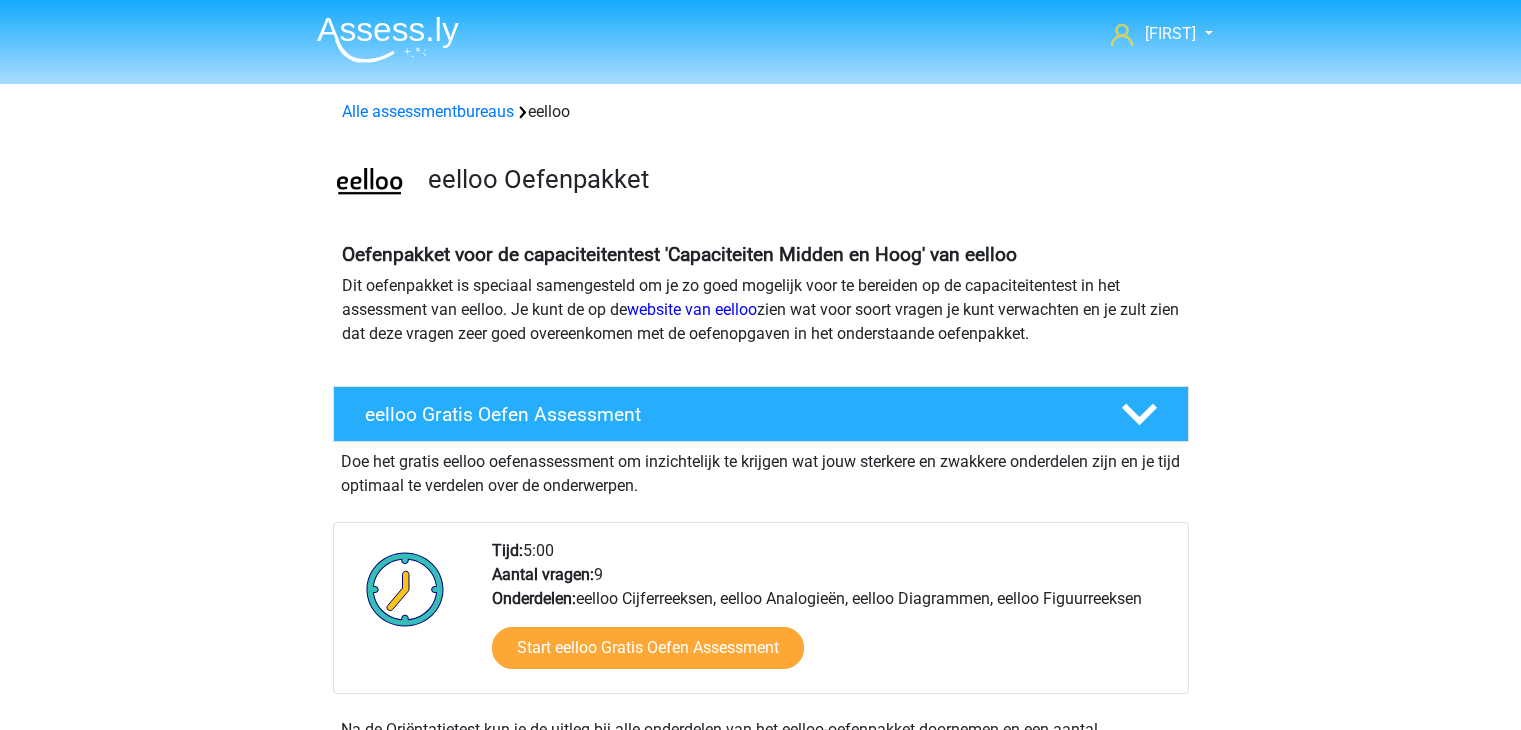 scroll, scrollTop: 0, scrollLeft: 0, axis: both 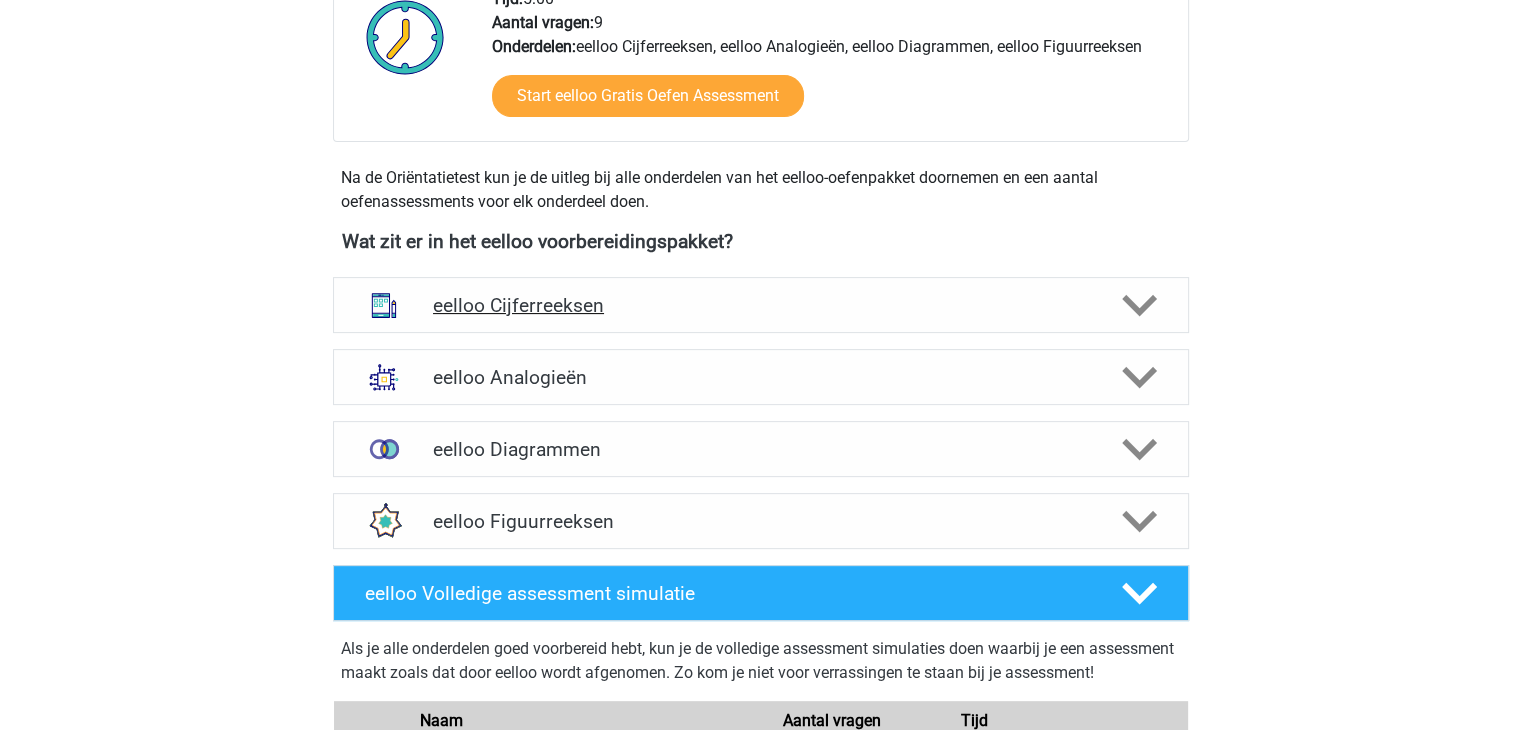 click on "eelloo Cijferreeksen" at bounding box center [761, 305] 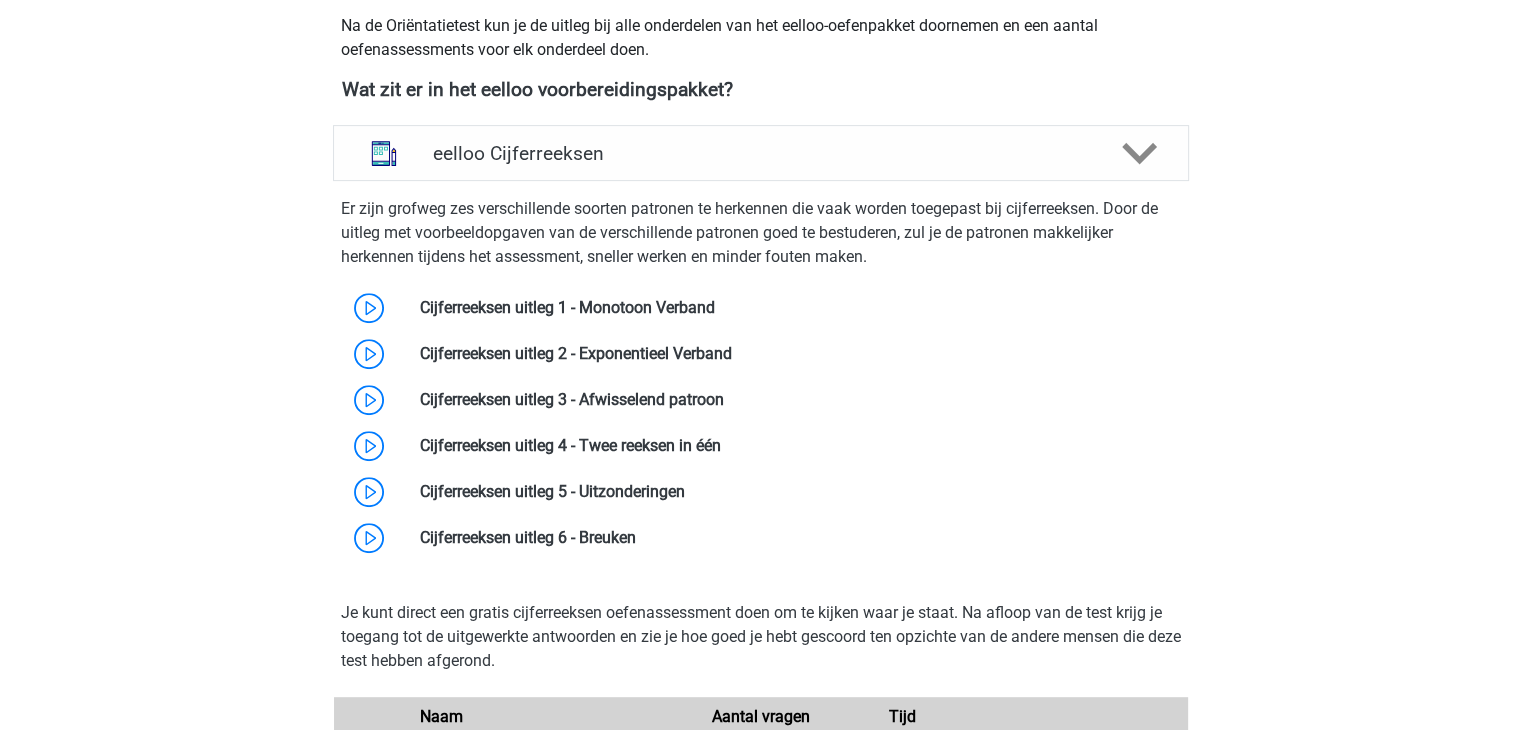 scroll, scrollTop: 691, scrollLeft: 0, axis: vertical 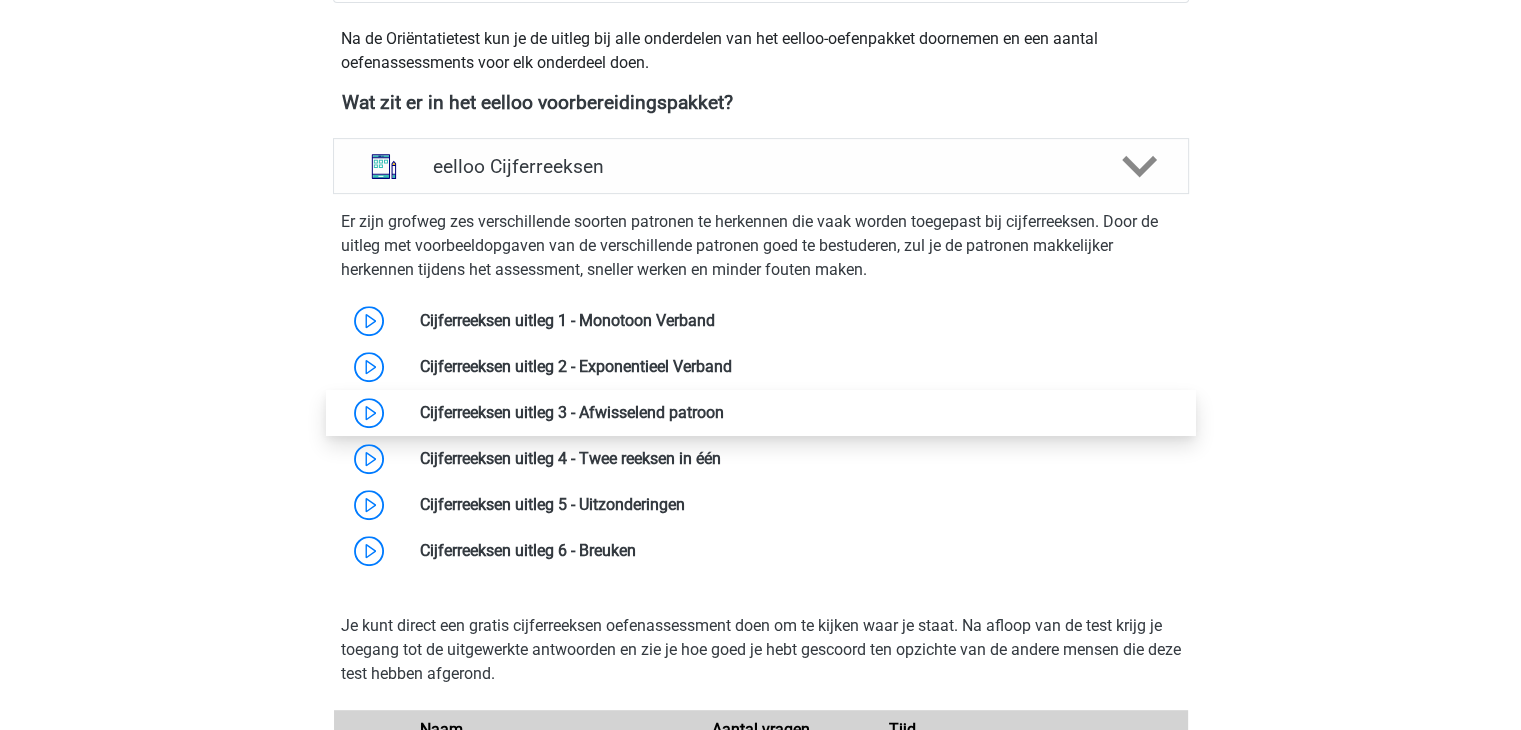 click at bounding box center (724, 412) 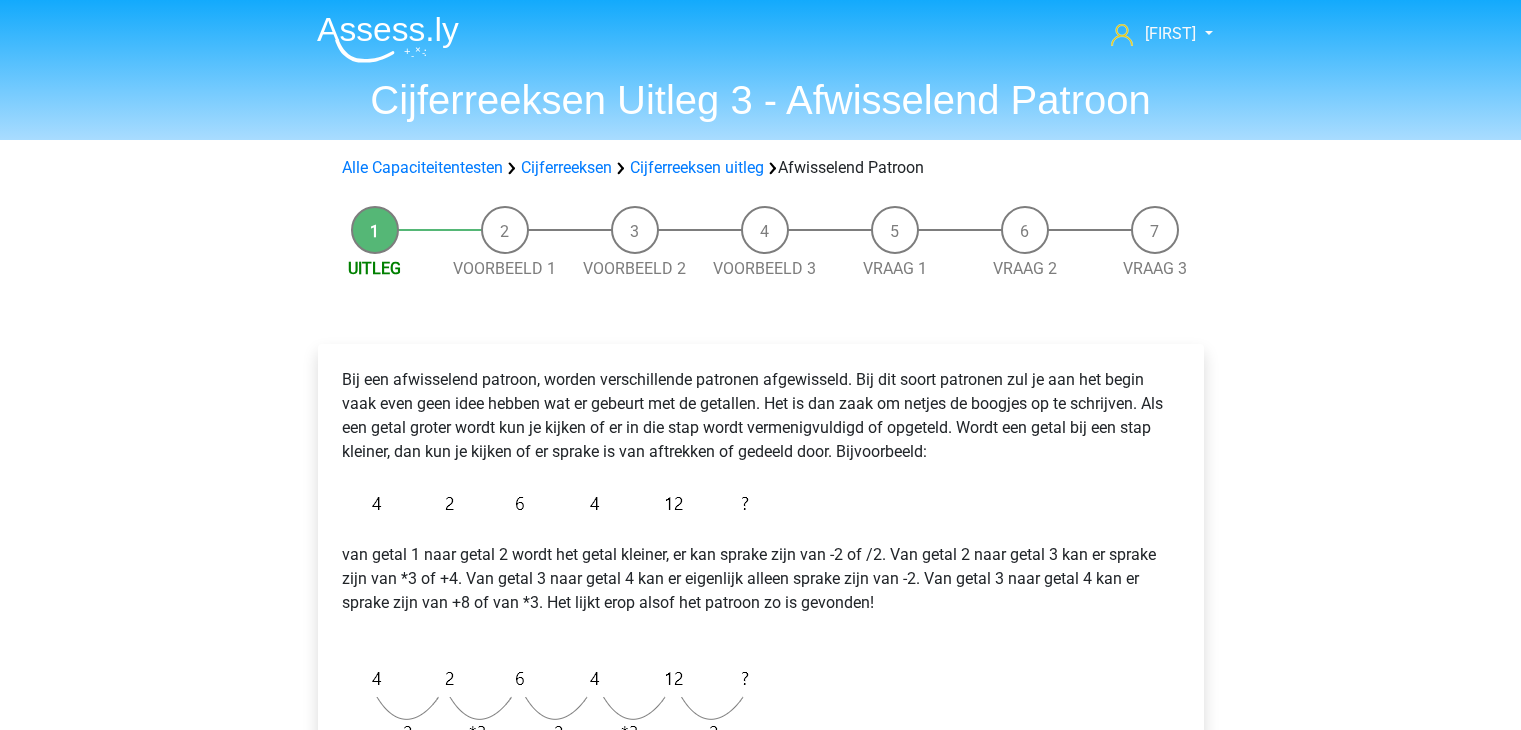 scroll, scrollTop: 0, scrollLeft: 0, axis: both 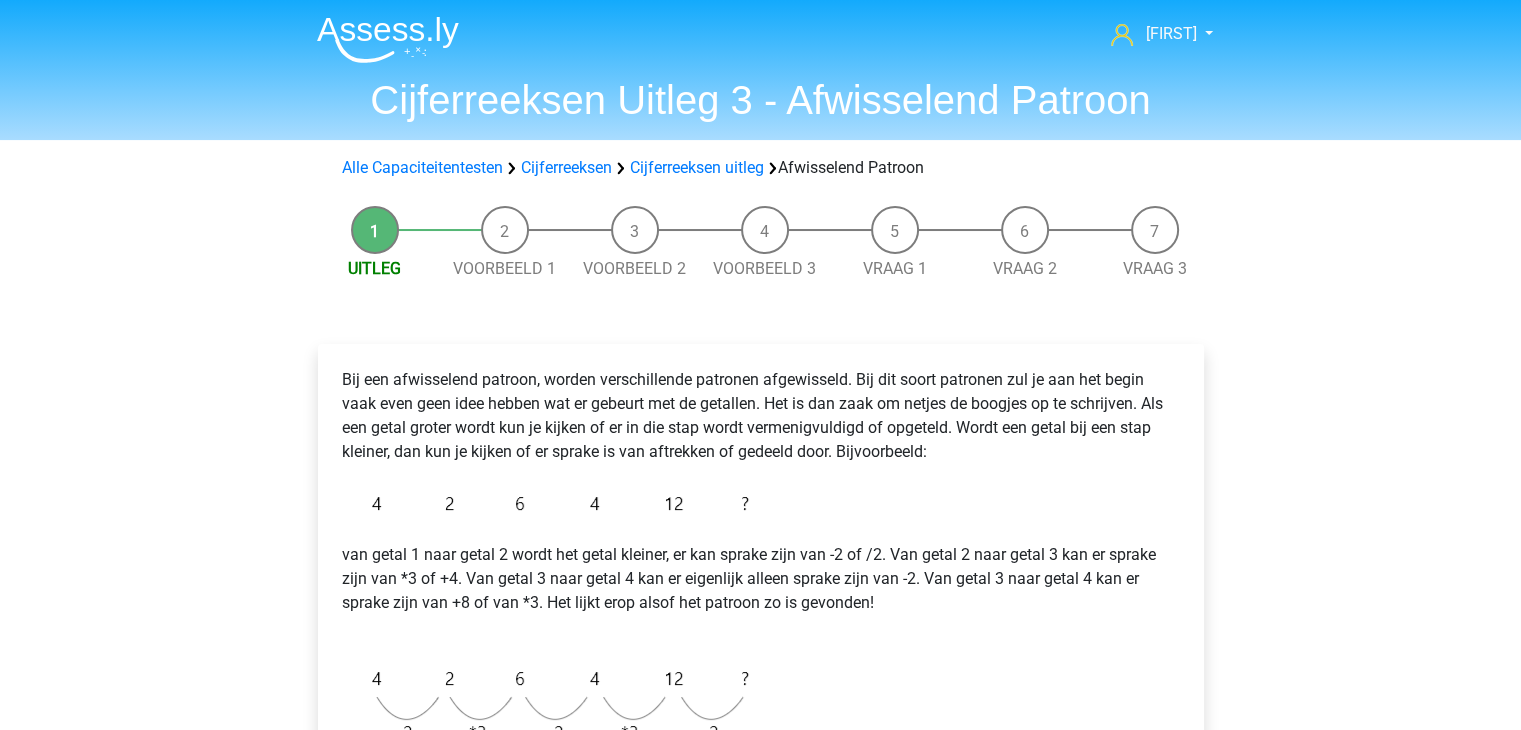click at bounding box center [388, 39] 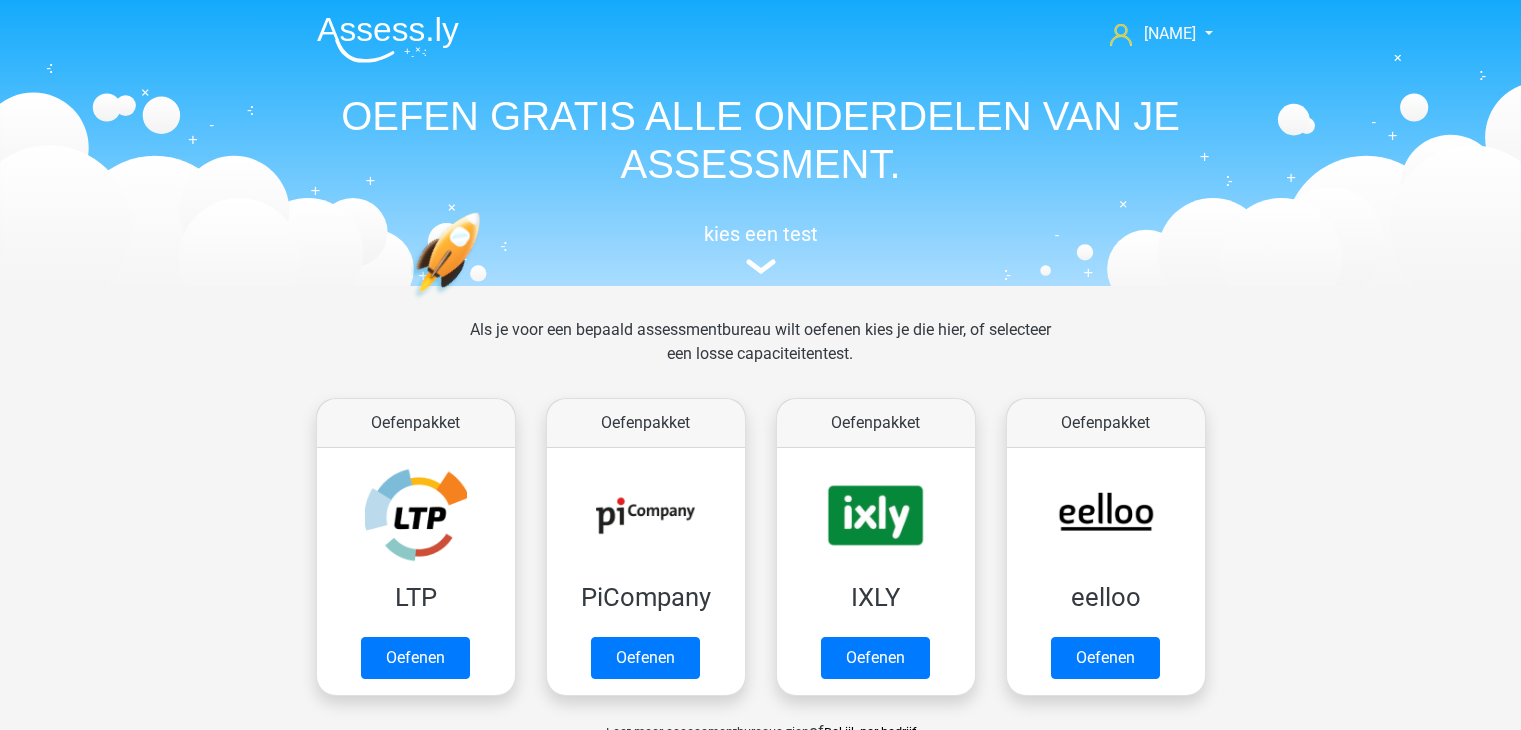 scroll, scrollTop: 0, scrollLeft: 0, axis: both 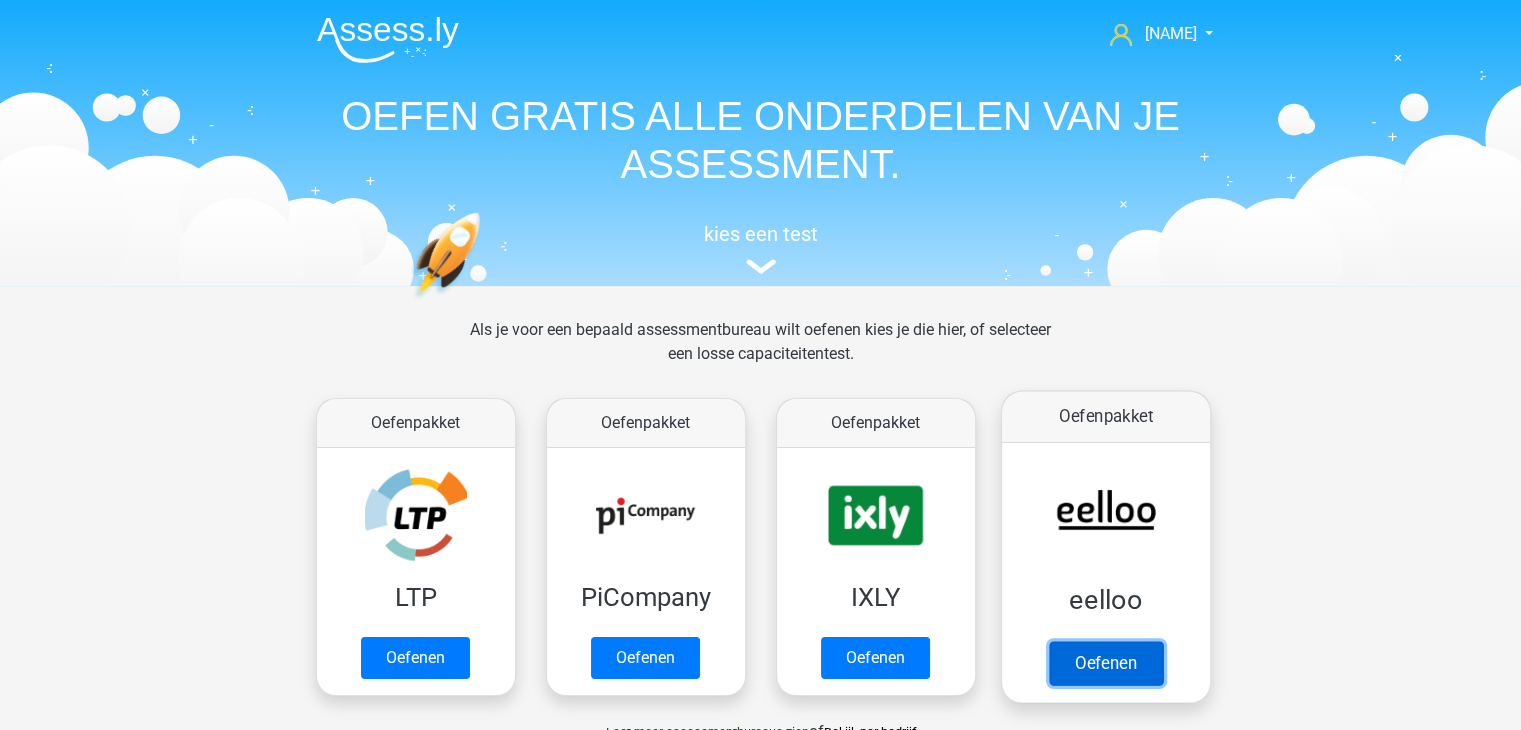 click on "Oefenen" at bounding box center [1105, 663] 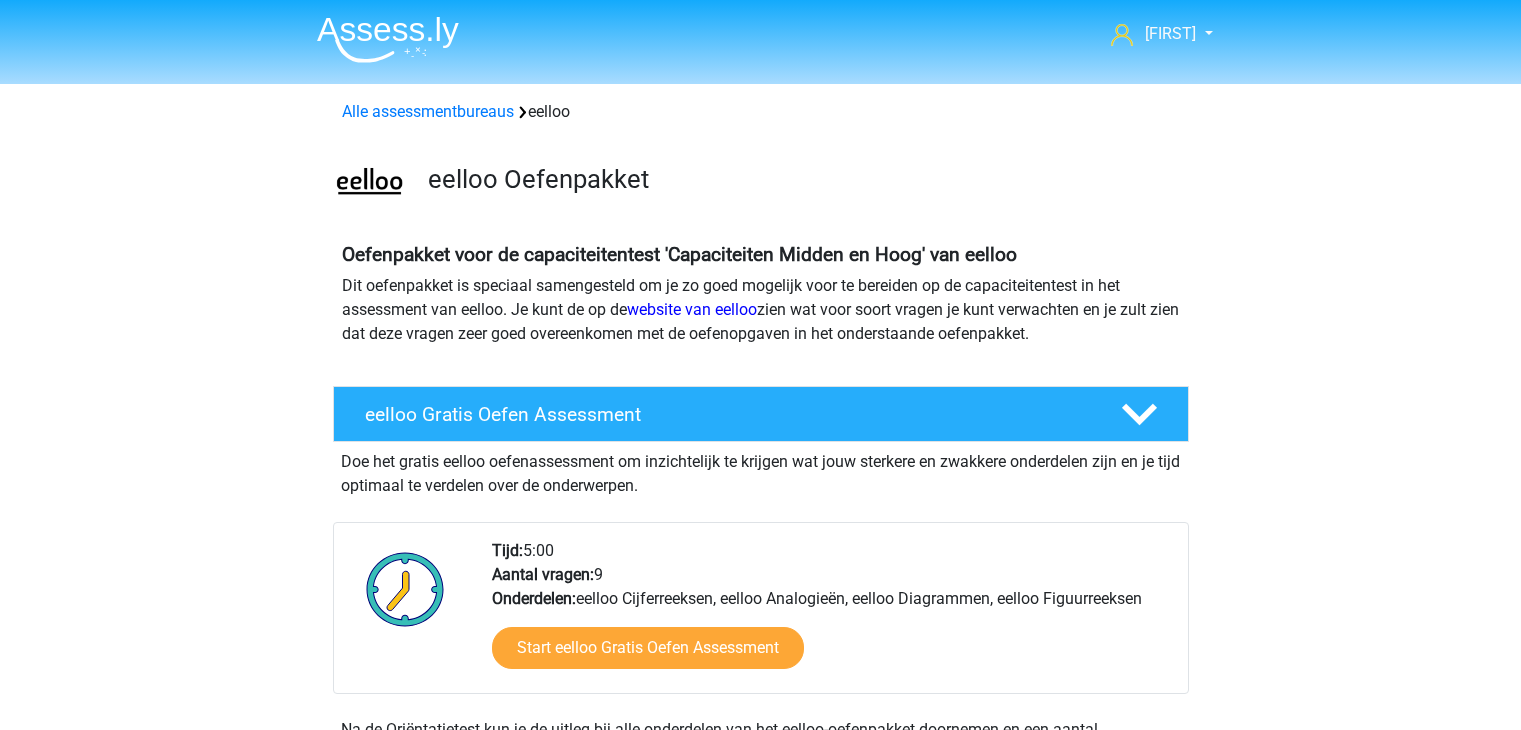 scroll, scrollTop: 0, scrollLeft: 0, axis: both 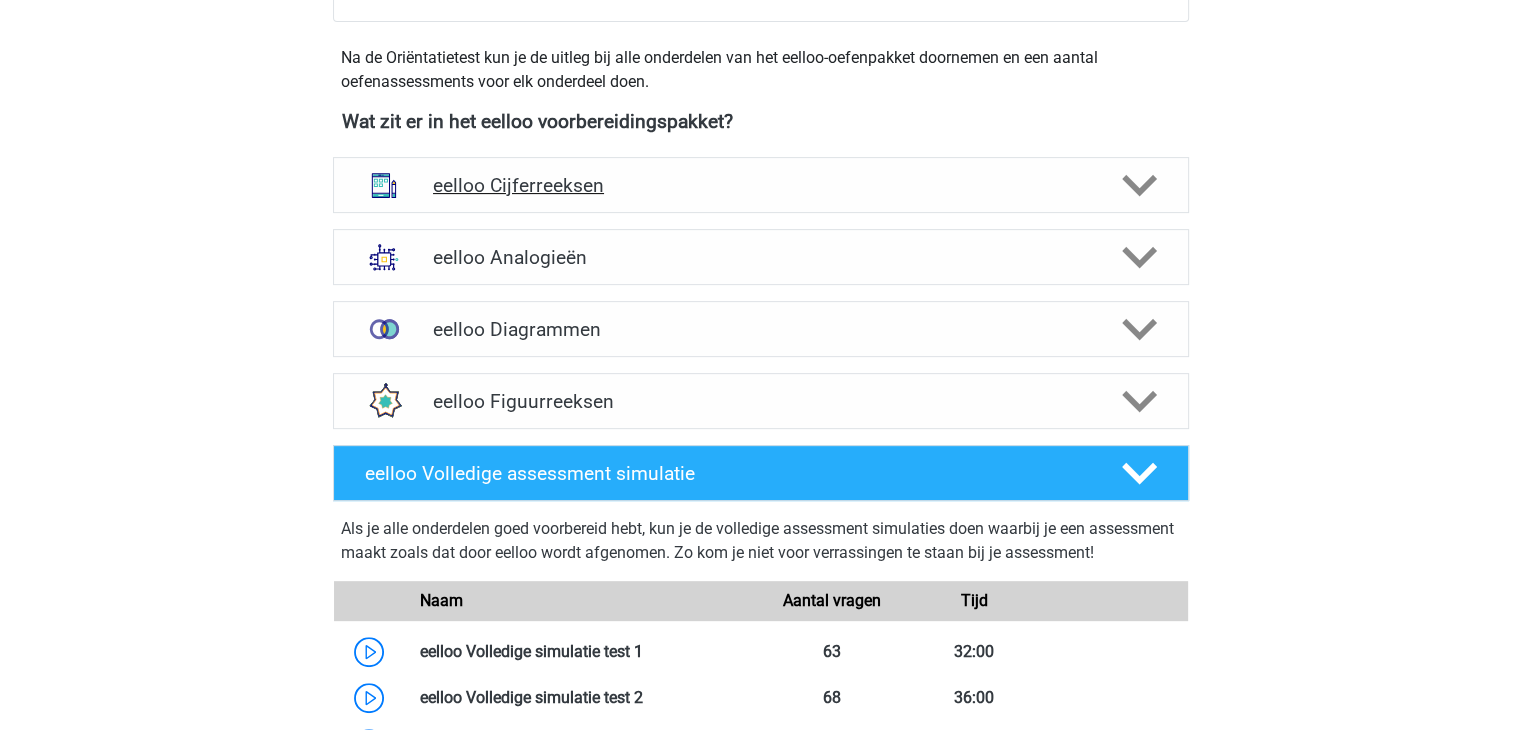 click on "eelloo Cijferreeksen" at bounding box center (760, 185) 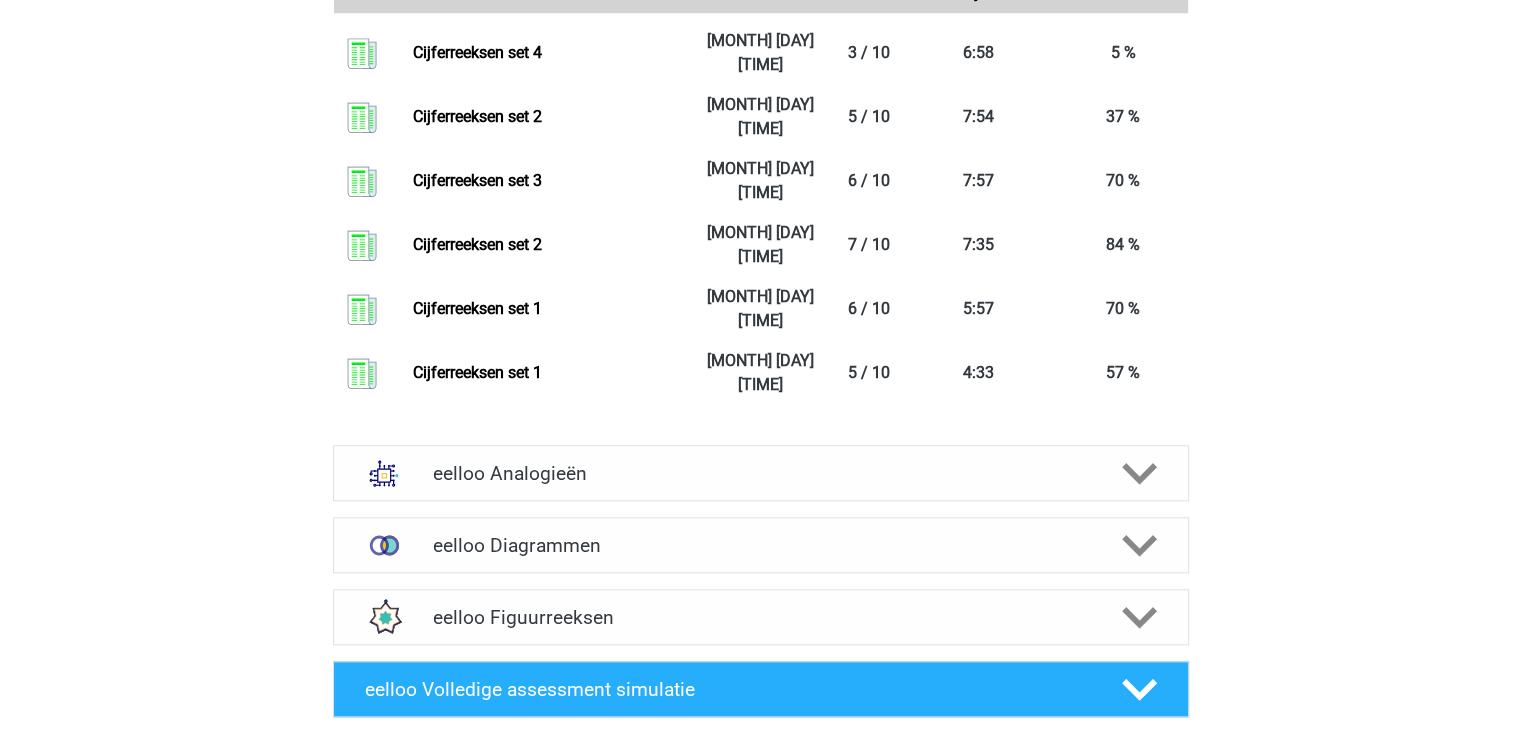 scroll, scrollTop: 1880, scrollLeft: 0, axis: vertical 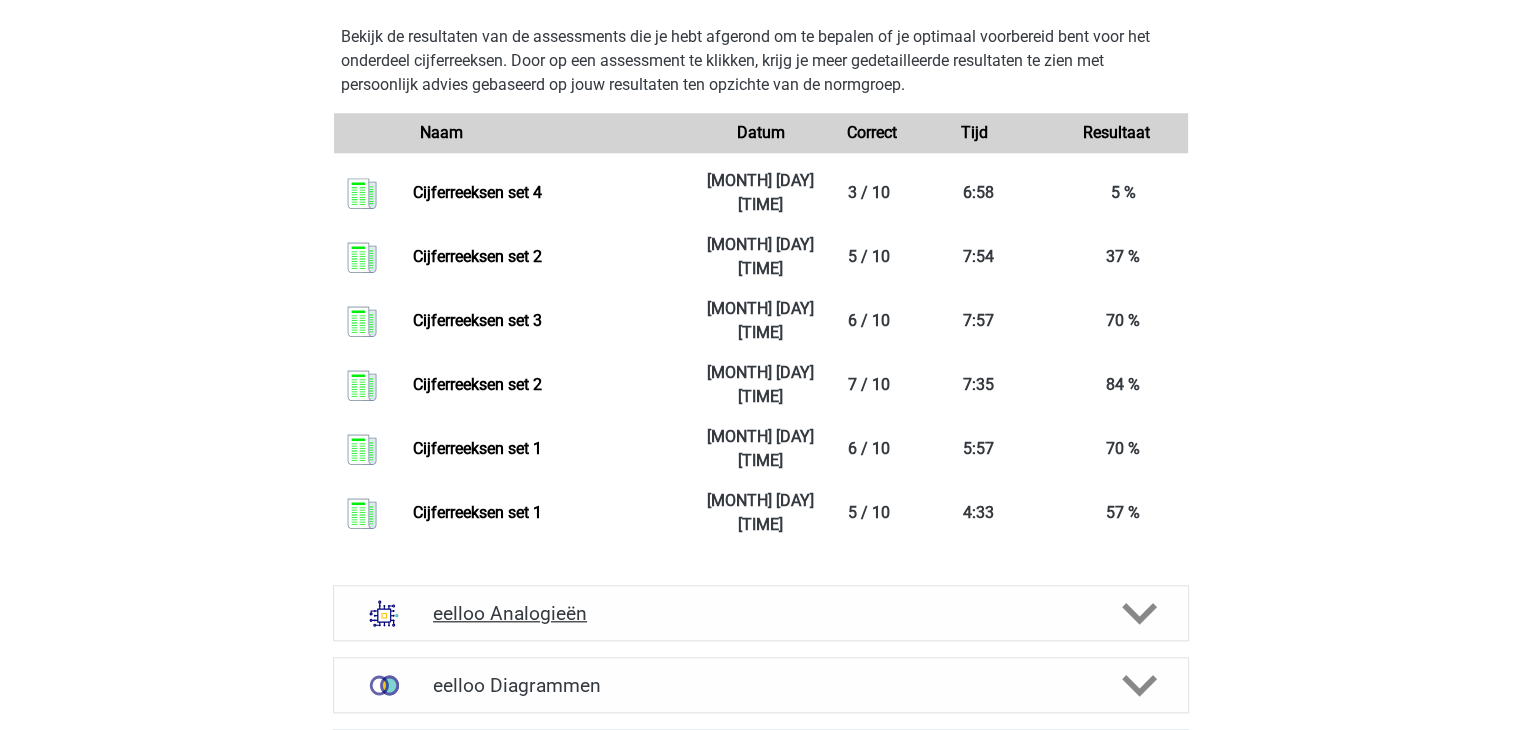 click on "eelloo Analogieën" at bounding box center (761, 613) 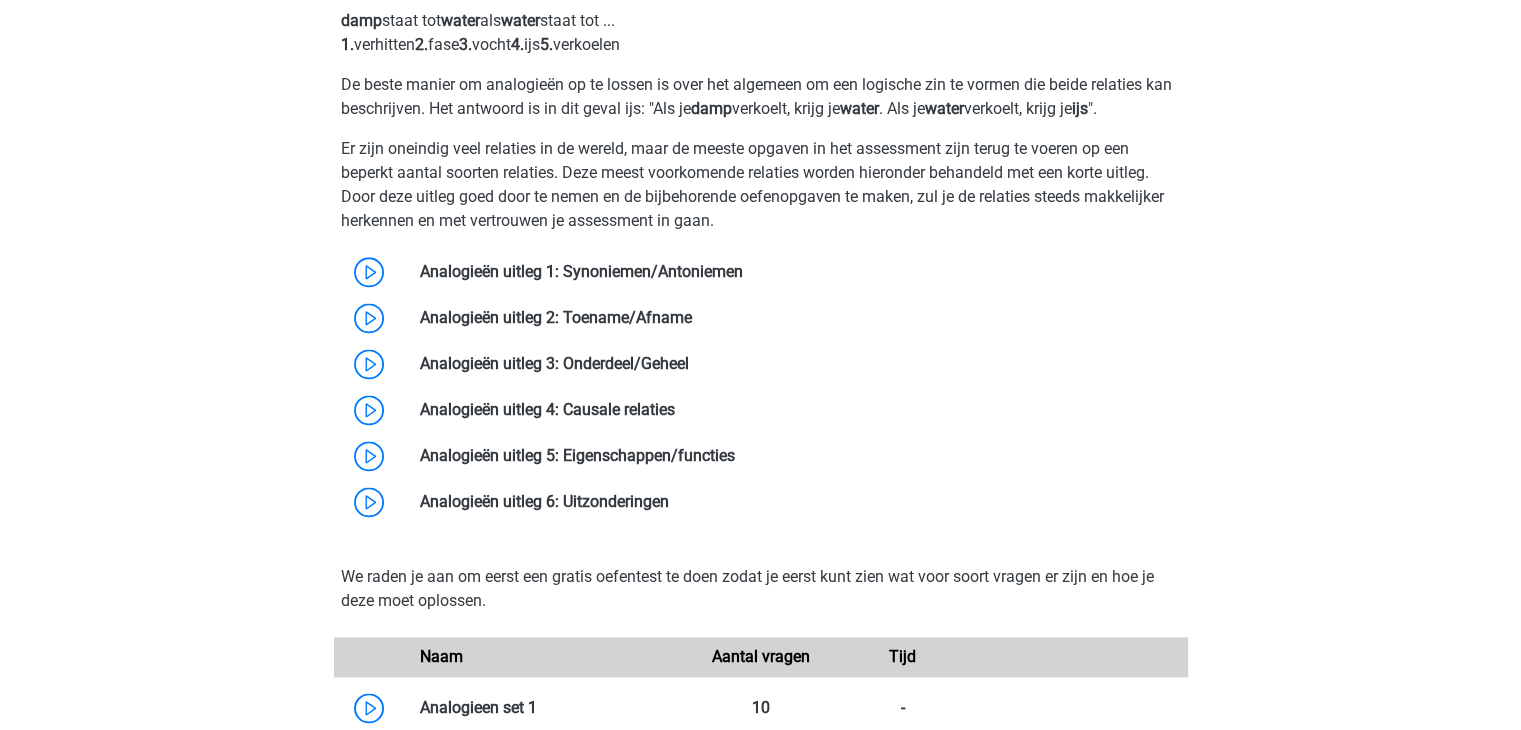 scroll, scrollTop: 2508, scrollLeft: 0, axis: vertical 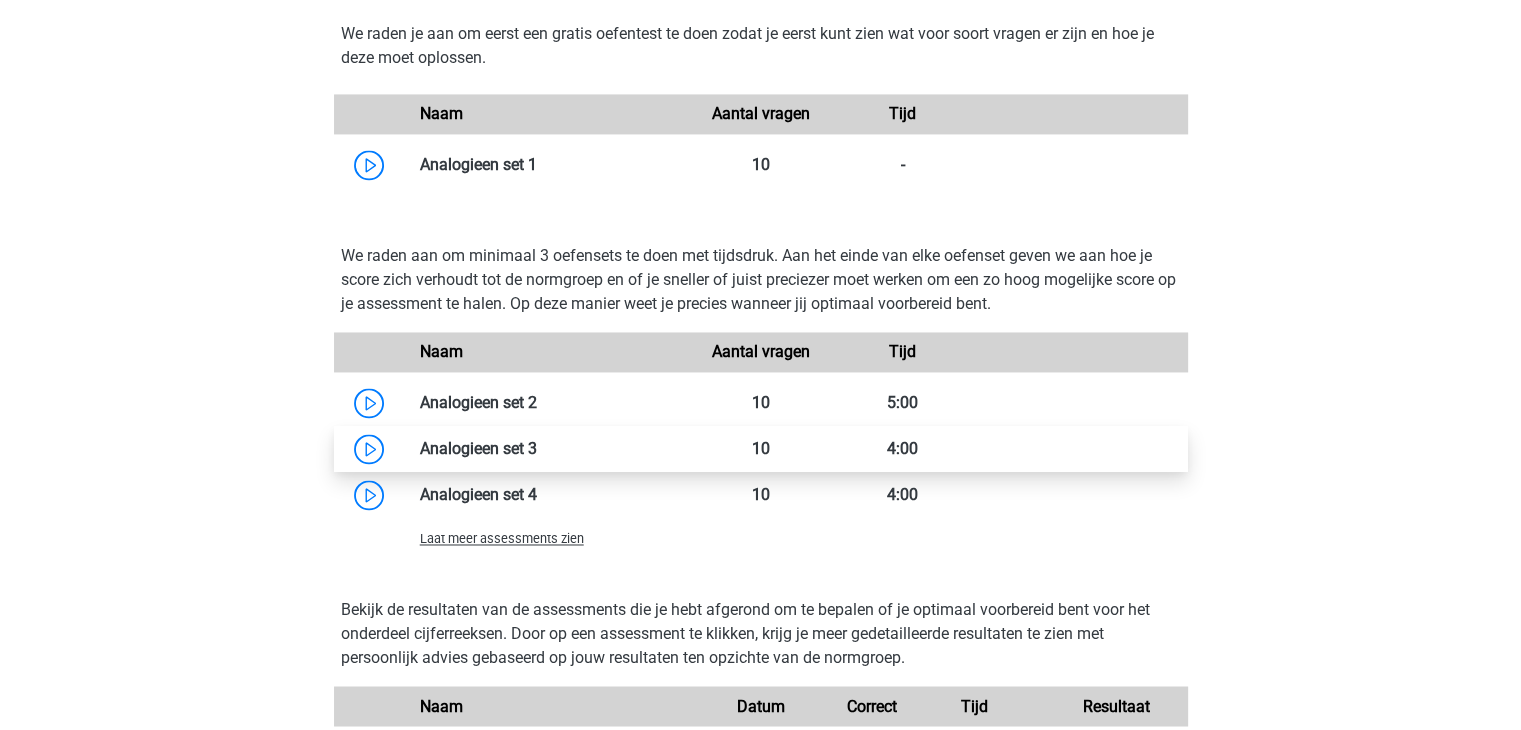 click at bounding box center (537, 448) 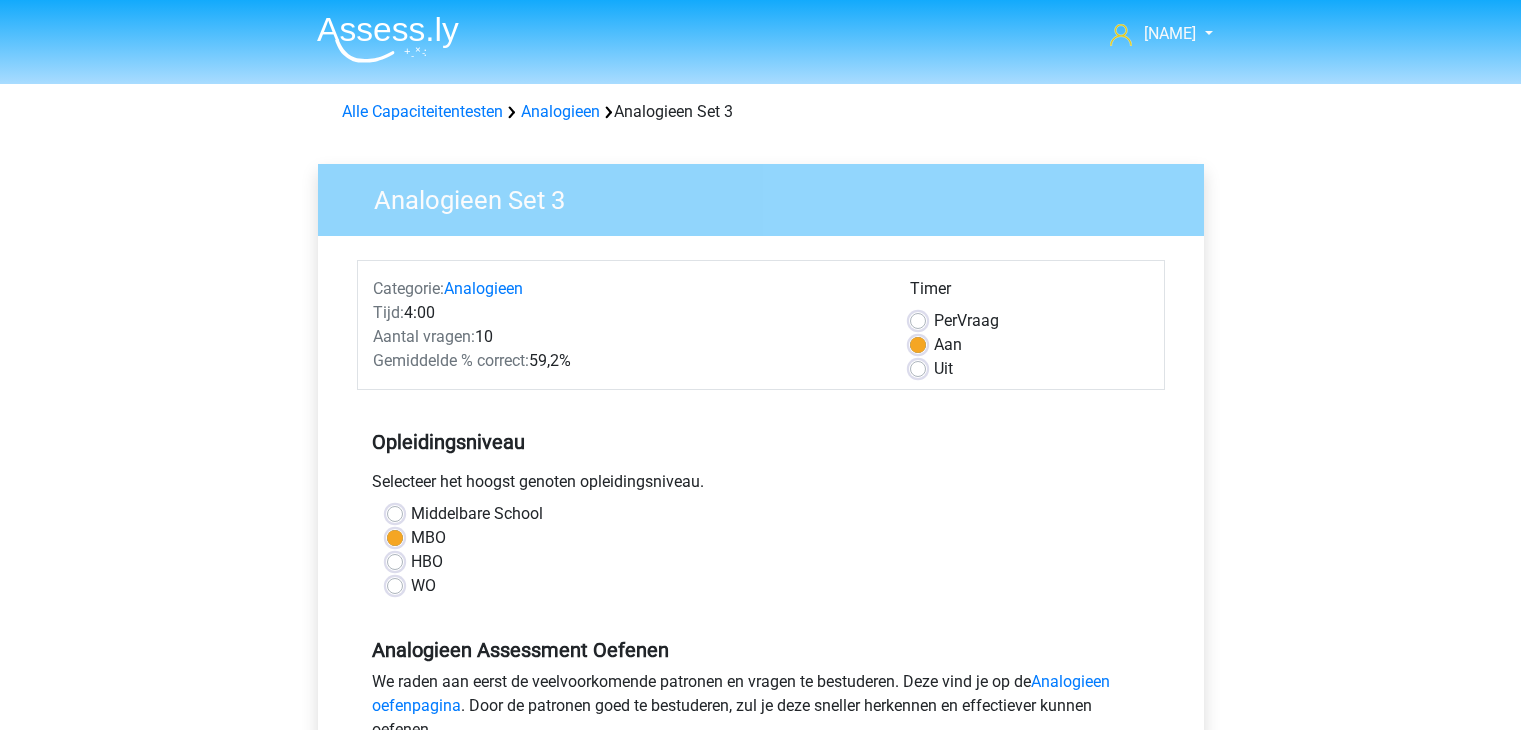 scroll, scrollTop: 0, scrollLeft: 0, axis: both 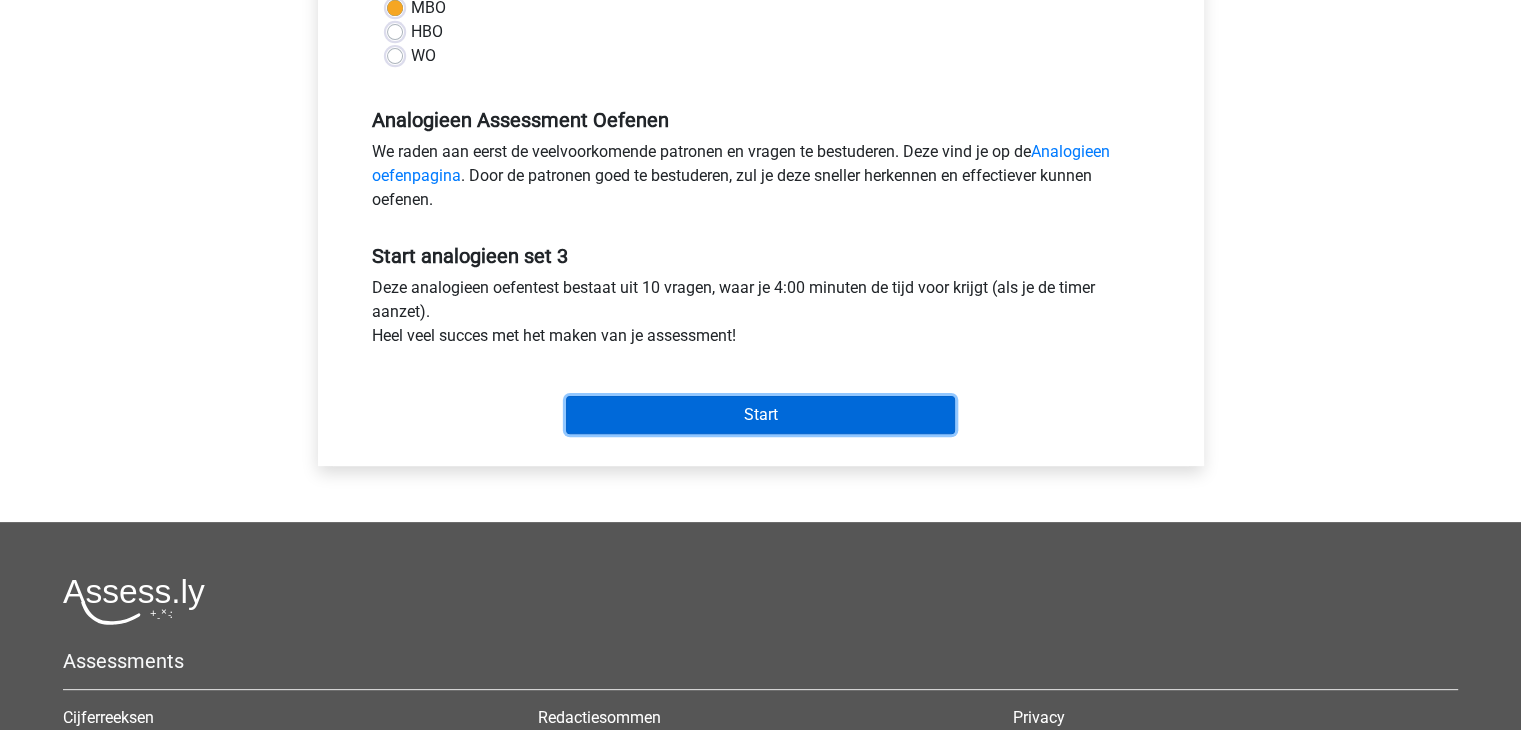 click on "Start" at bounding box center [760, 415] 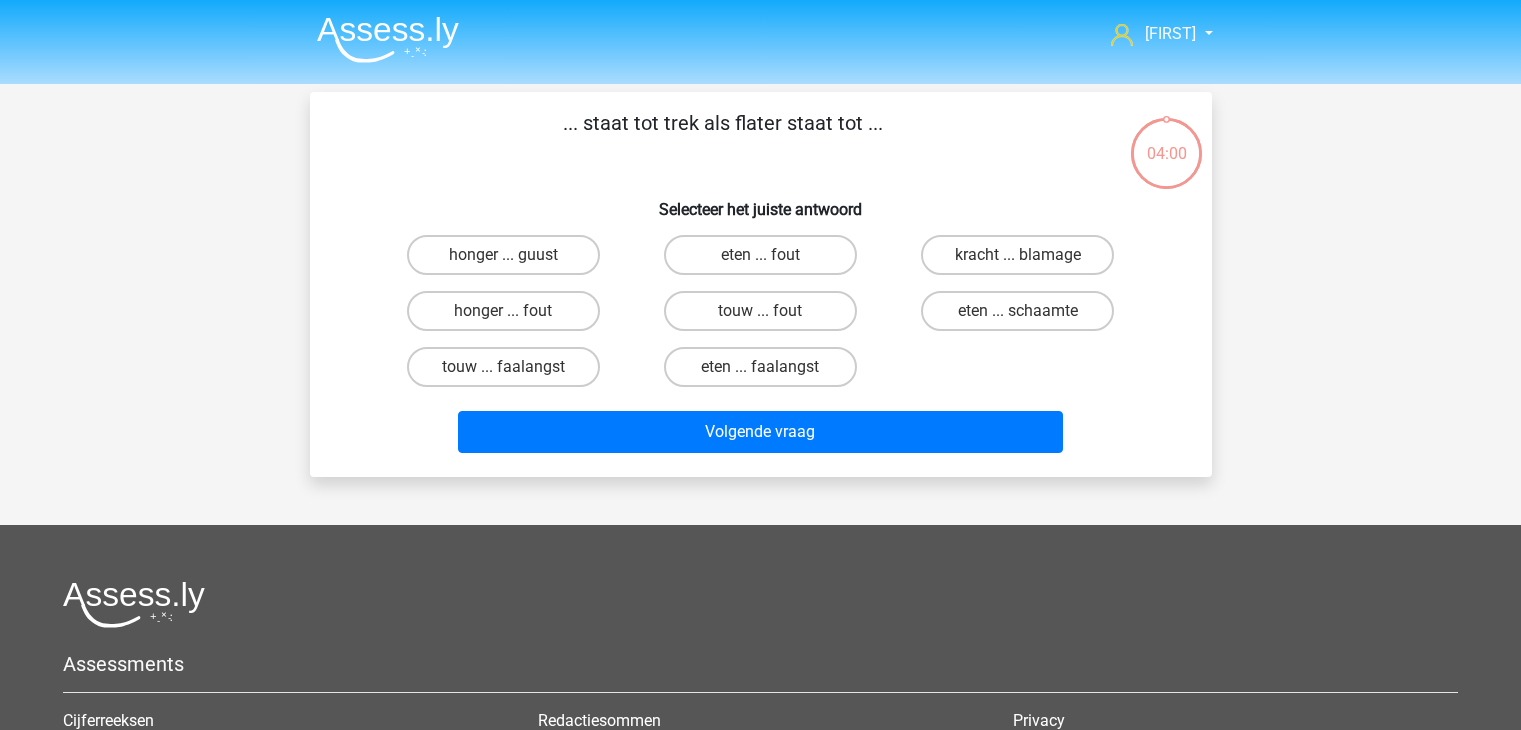 scroll, scrollTop: 0, scrollLeft: 0, axis: both 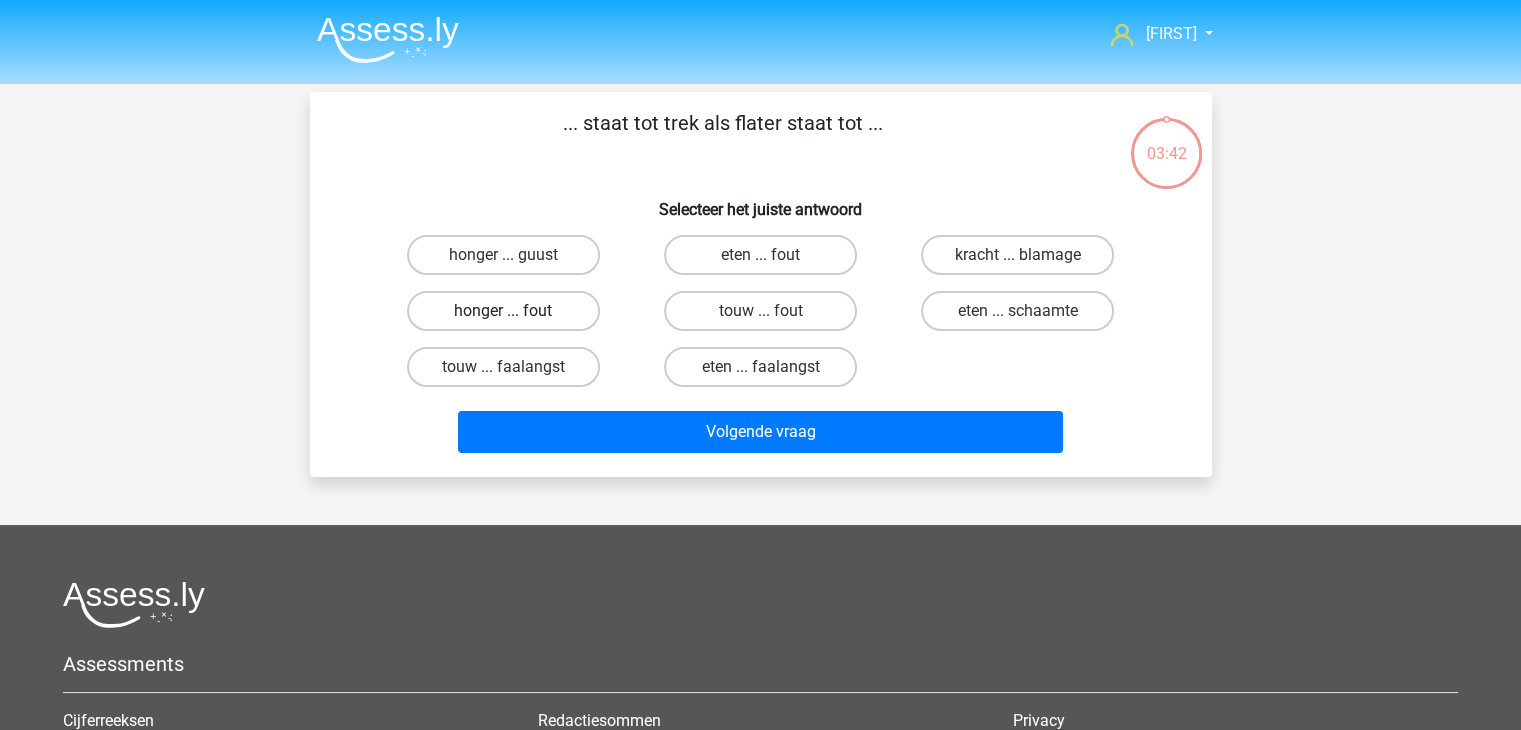 click on "honger ... fout" at bounding box center [503, 311] 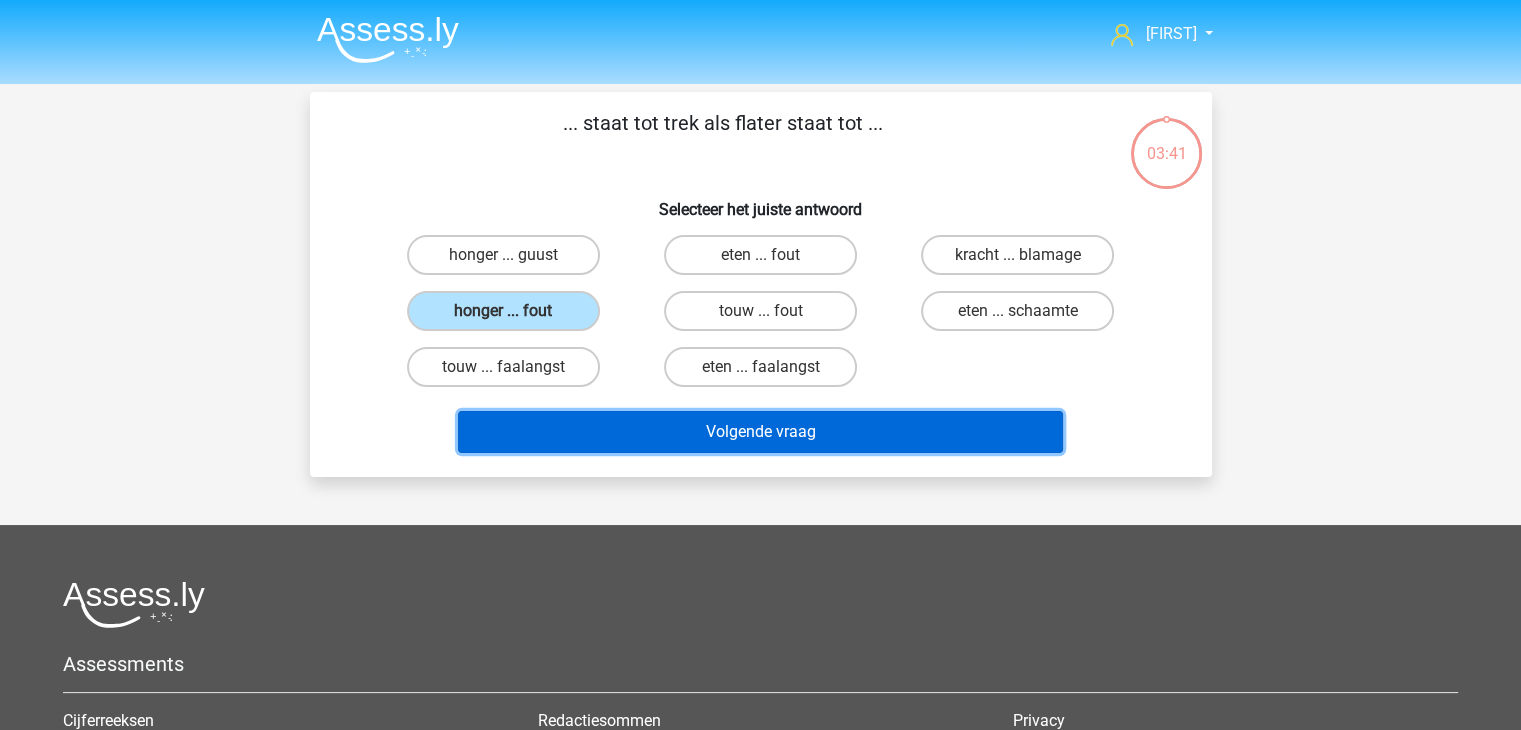 click on "Volgende vraag" at bounding box center (760, 432) 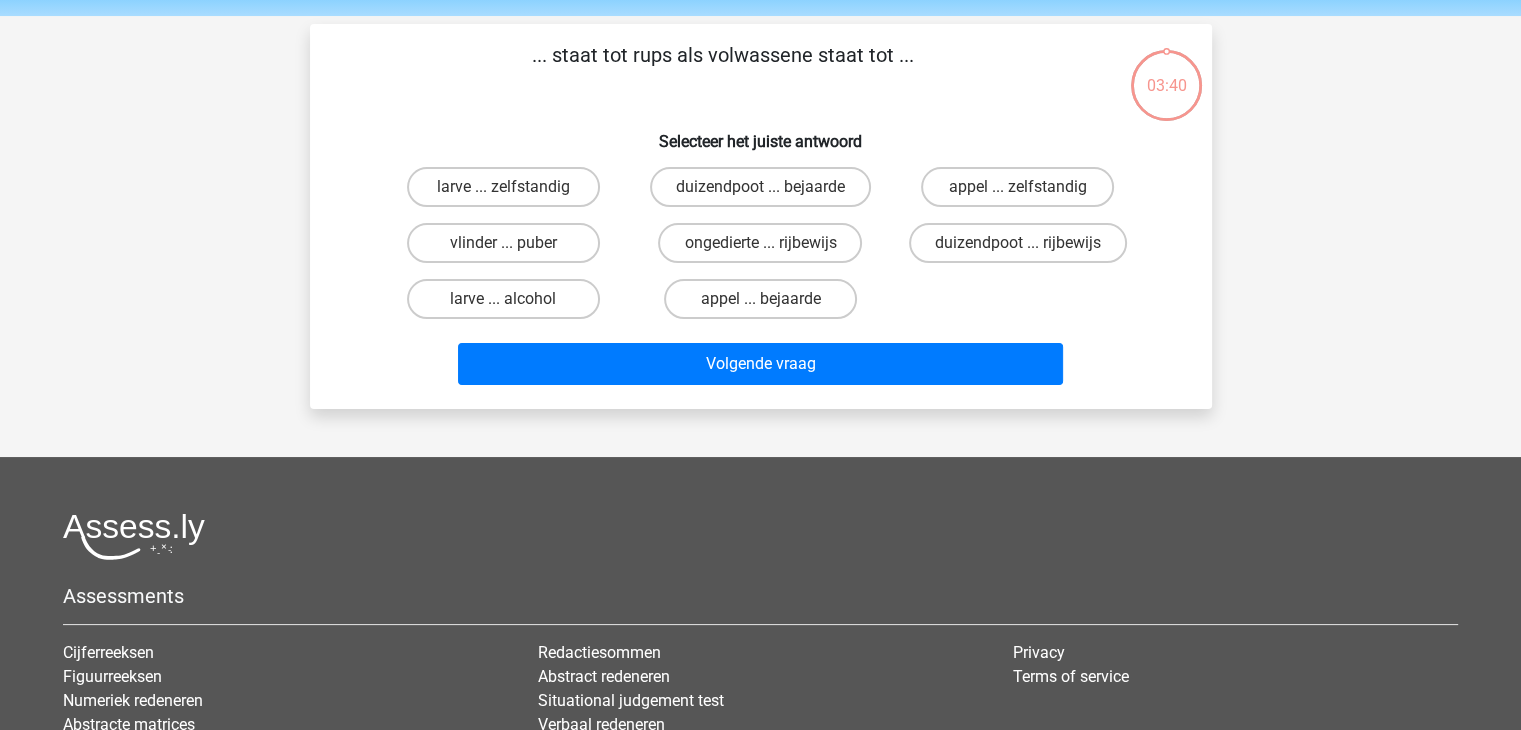 scroll, scrollTop: 92, scrollLeft: 0, axis: vertical 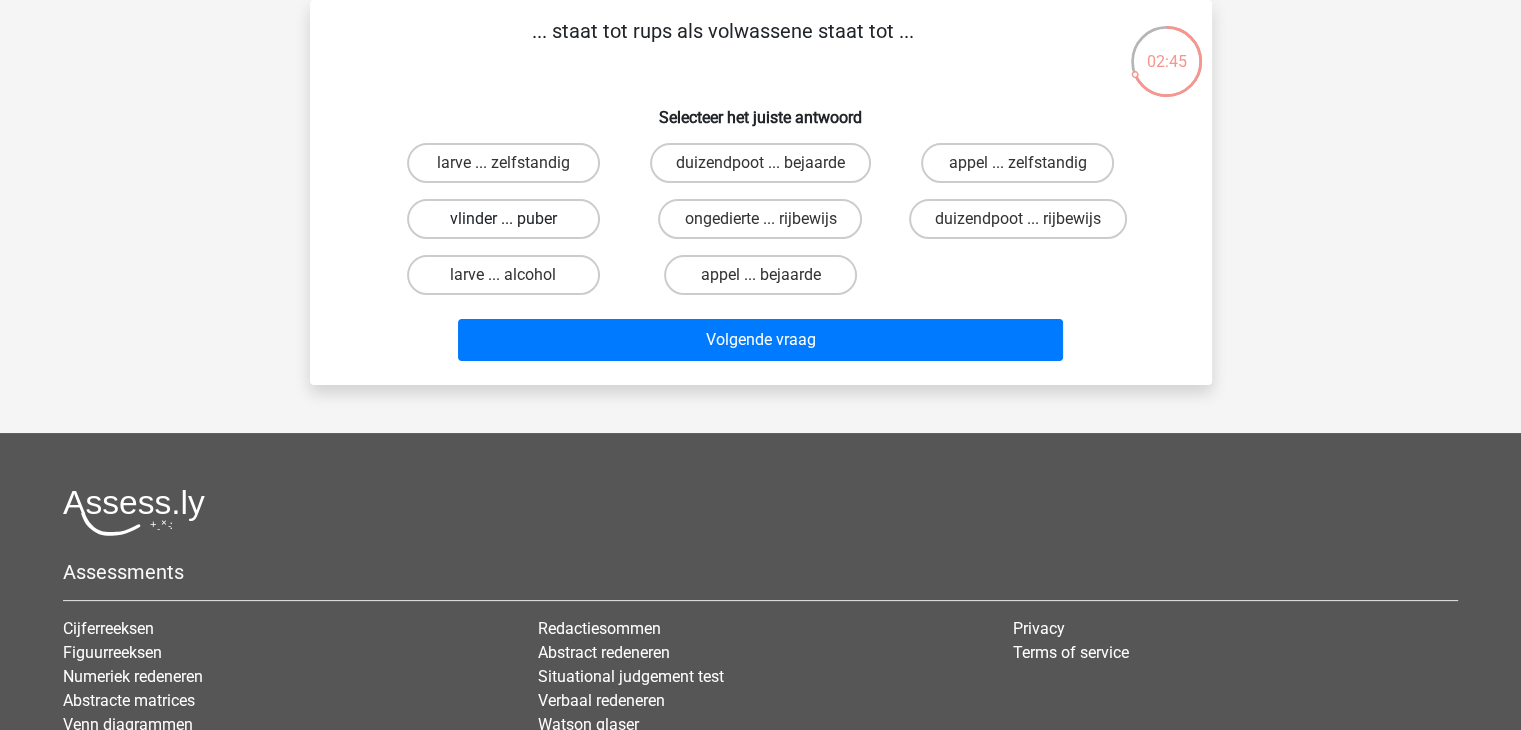 click on "vlinder ... puber" at bounding box center [503, 219] 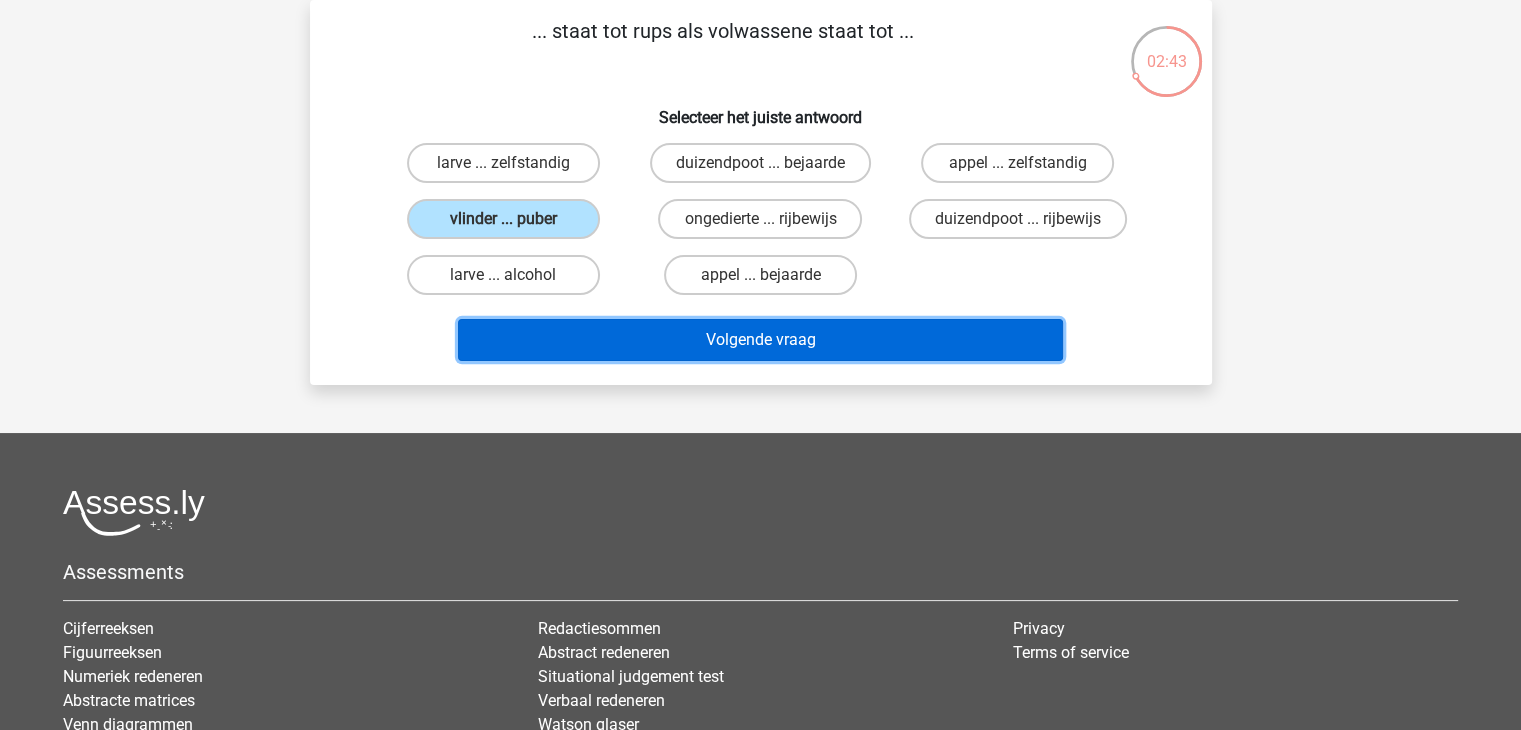 click on "Volgende vraag" at bounding box center (760, 340) 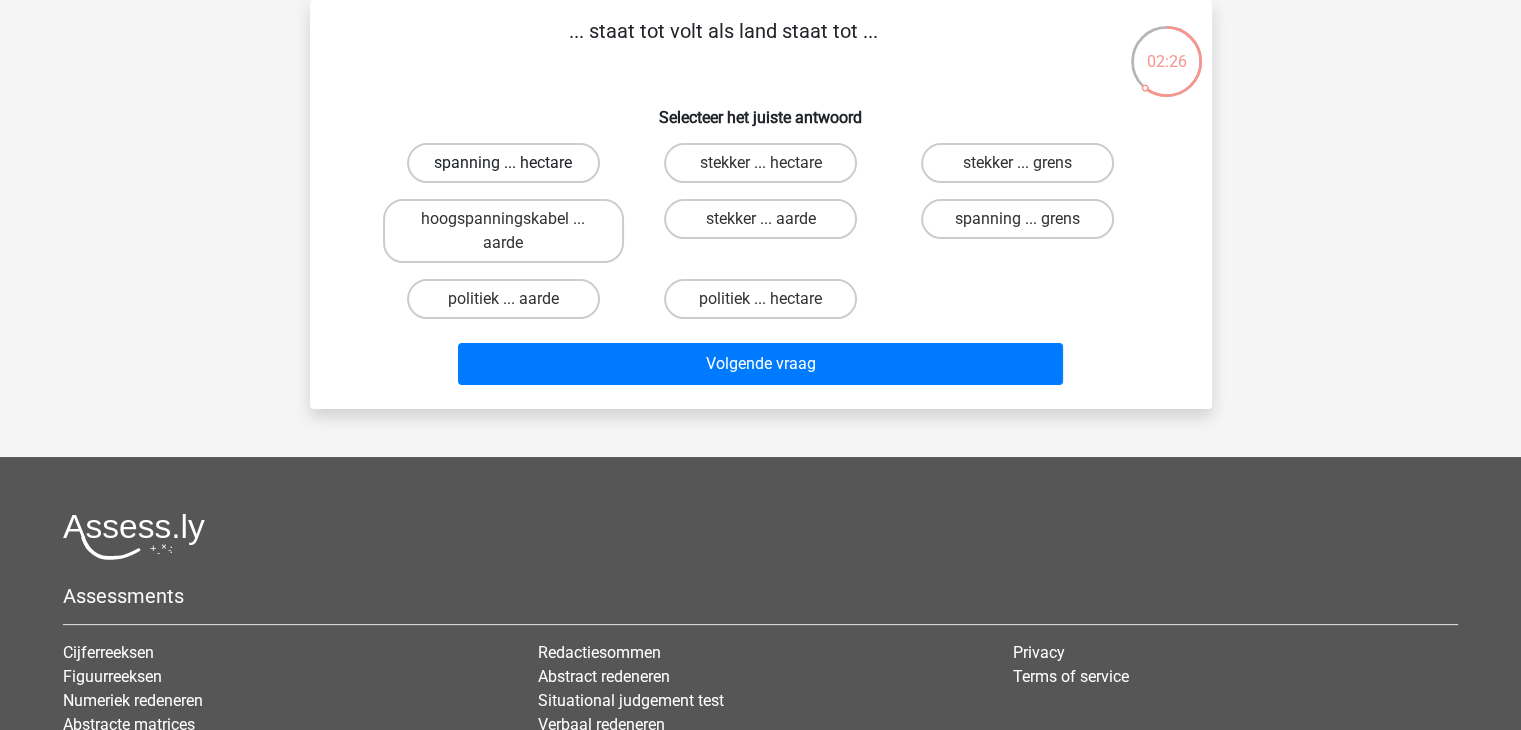 click on "spanning ... hectare" at bounding box center (503, 163) 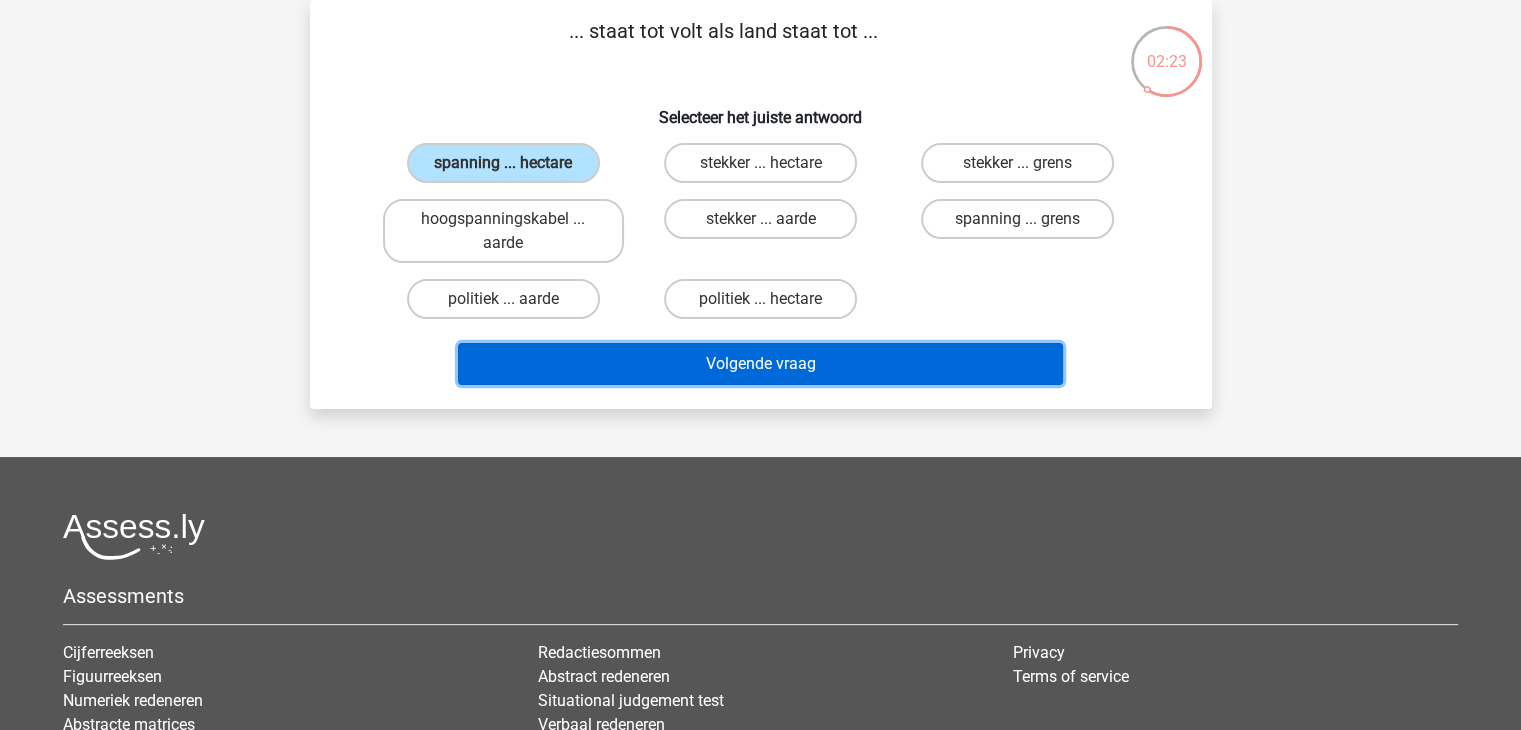 click on "Volgende vraag" at bounding box center [760, 364] 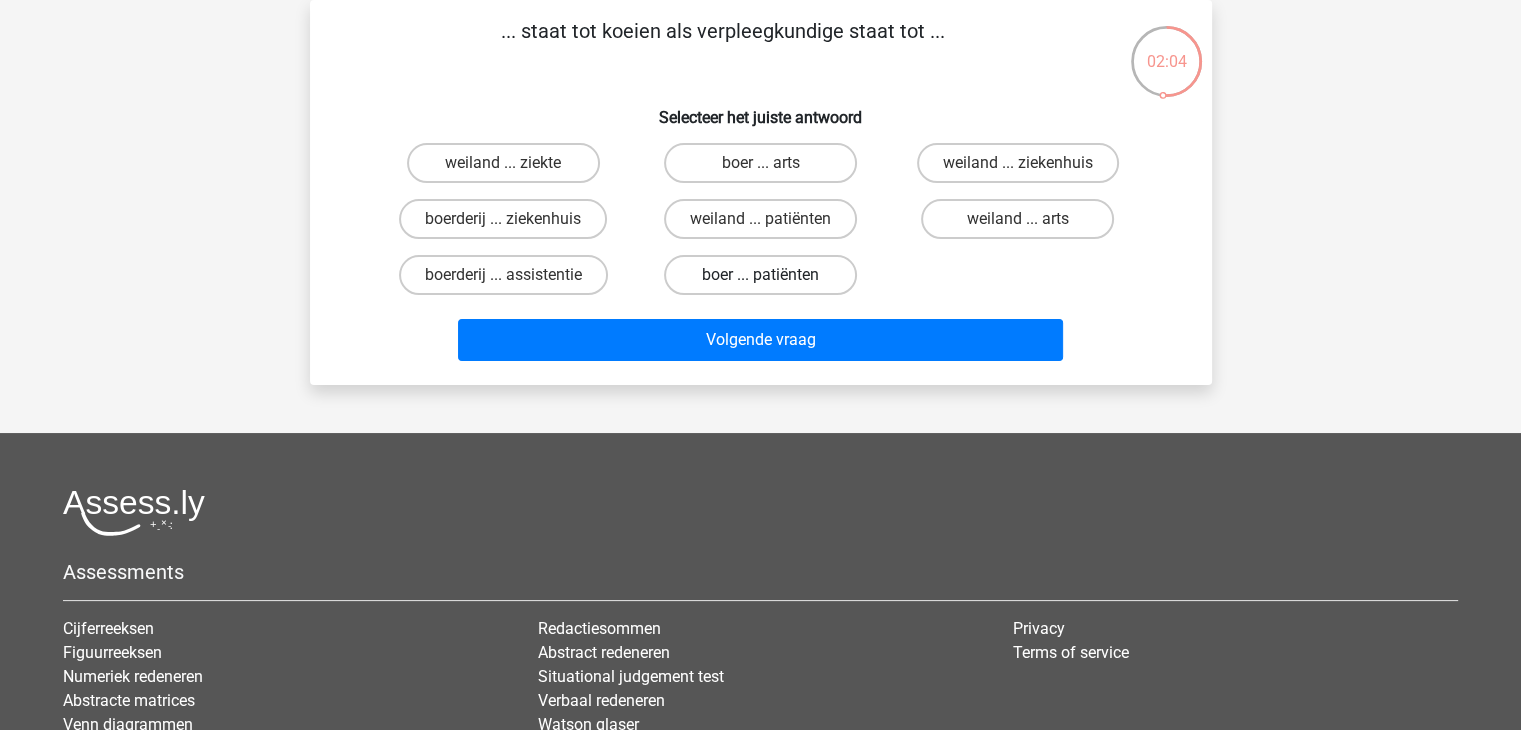 click on "boer ... patiënten" at bounding box center (760, 275) 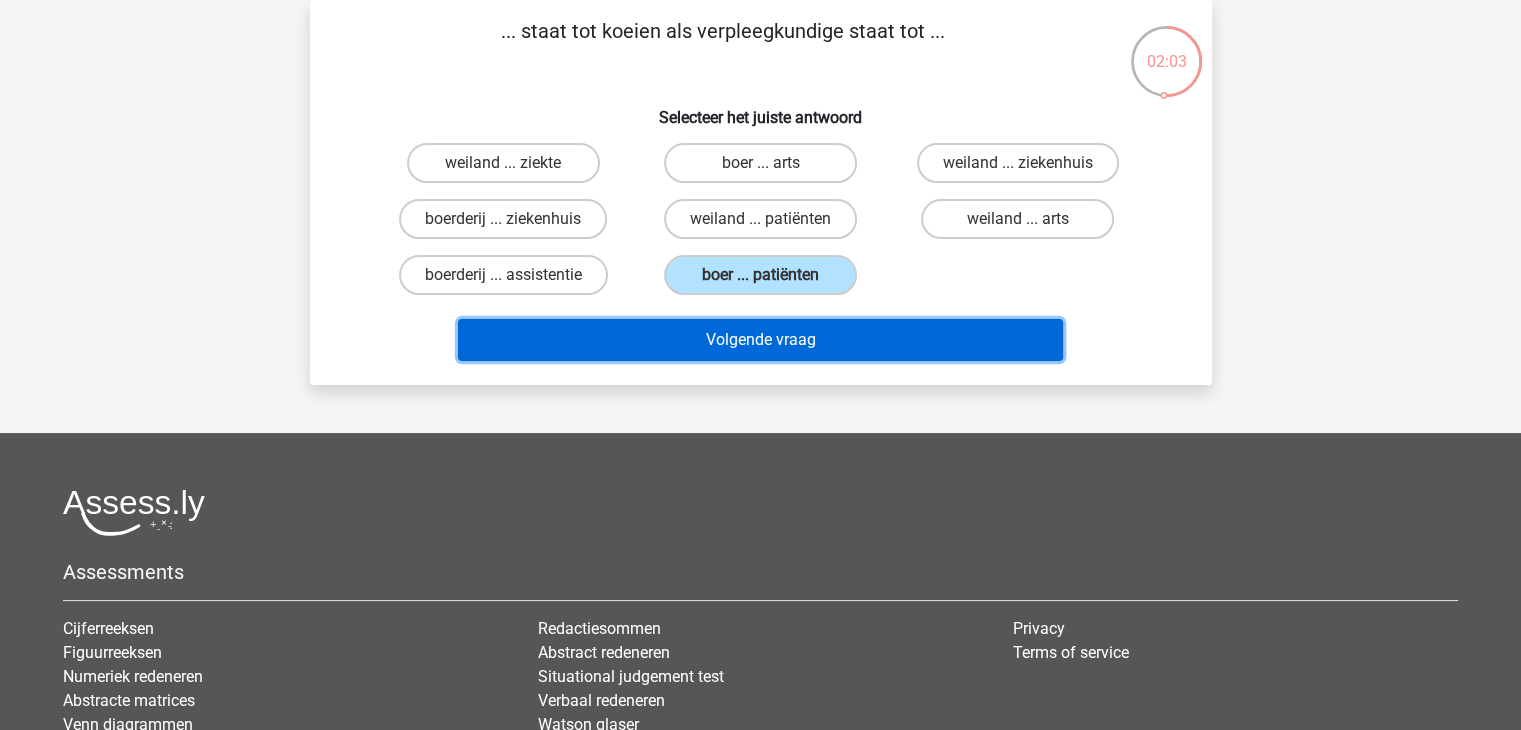 click on "Volgende vraag" at bounding box center (760, 340) 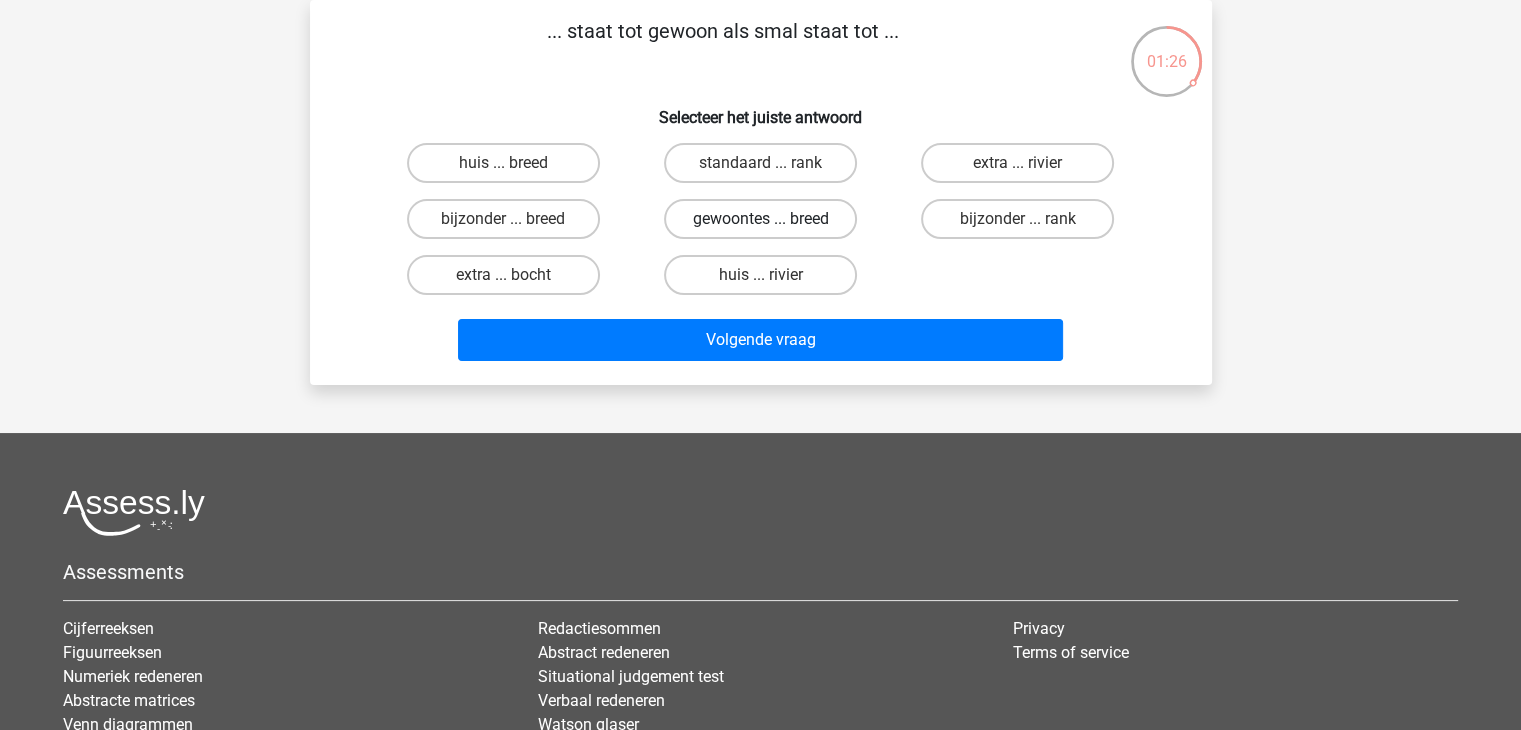 click on "gewoontes ... breed" at bounding box center [760, 219] 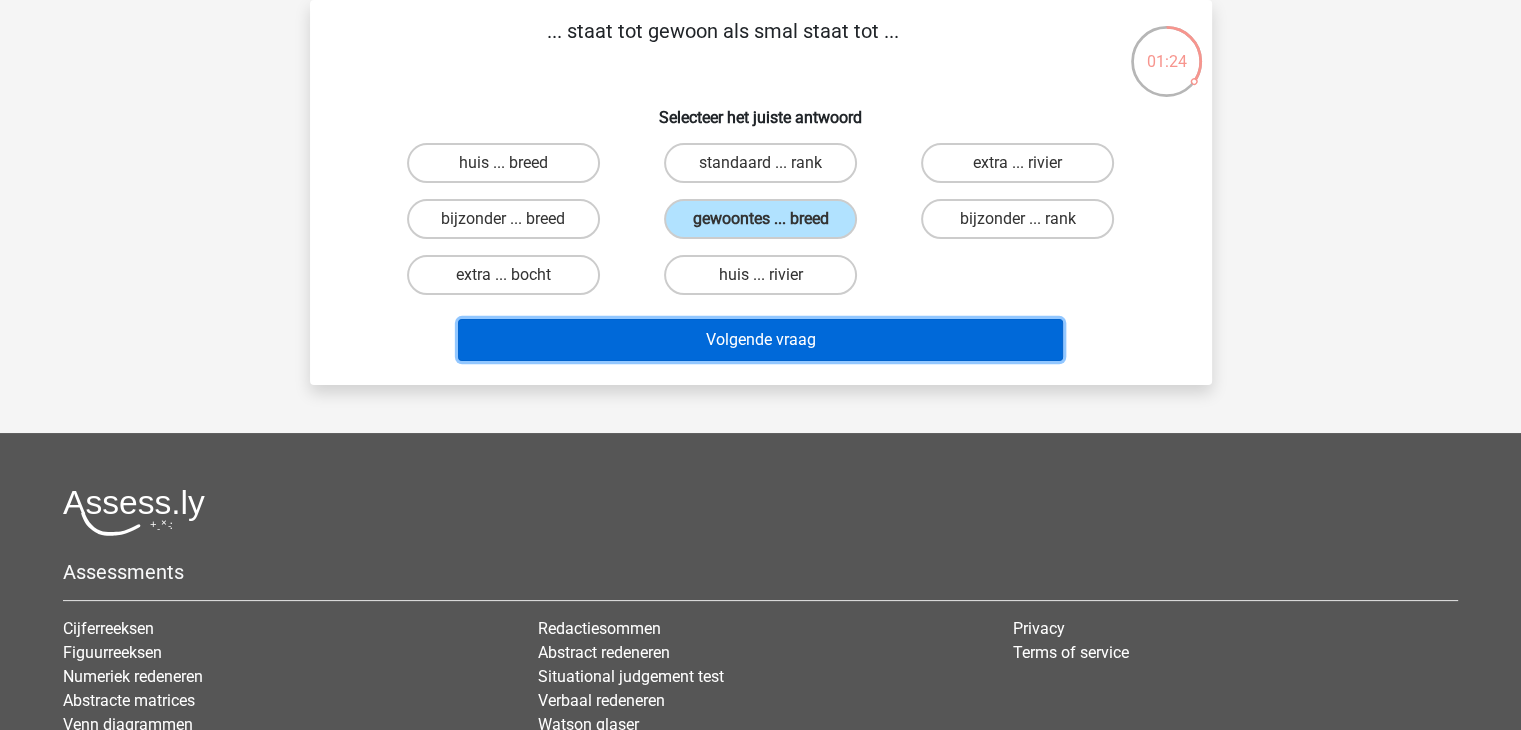 click on "Volgende vraag" at bounding box center [760, 340] 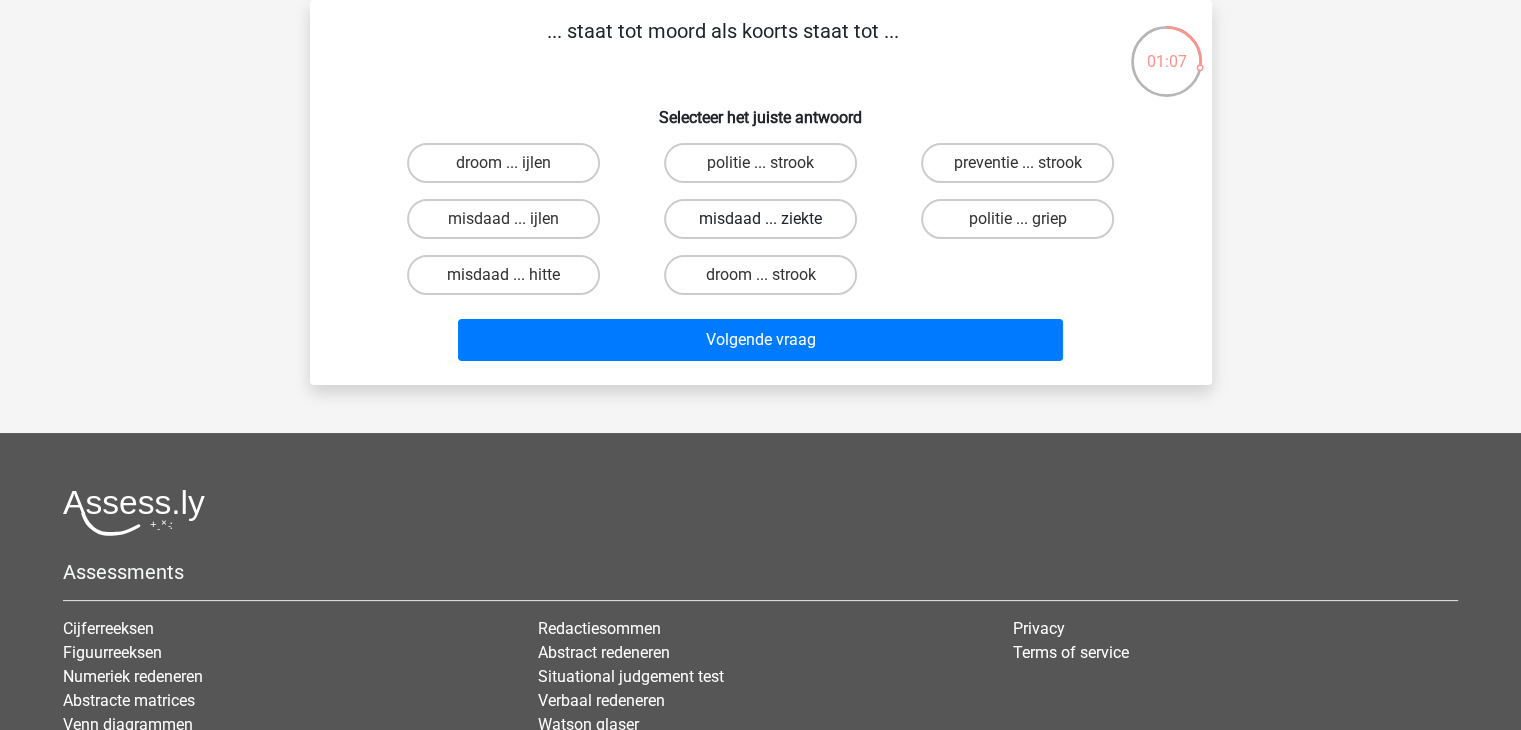 click on "misdaad ... ziekte" at bounding box center [760, 219] 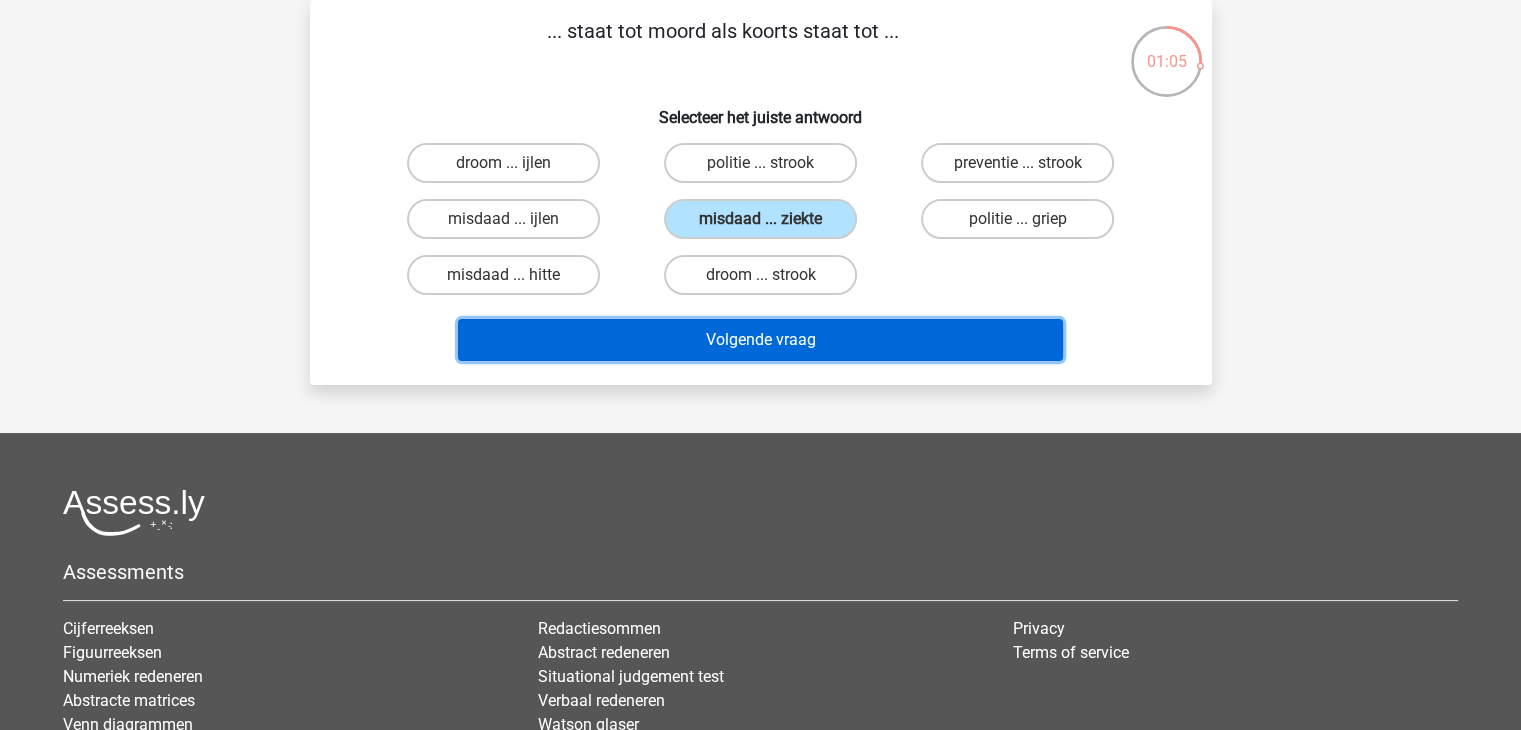 click on "Volgende vraag" at bounding box center [760, 340] 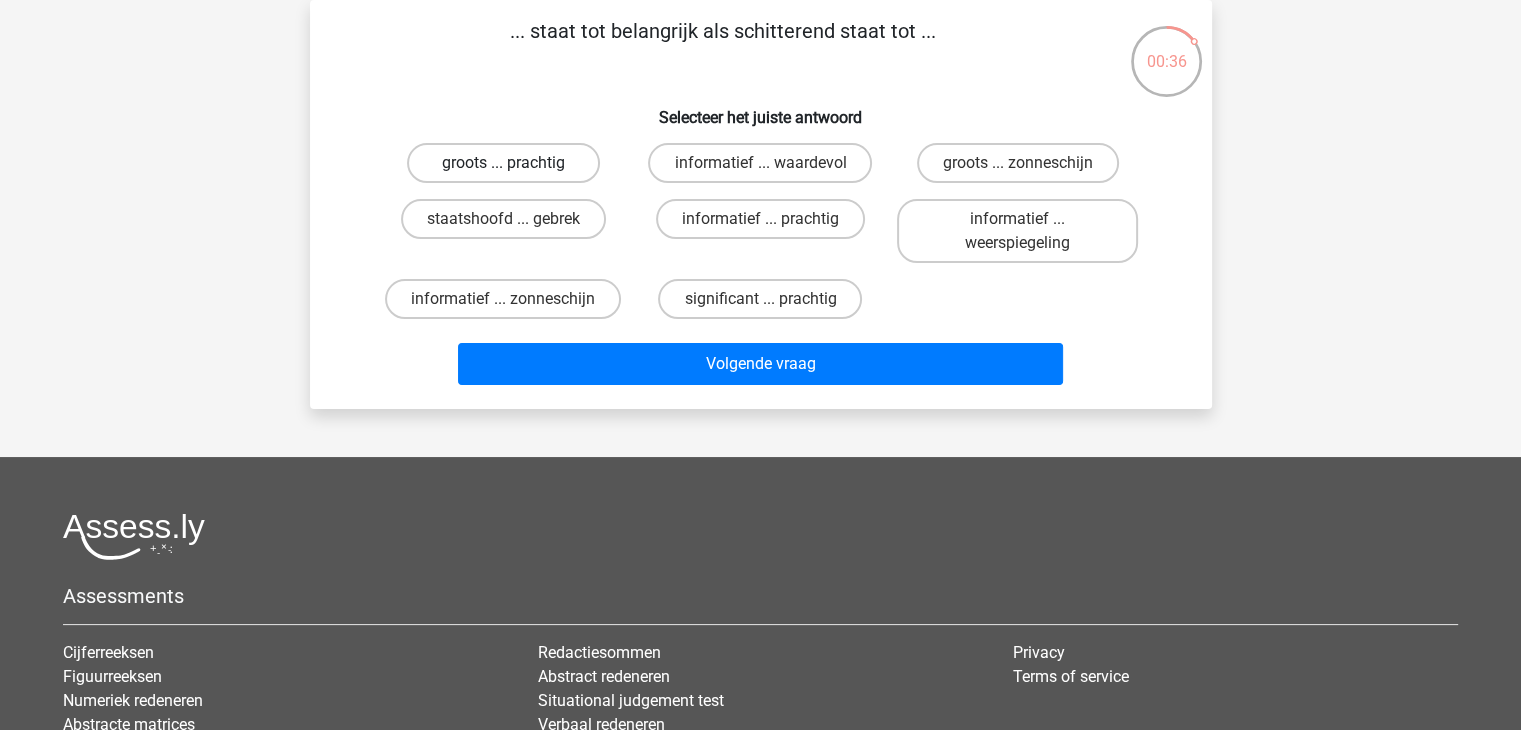 click on "groots ... prachtig" at bounding box center [503, 163] 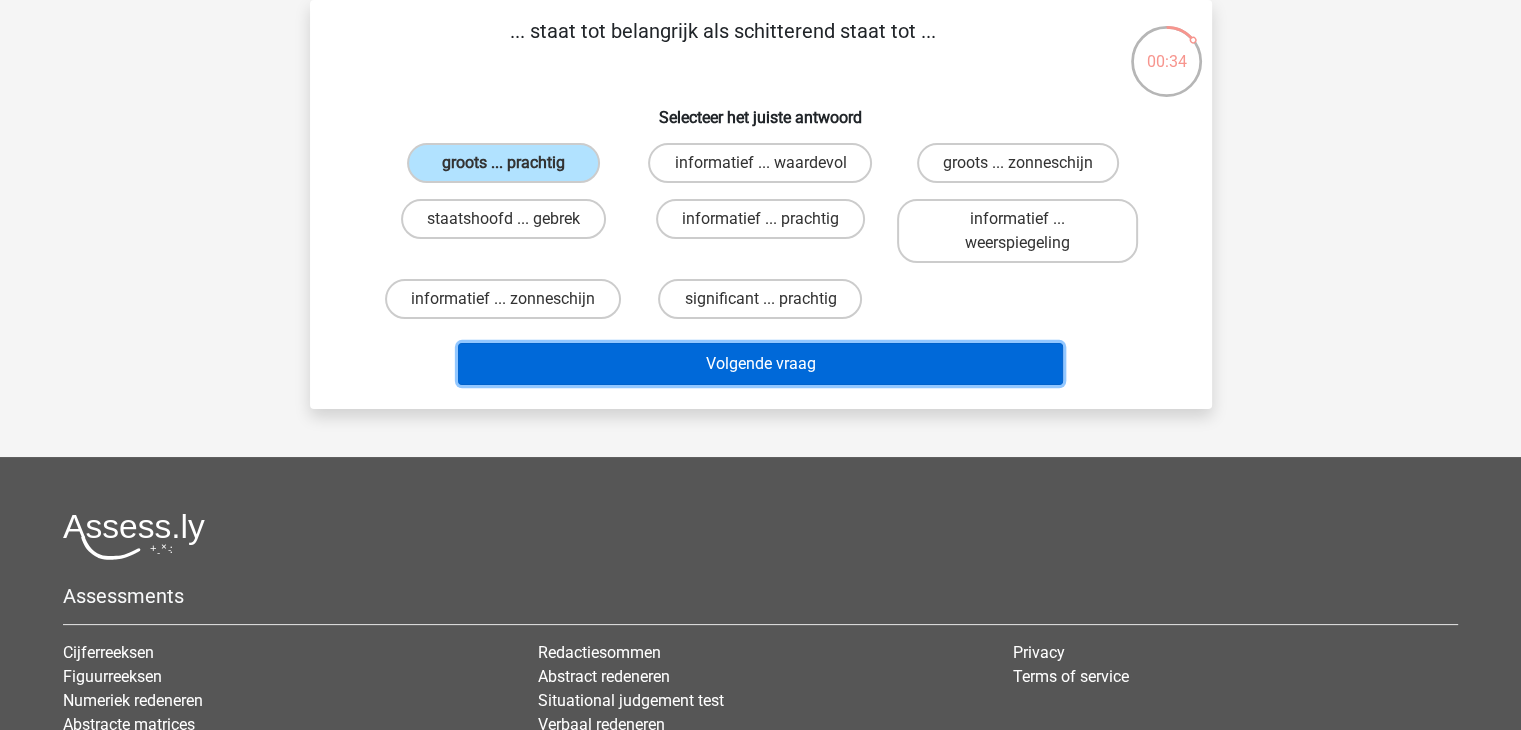 click on "Volgende vraag" at bounding box center [760, 364] 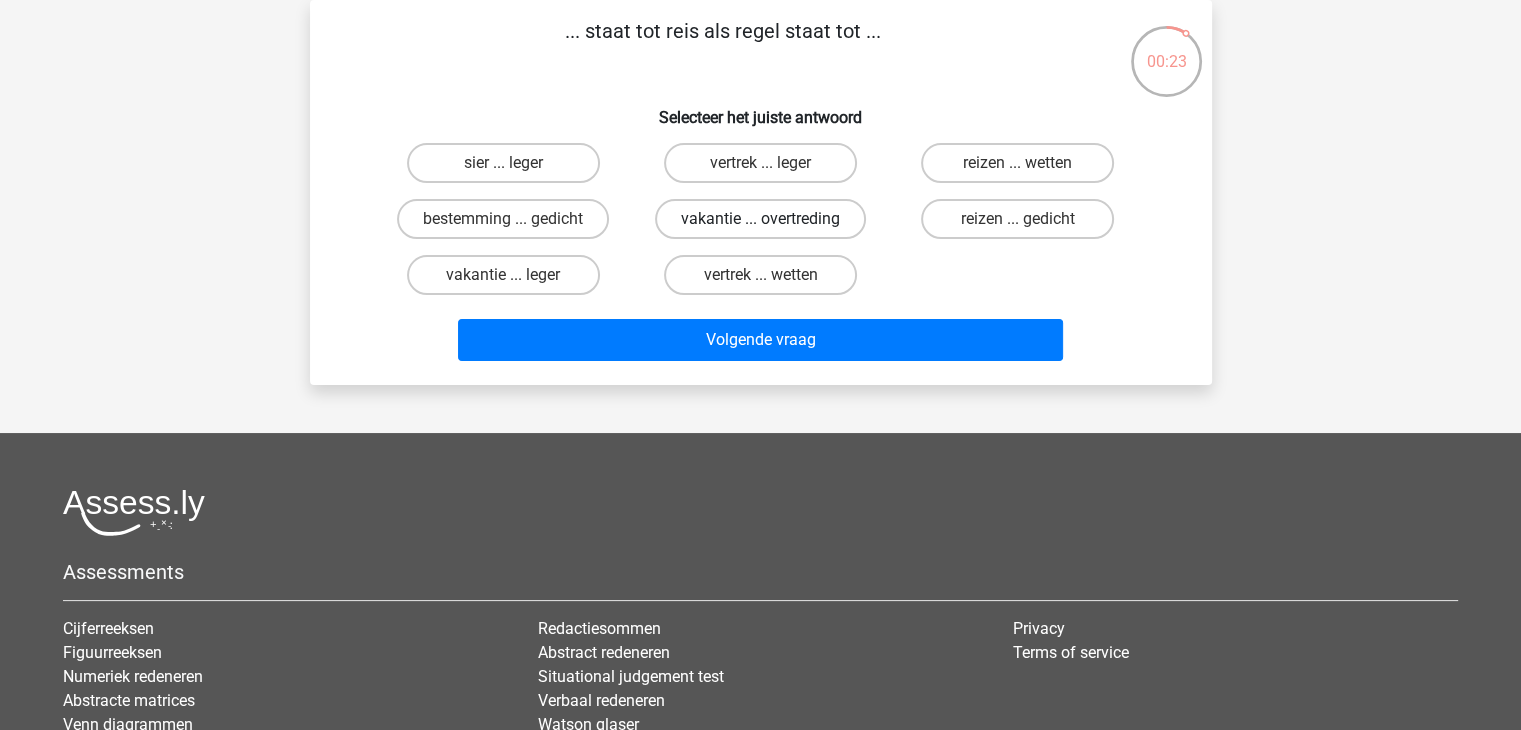 click on "vakantie ... overtreding" at bounding box center [760, 219] 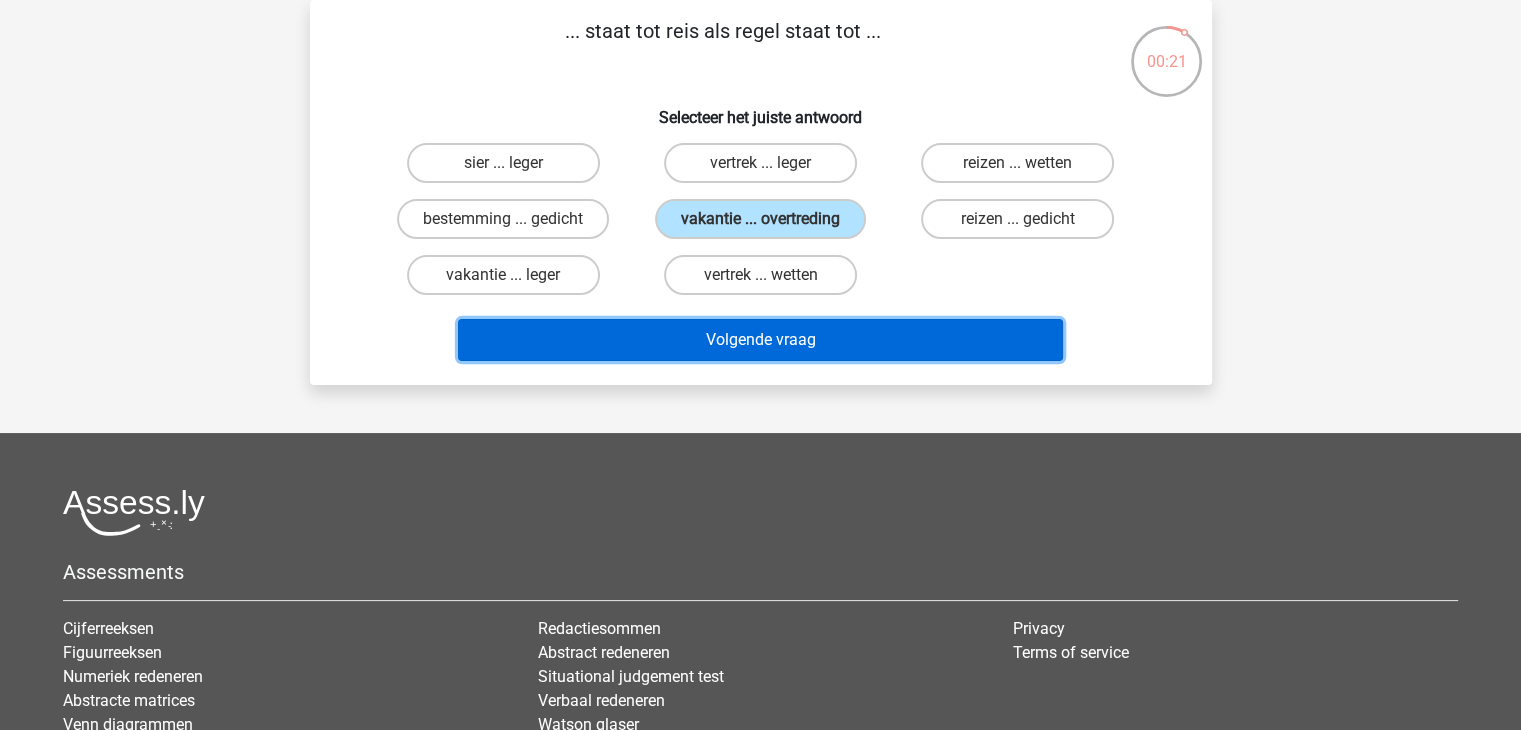 click on "Volgende vraag" at bounding box center [760, 340] 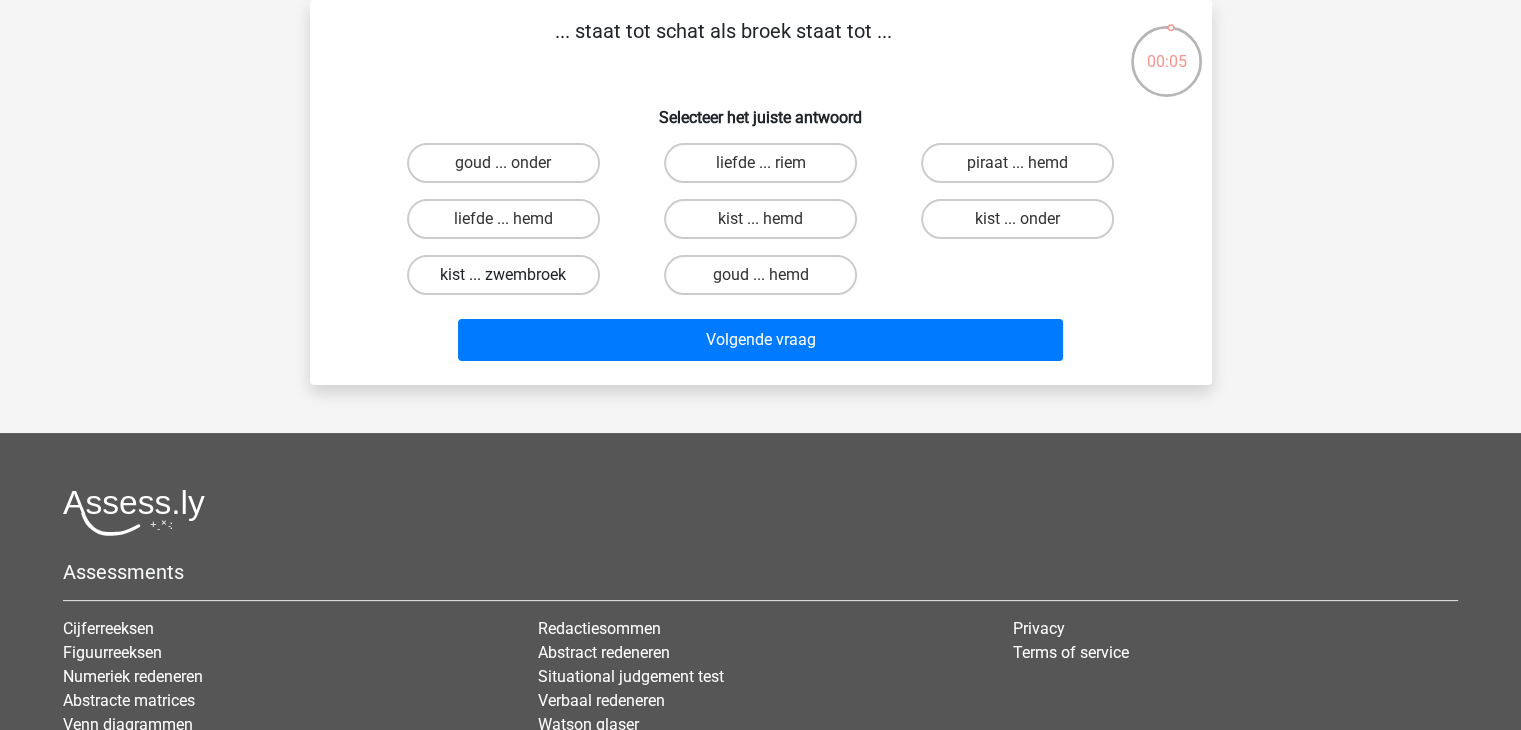 click on "kist ... zwembroek" at bounding box center (503, 275) 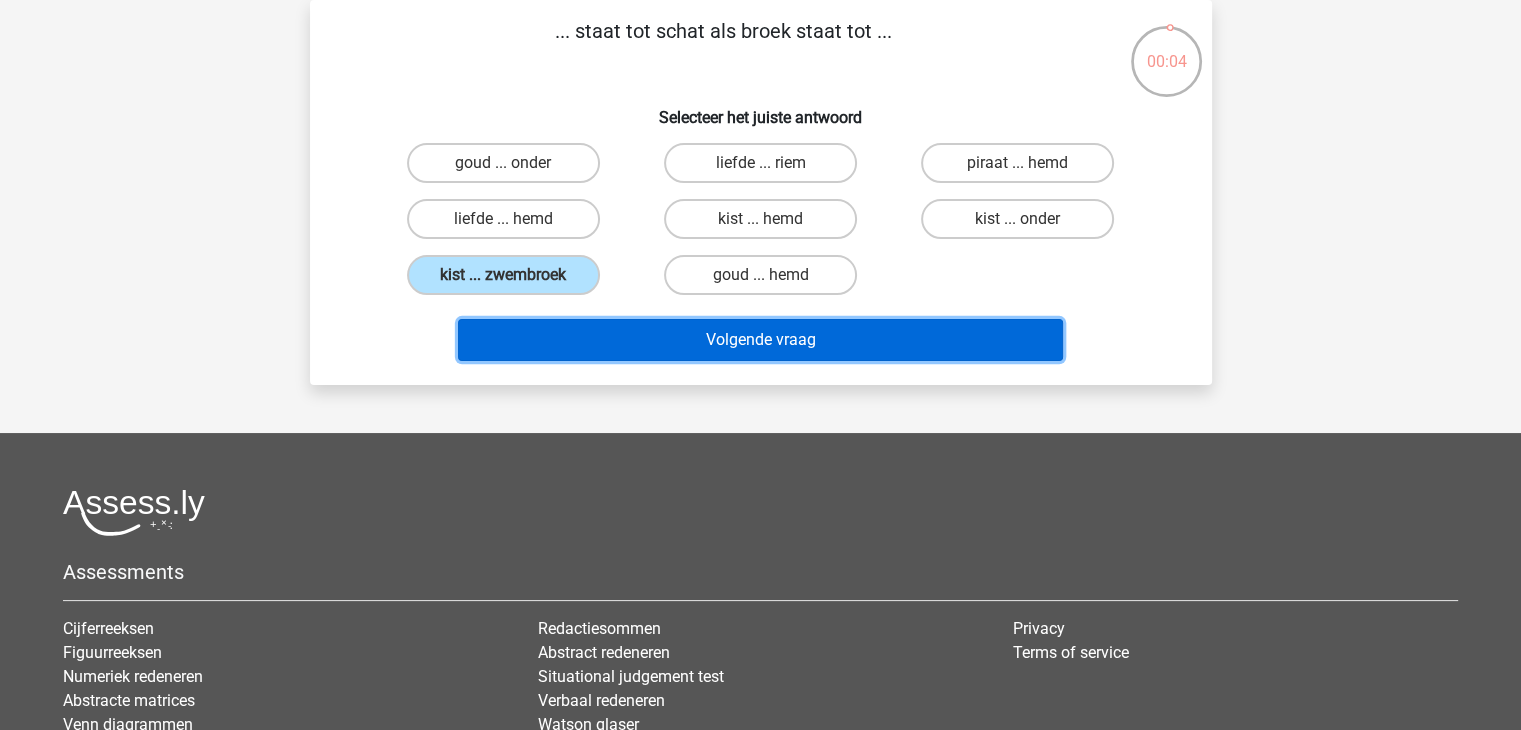 click on "Volgende vraag" at bounding box center (760, 340) 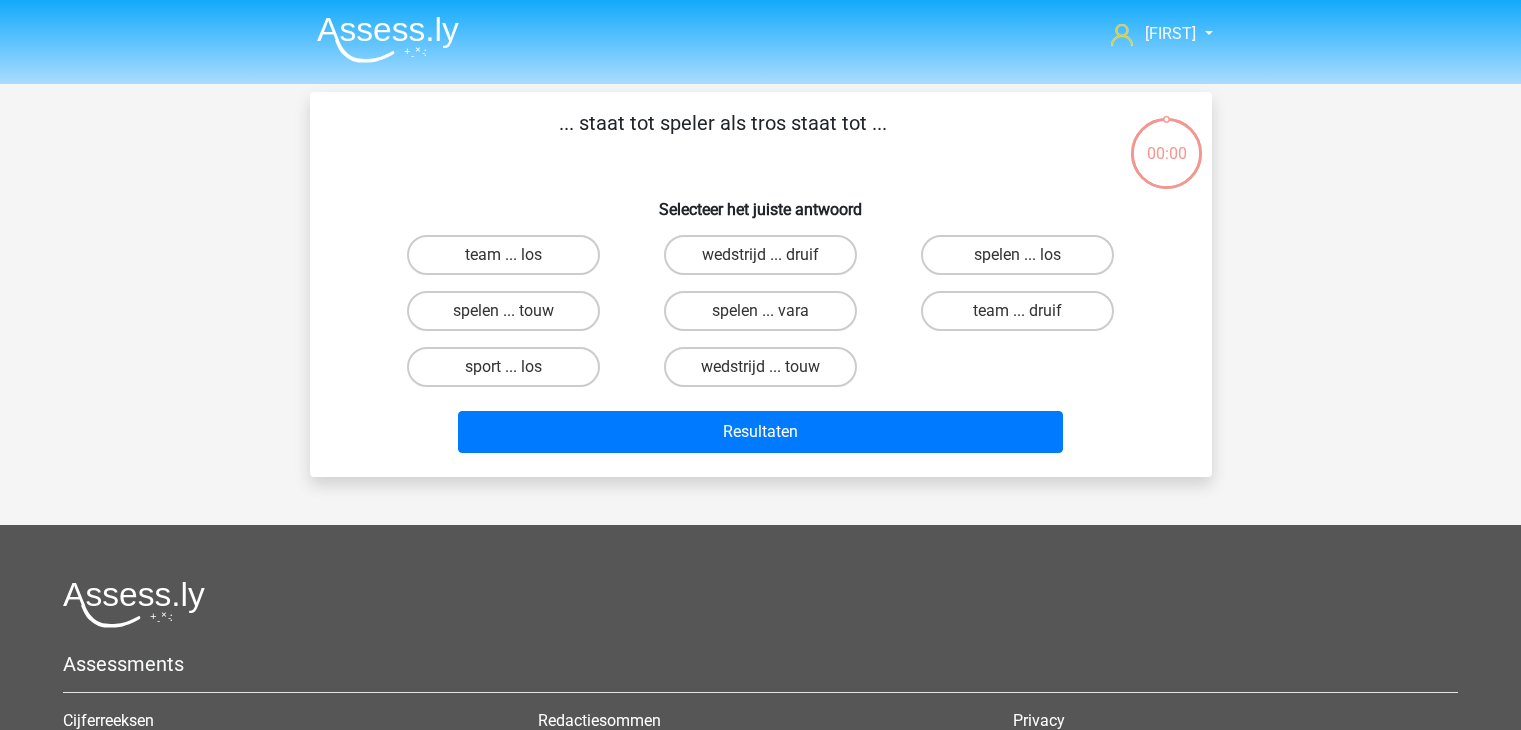 scroll, scrollTop: 92, scrollLeft: 0, axis: vertical 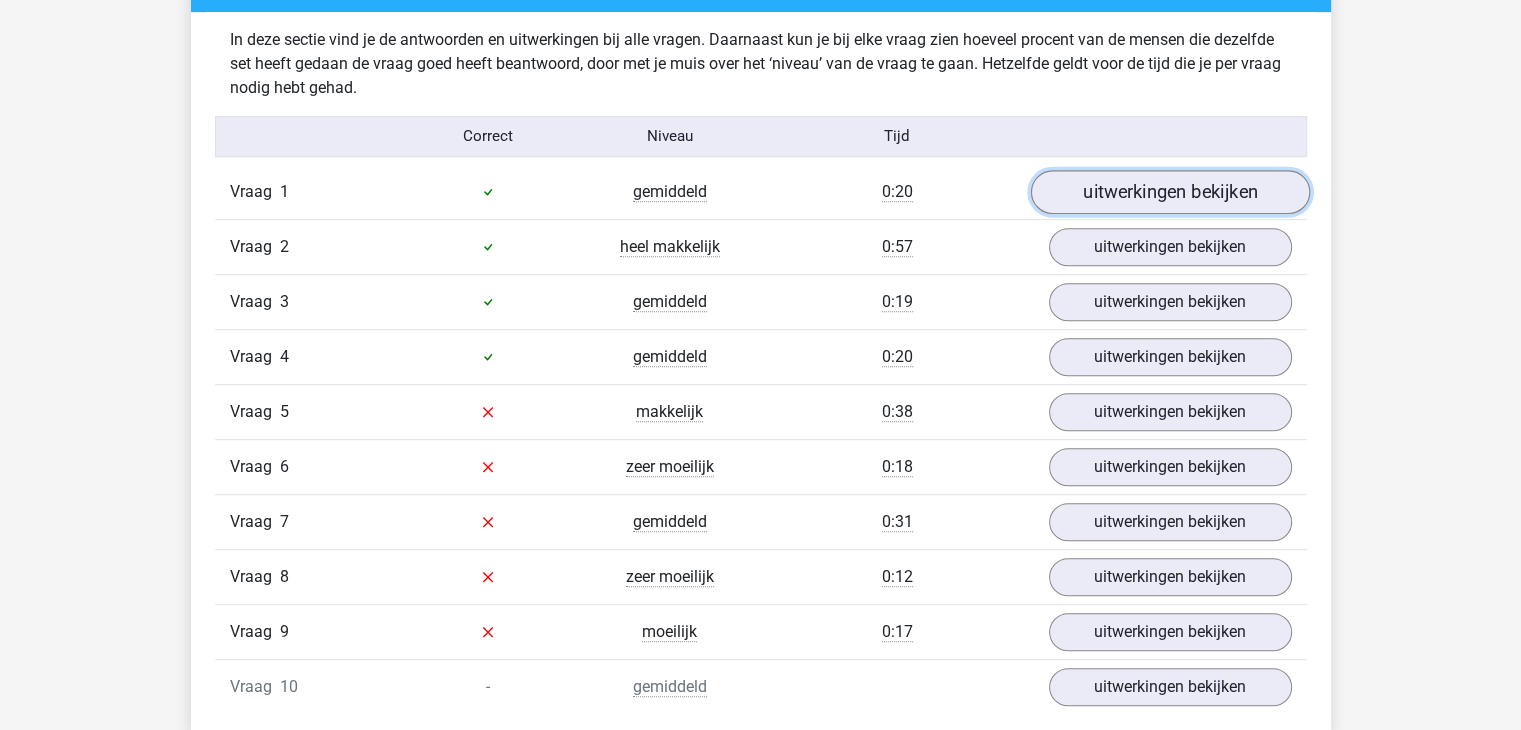 click on "uitwerkingen bekijken" at bounding box center [1169, 192] 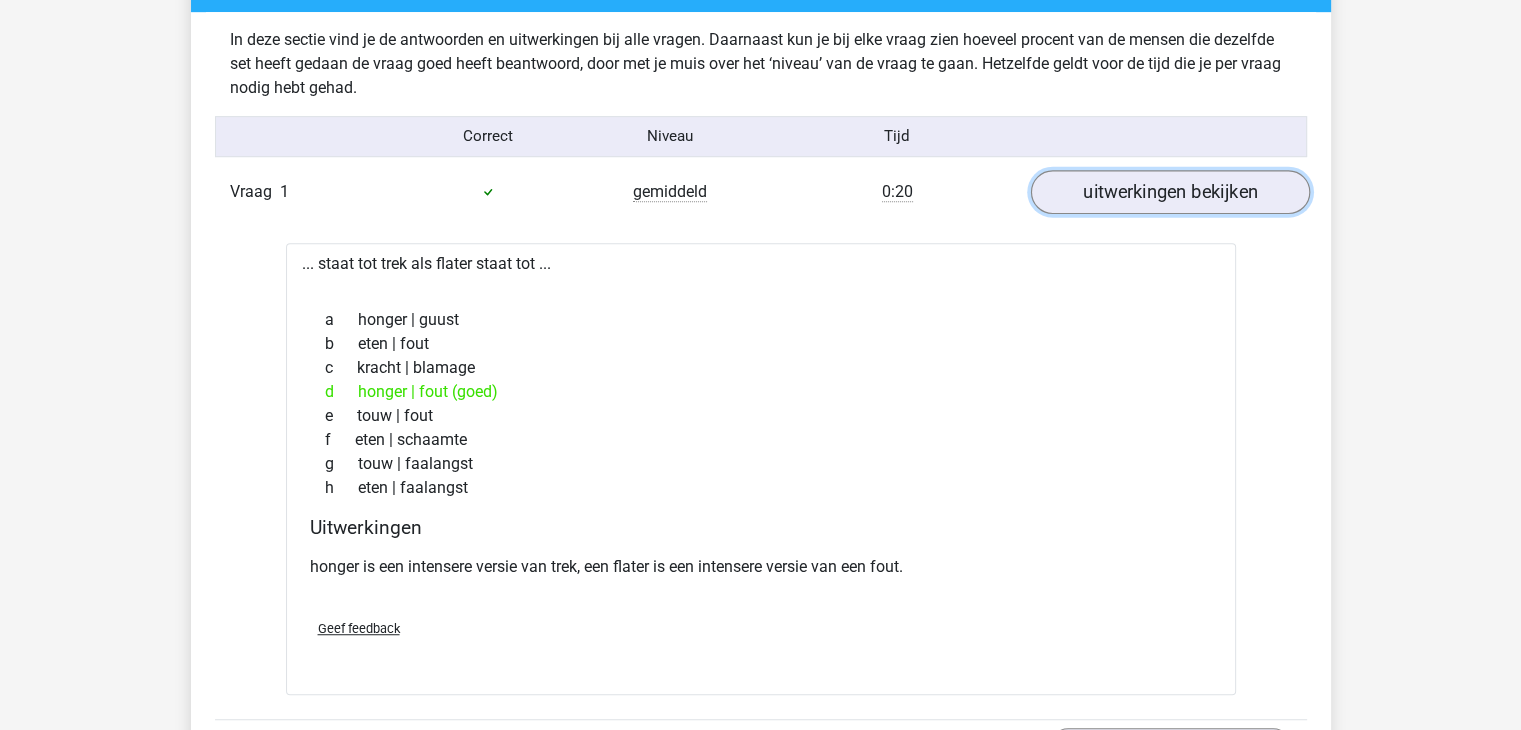 click on "uitwerkingen bekijken" at bounding box center [1169, 192] 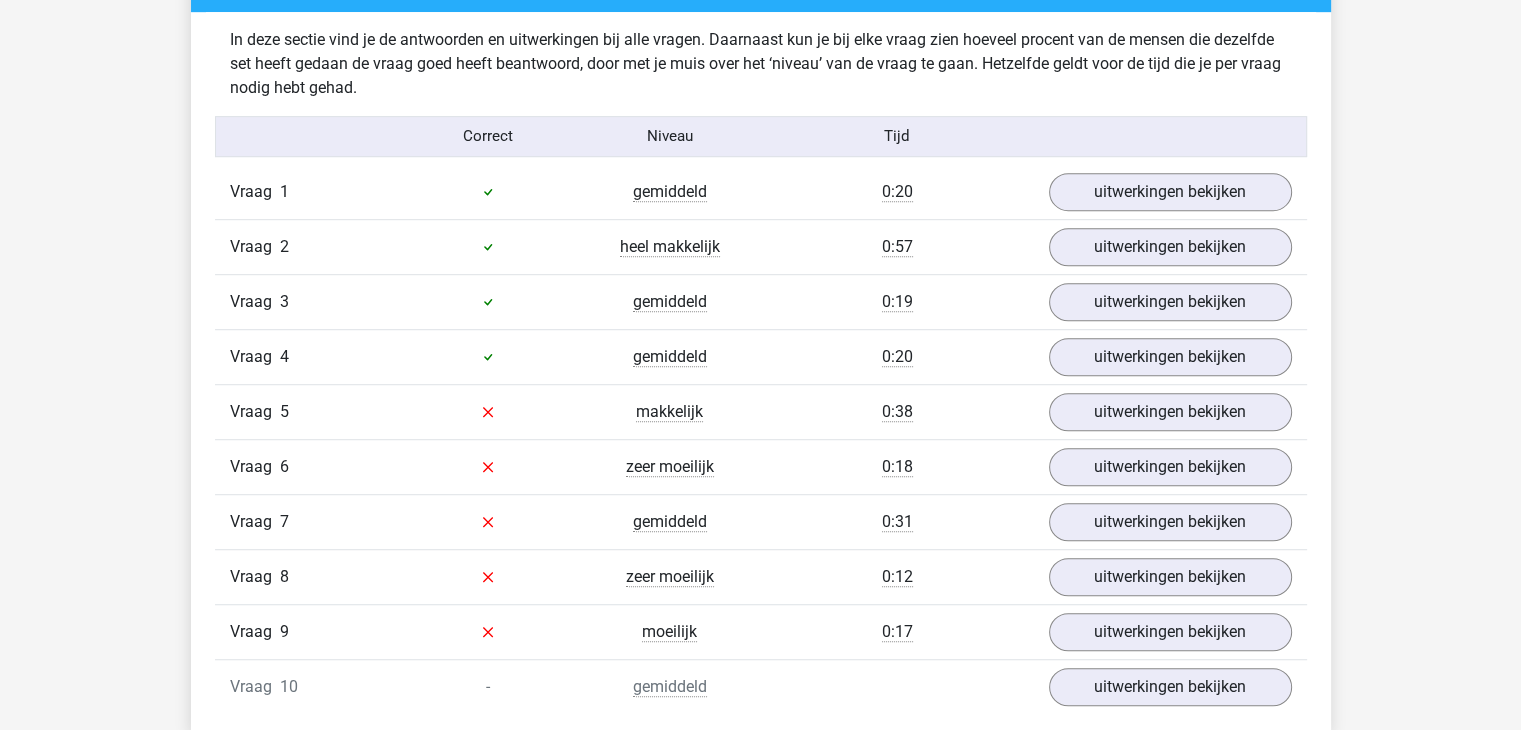 click on "Vraag
1
gemiddeld
0:20
uitwerkingen bekijken" at bounding box center [761, 192] 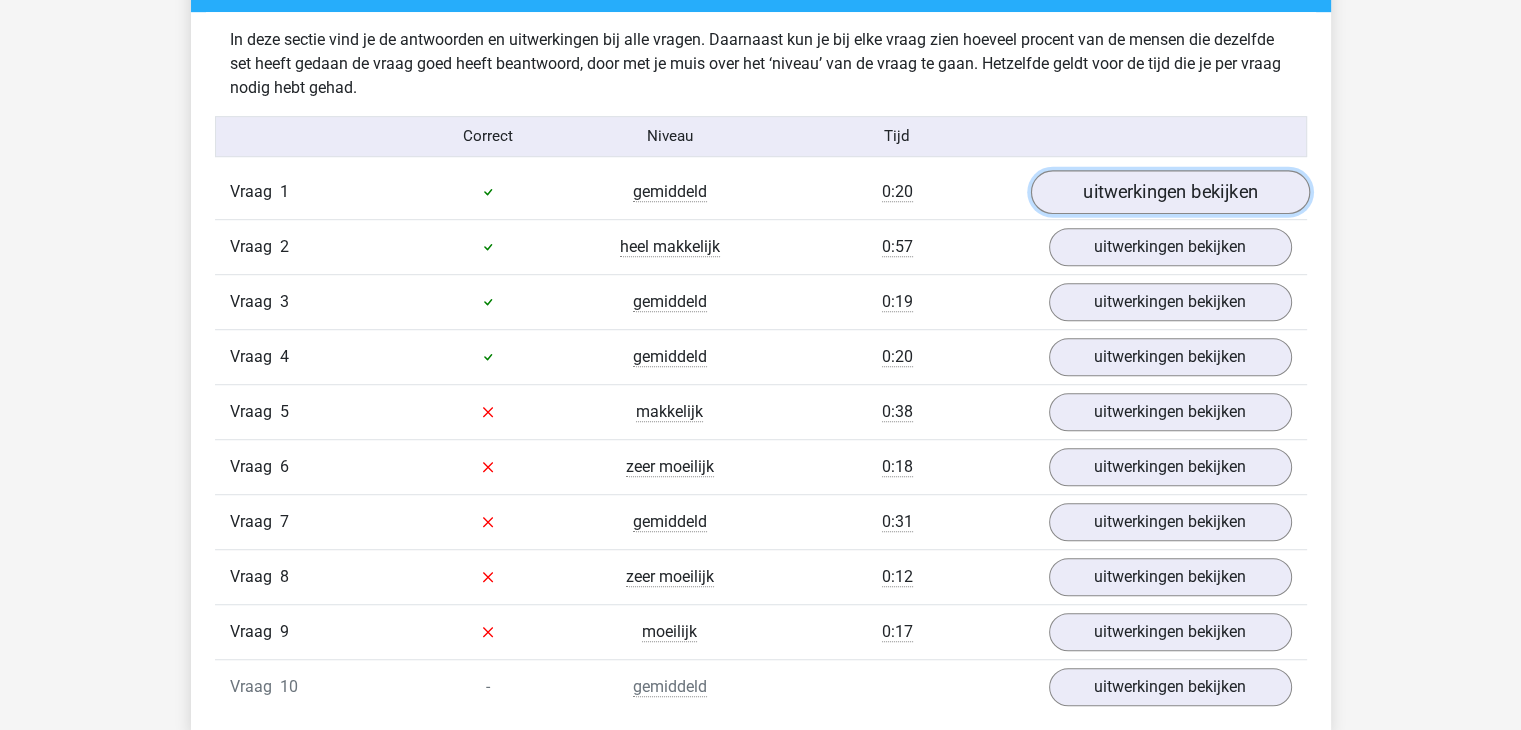 click on "uitwerkingen bekijken" at bounding box center [1169, 192] 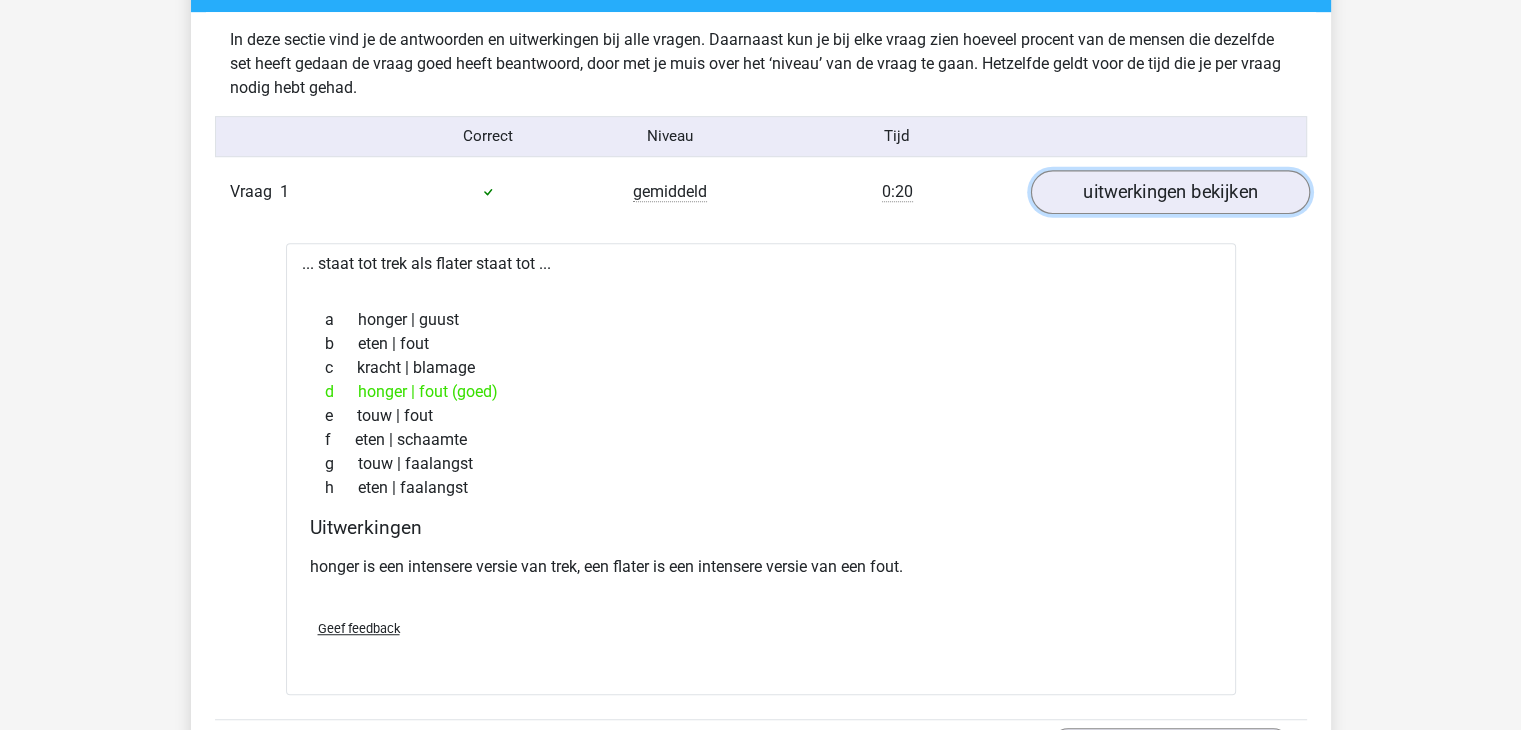 click on "uitwerkingen bekijken" at bounding box center (1169, 192) 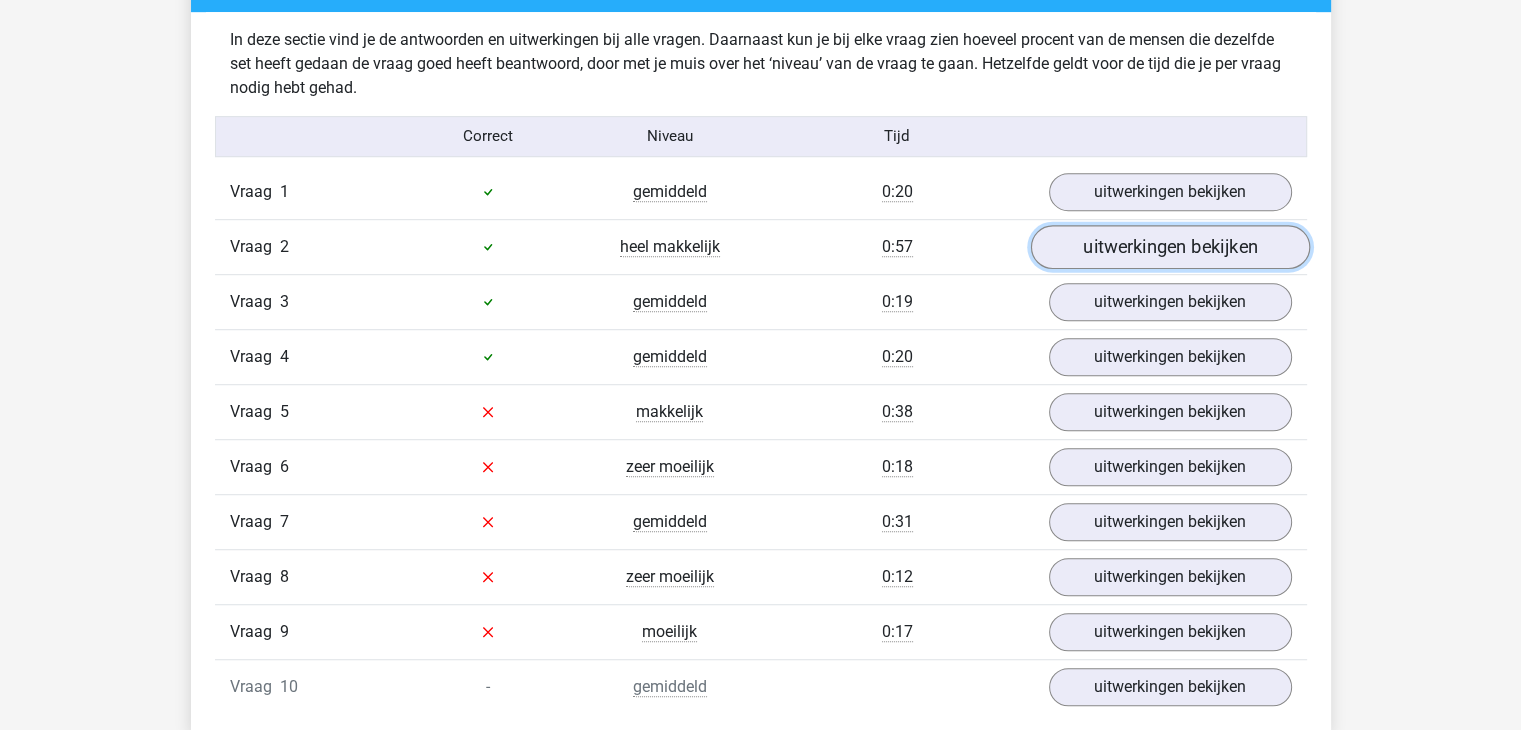 click on "uitwerkingen bekijken" at bounding box center [1169, 247] 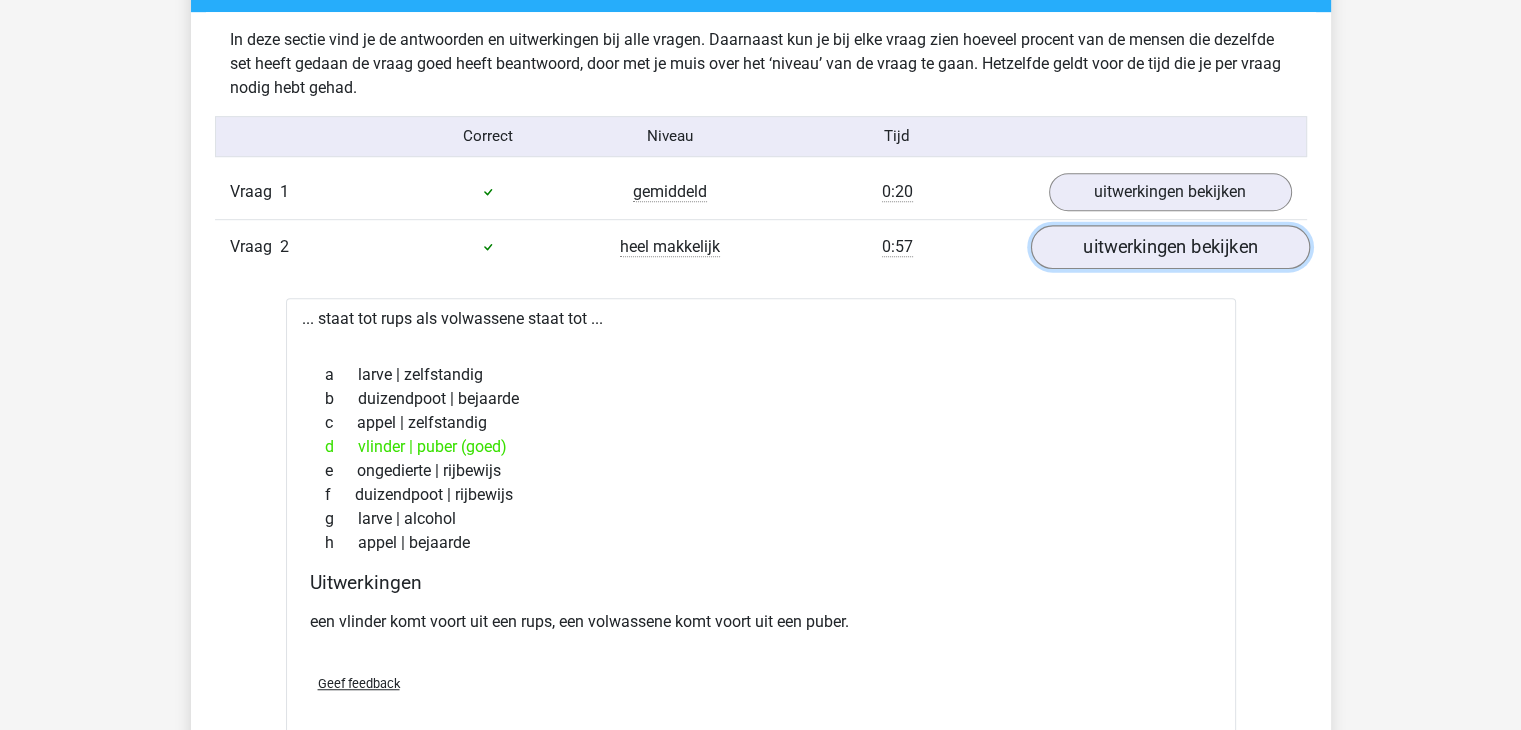 click on "uitwerkingen bekijken" at bounding box center (1169, 247) 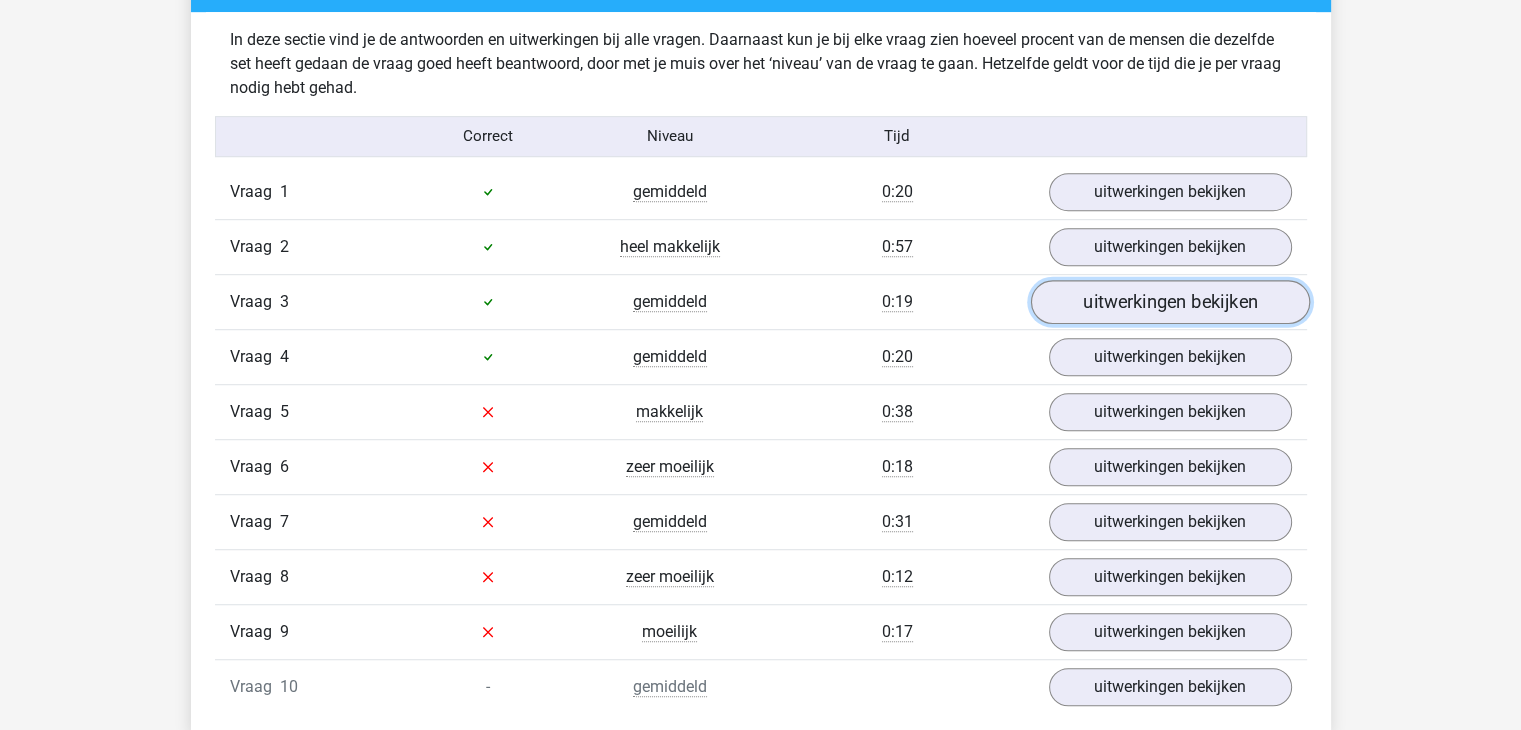 click on "uitwerkingen bekijken" at bounding box center [1169, 302] 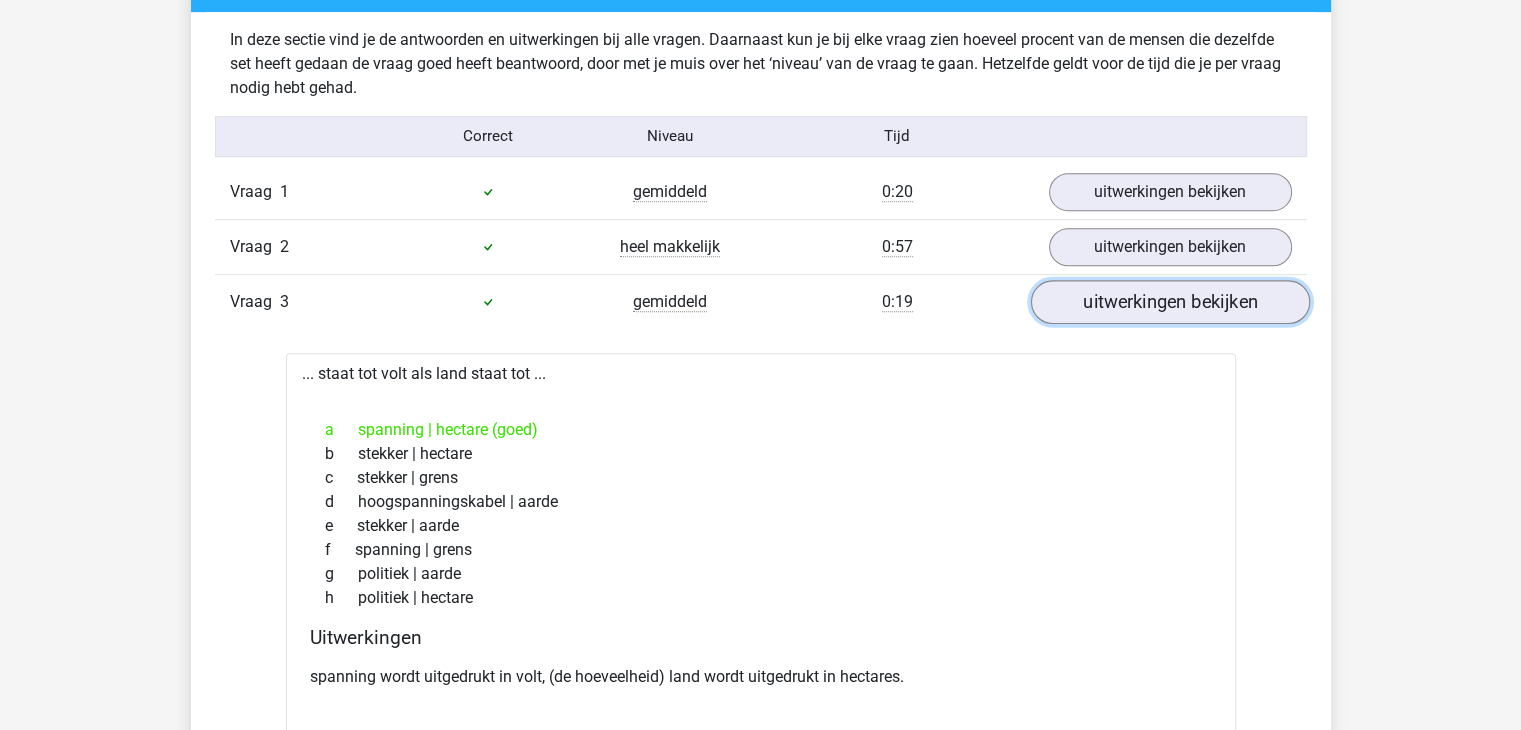 click on "uitwerkingen bekijken" at bounding box center (1169, 302) 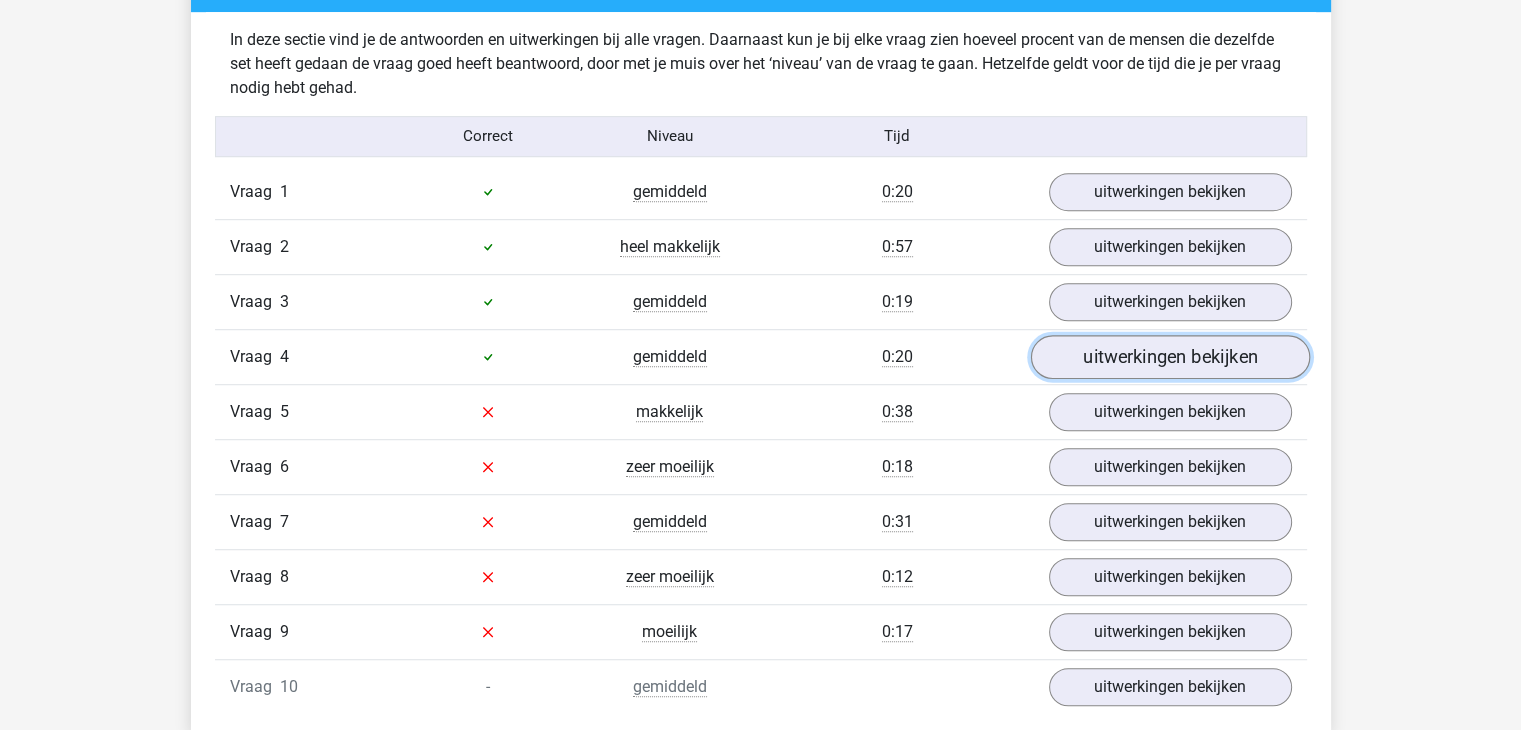 click on "uitwerkingen bekijken" at bounding box center [1169, 357] 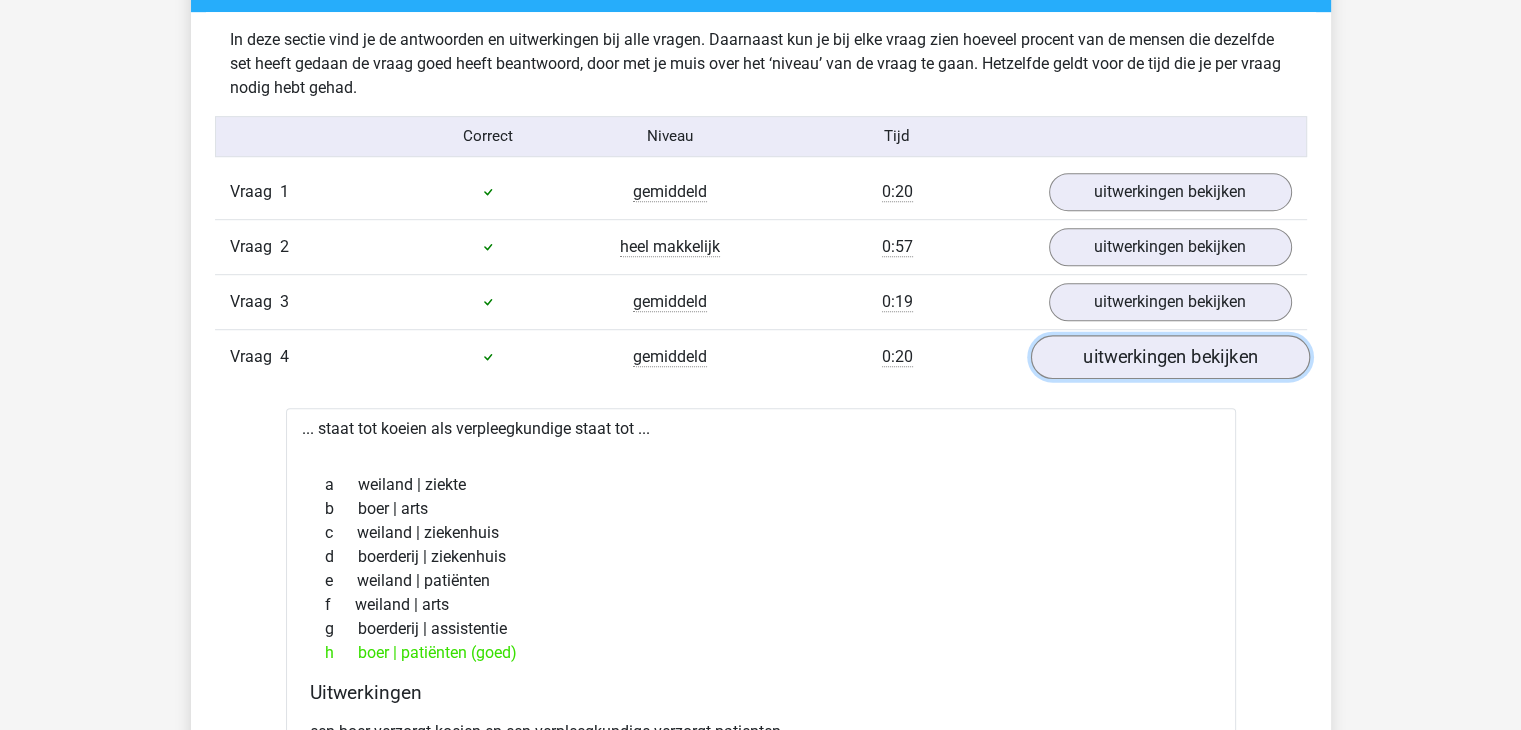 click on "uitwerkingen bekijken" at bounding box center (1169, 357) 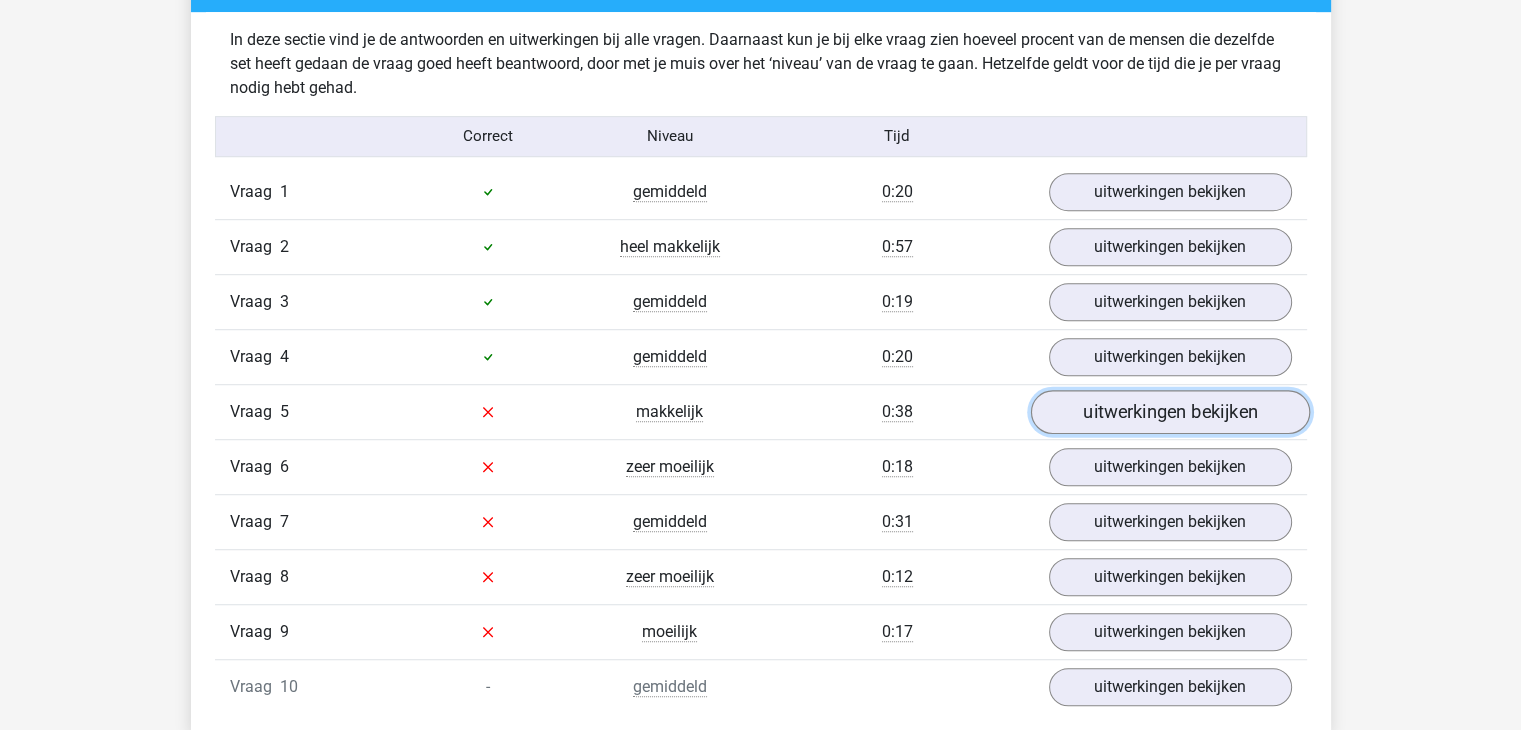 click on "uitwerkingen bekijken" at bounding box center (1169, 412) 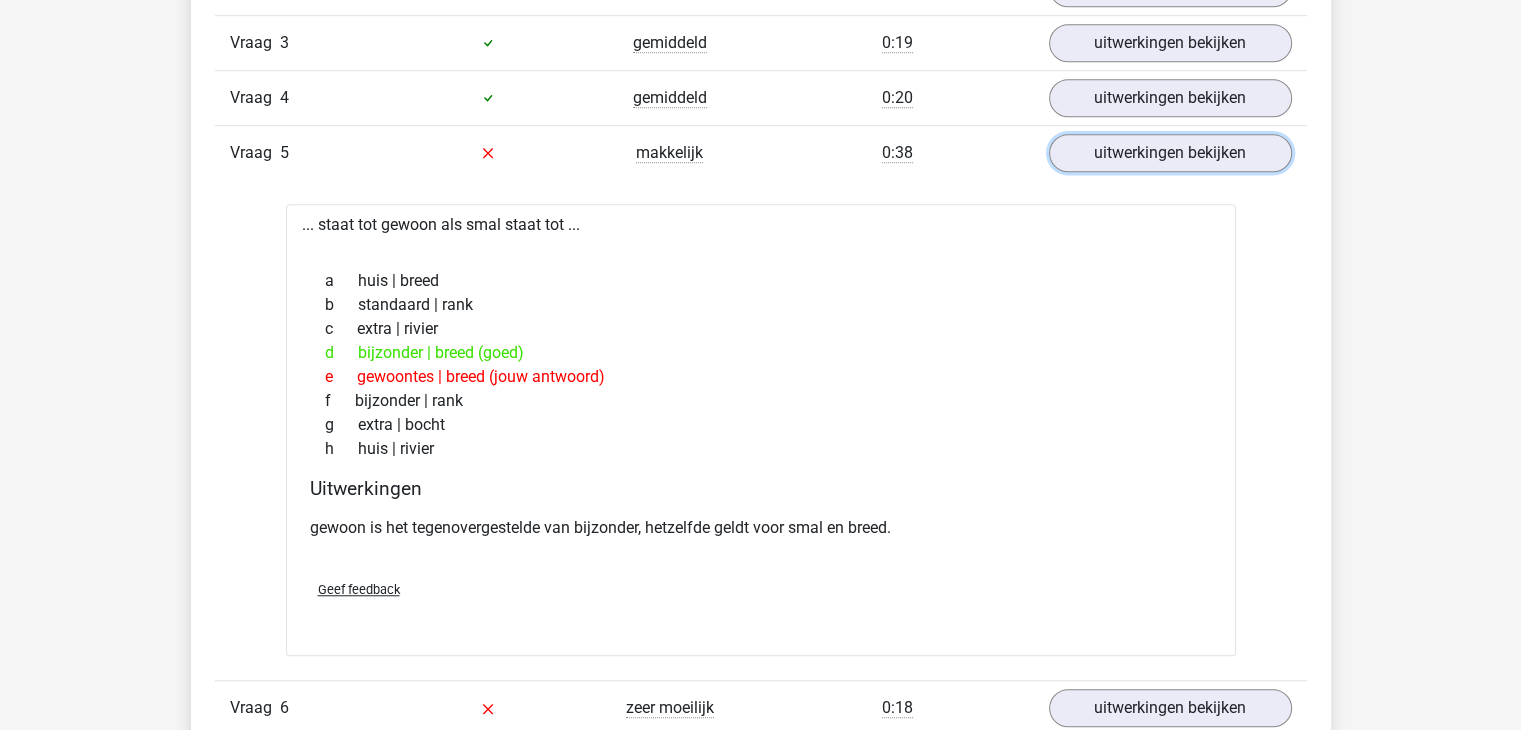 scroll, scrollTop: 1476, scrollLeft: 0, axis: vertical 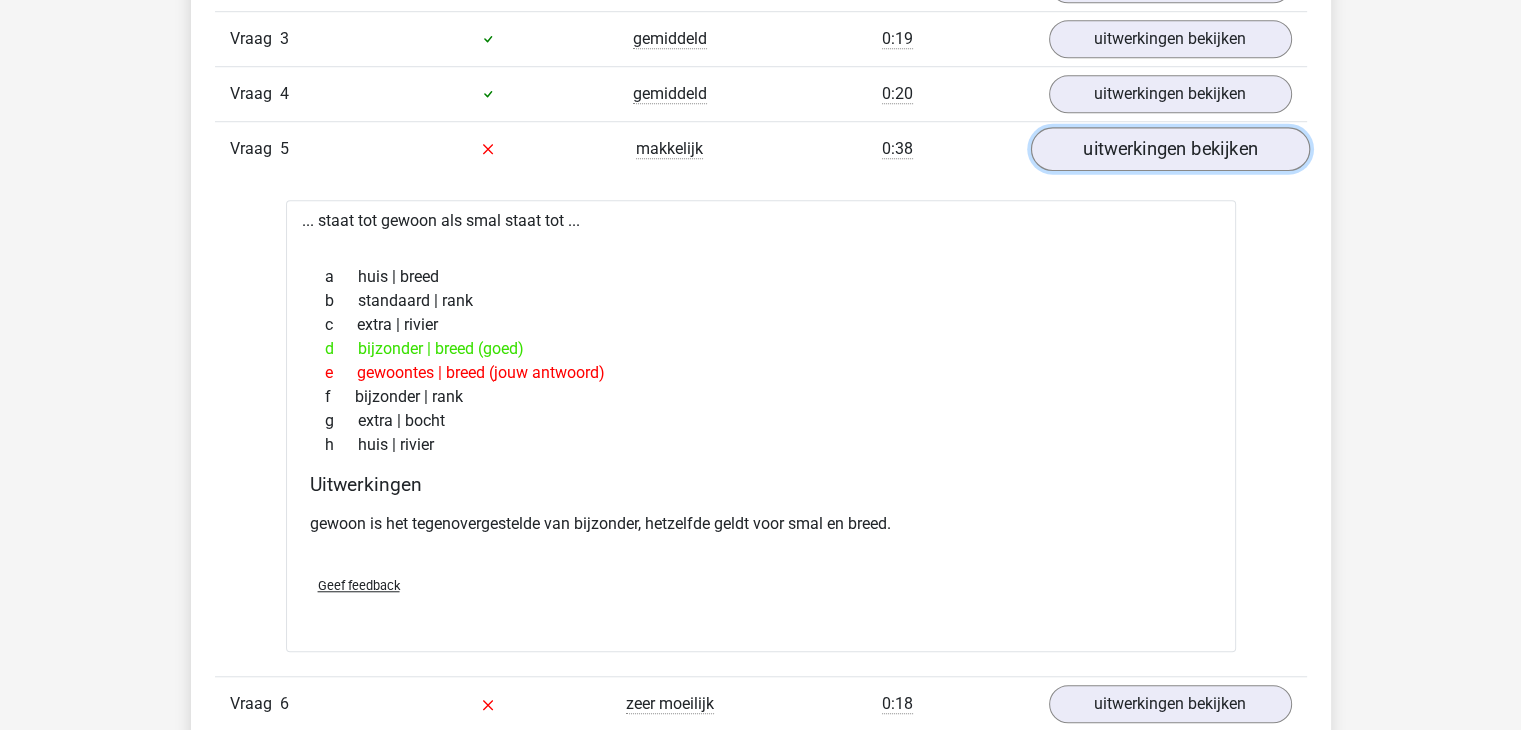click on "uitwerkingen bekijken" at bounding box center [1169, 149] 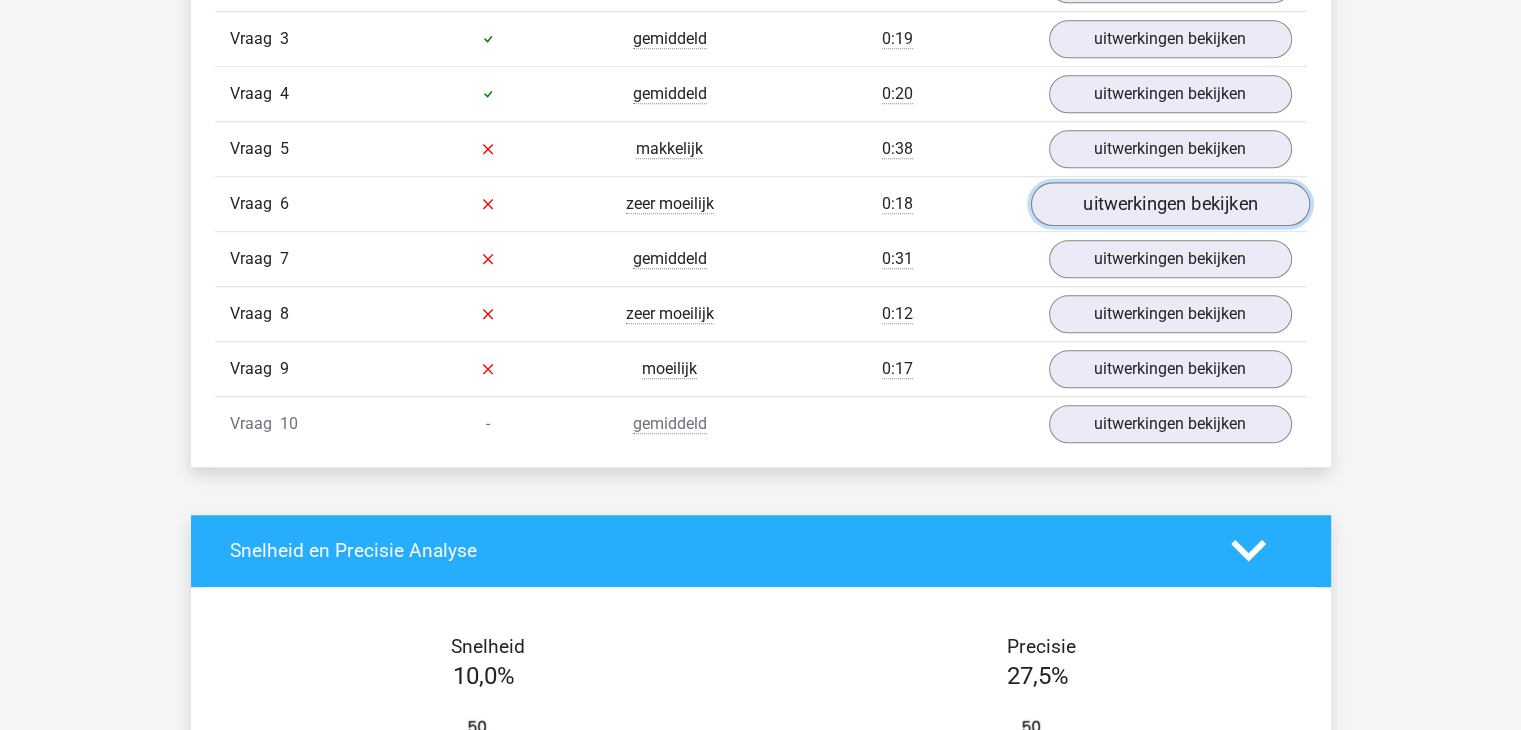 click on "uitwerkingen bekijken" at bounding box center [1169, 204] 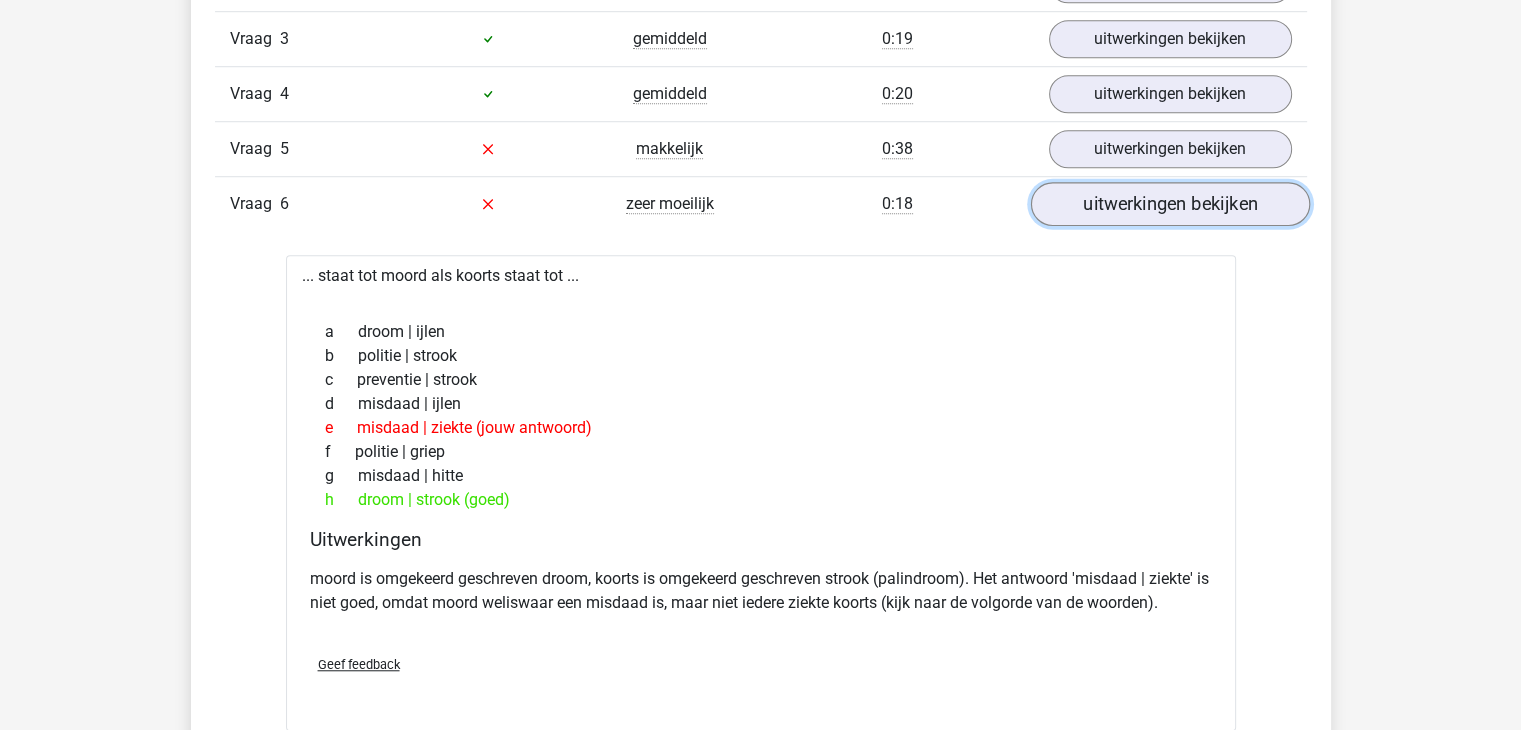 click on "uitwerkingen bekijken" at bounding box center (1169, 204) 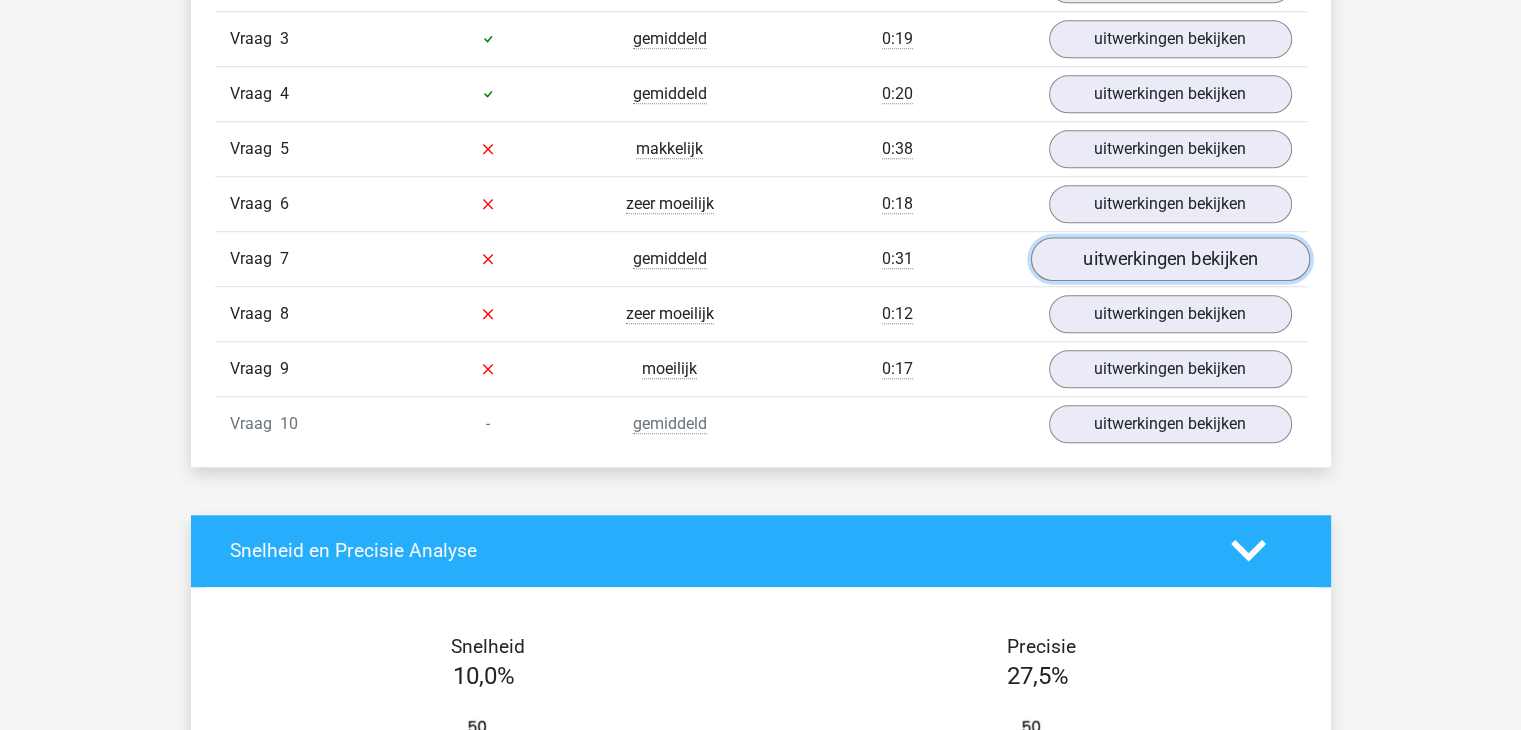 click on "uitwerkingen bekijken" at bounding box center [1169, 259] 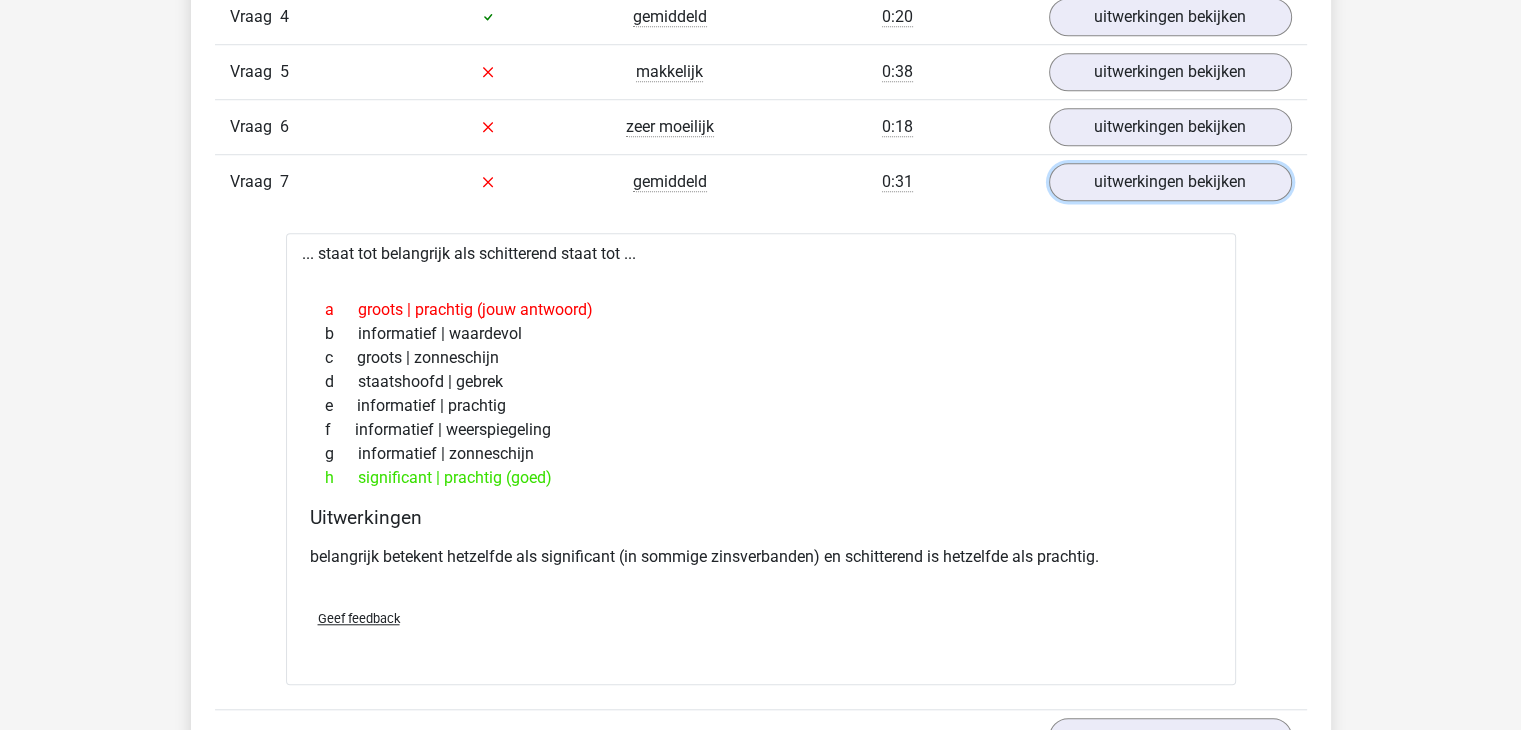 scroll, scrollTop: 1558, scrollLeft: 0, axis: vertical 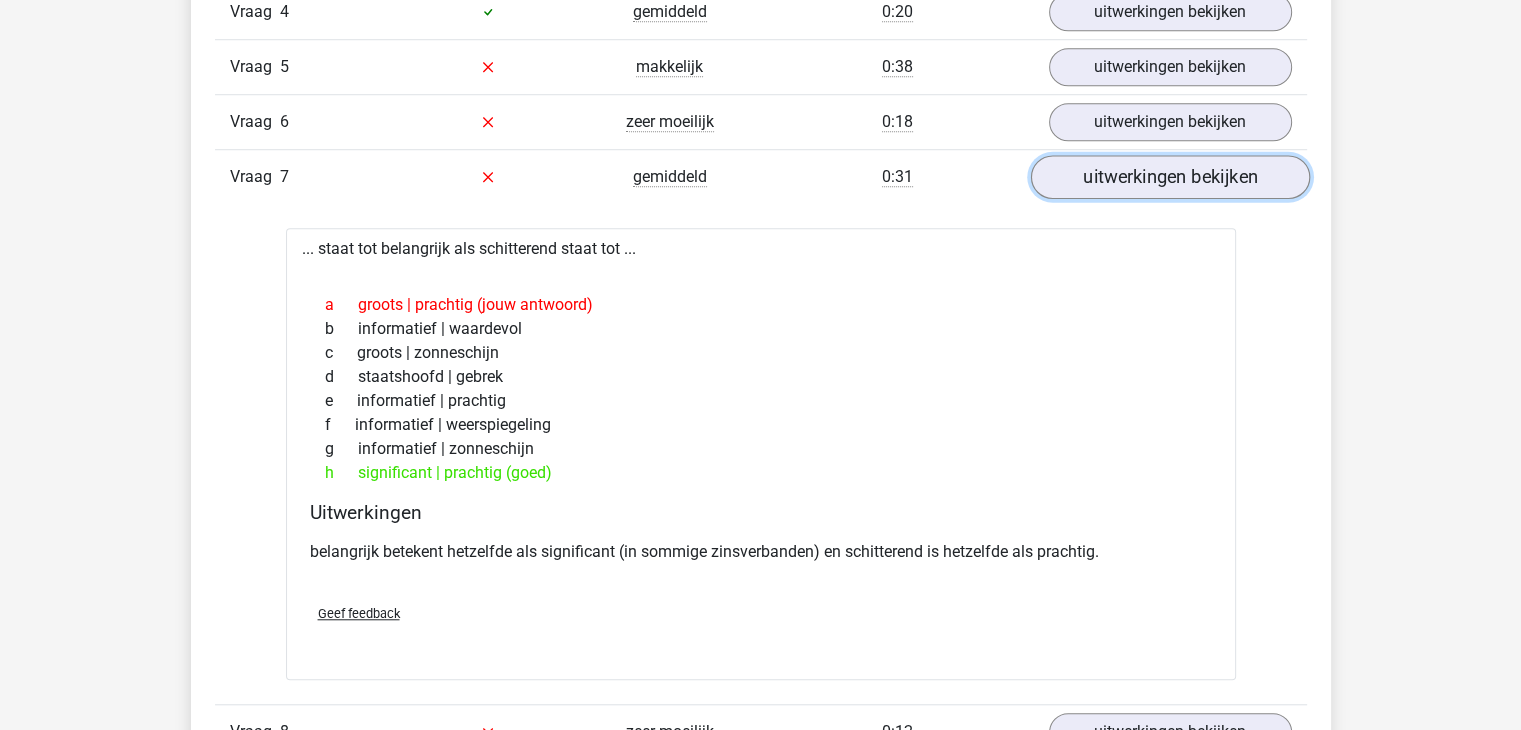 click on "uitwerkingen bekijken" at bounding box center [1169, 177] 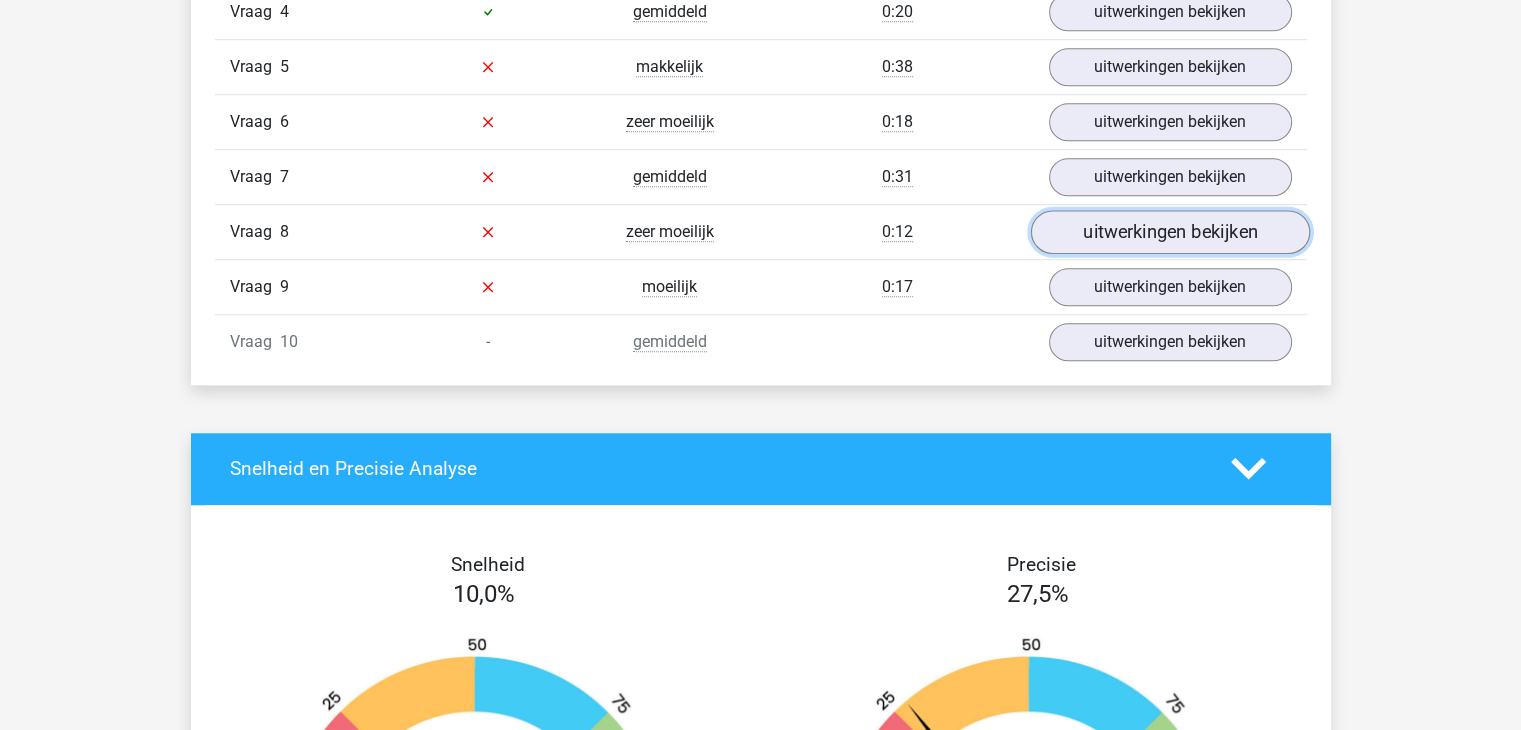 click on "uitwerkingen bekijken" at bounding box center [1169, 232] 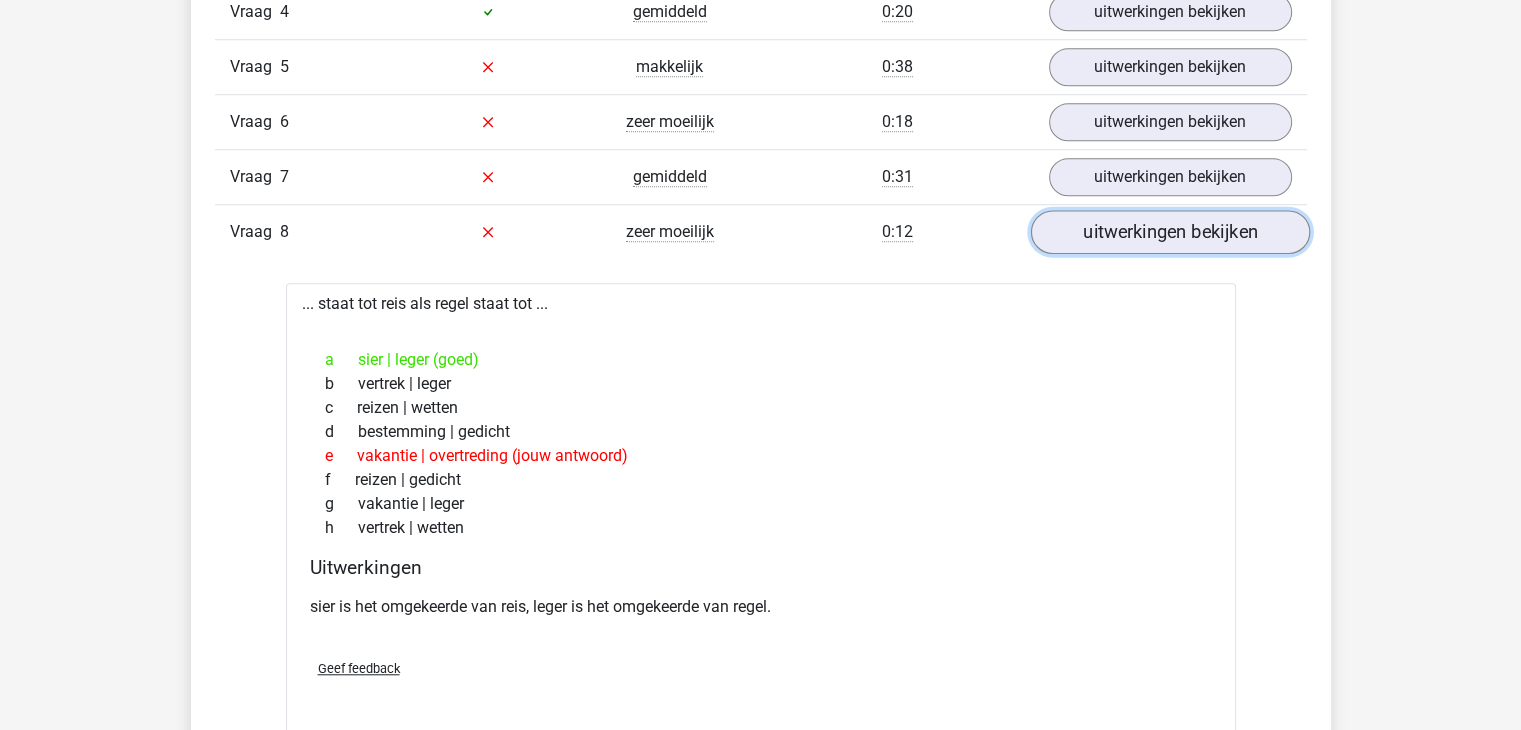 click on "uitwerkingen bekijken" at bounding box center (1169, 232) 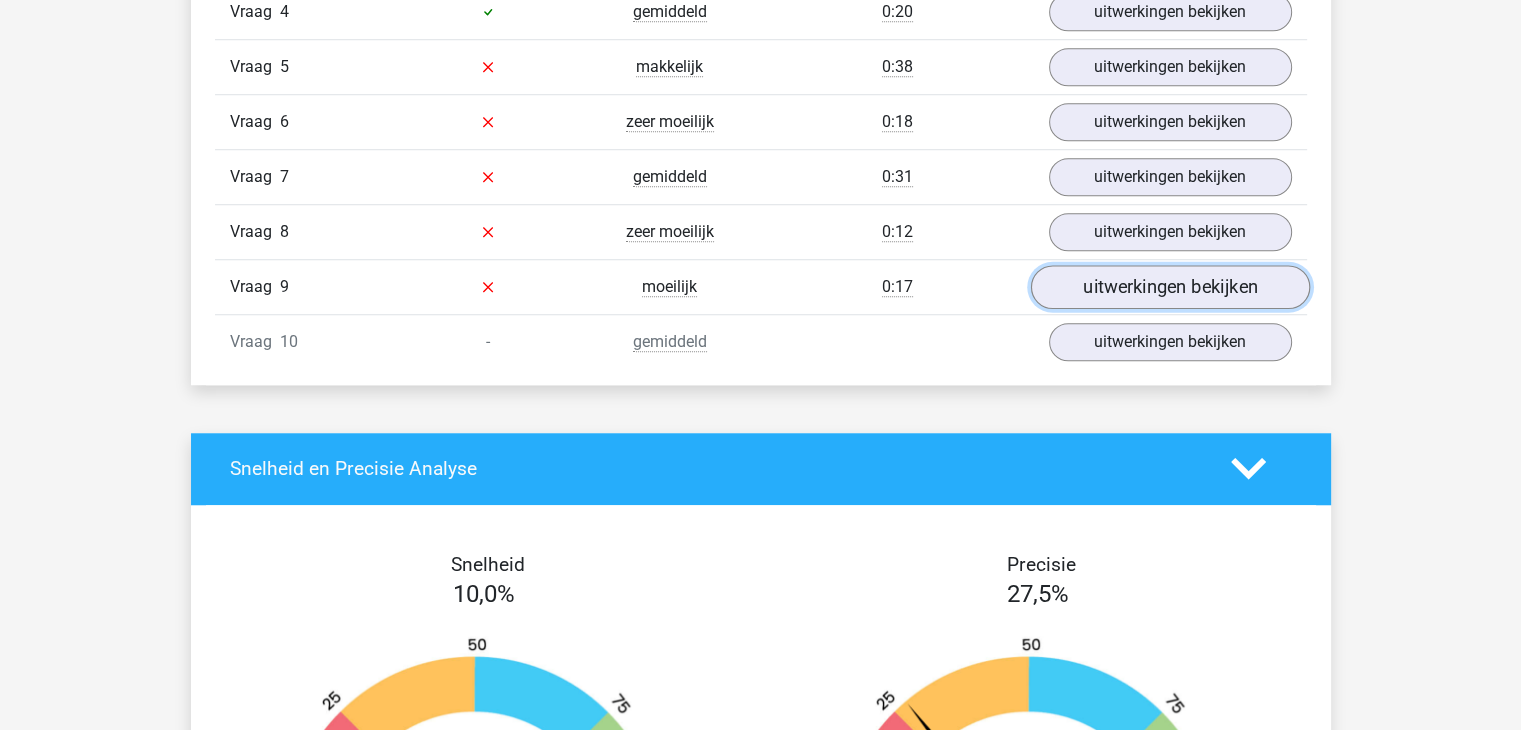 click on "uitwerkingen bekijken" at bounding box center [1169, 287] 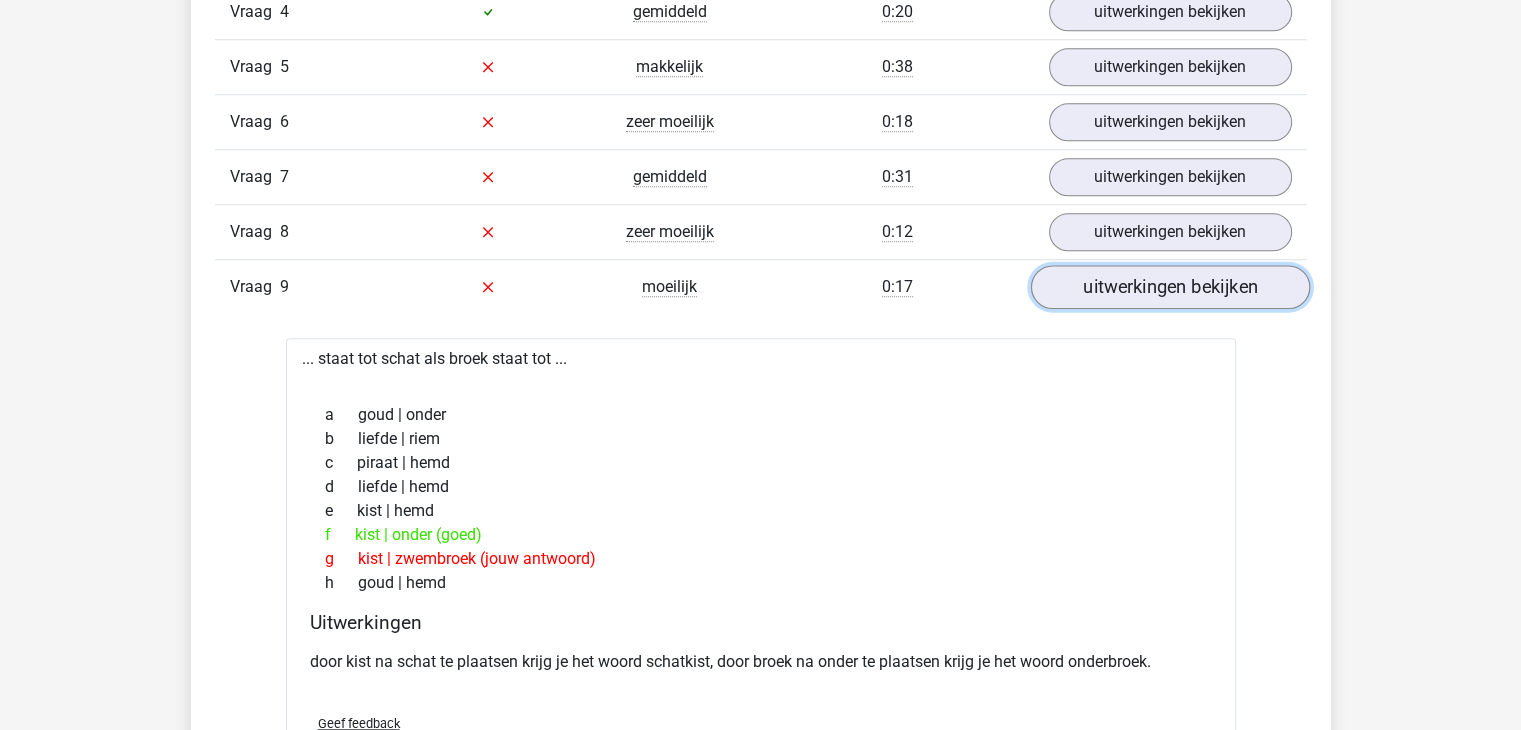 click on "uitwerkingen bekijken" at bounding box center [1169, 287] 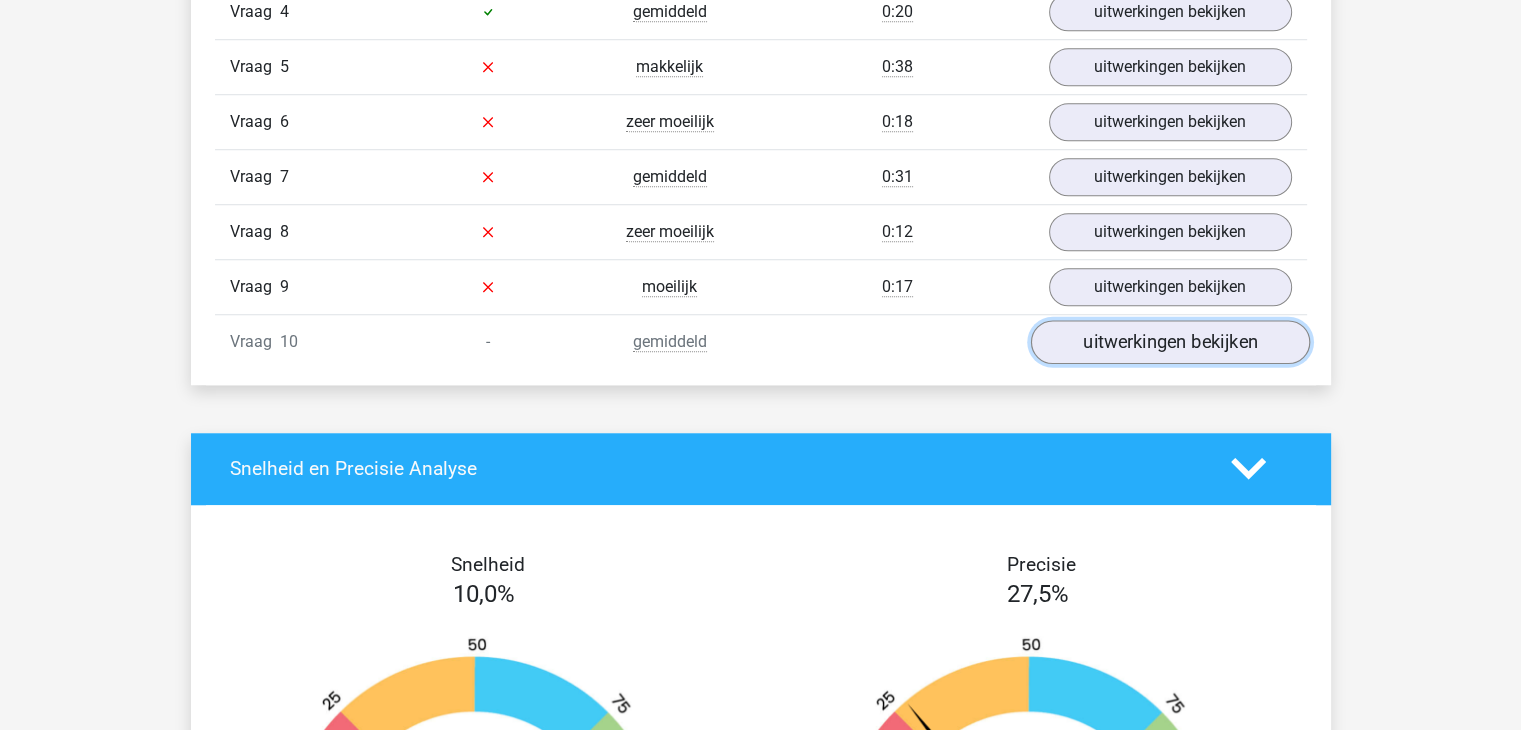 click on "uitwerkingen bekijken" at bounding box center [1169, 342] 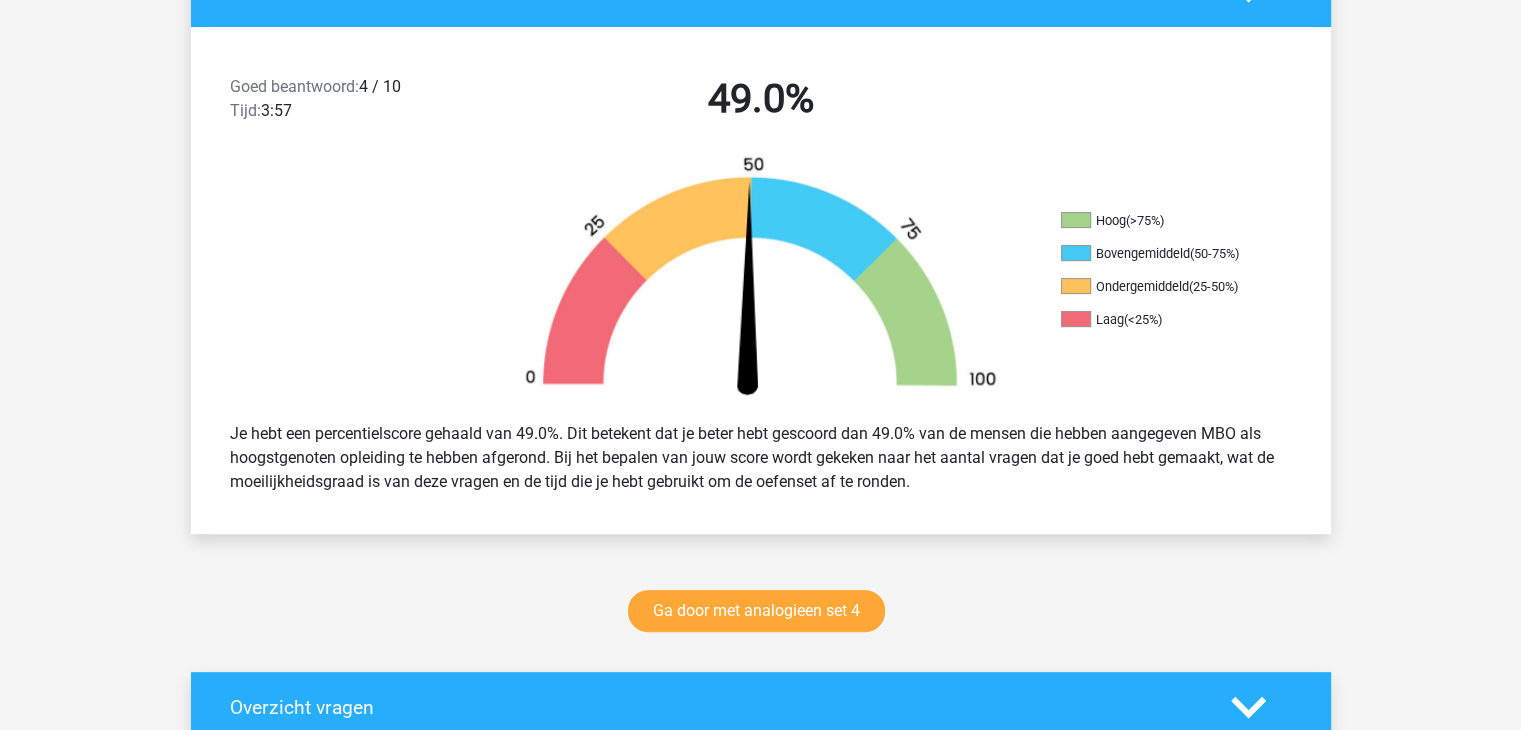 scroll, scrollTop: 478, scrollLeft: 0, axis: vertical 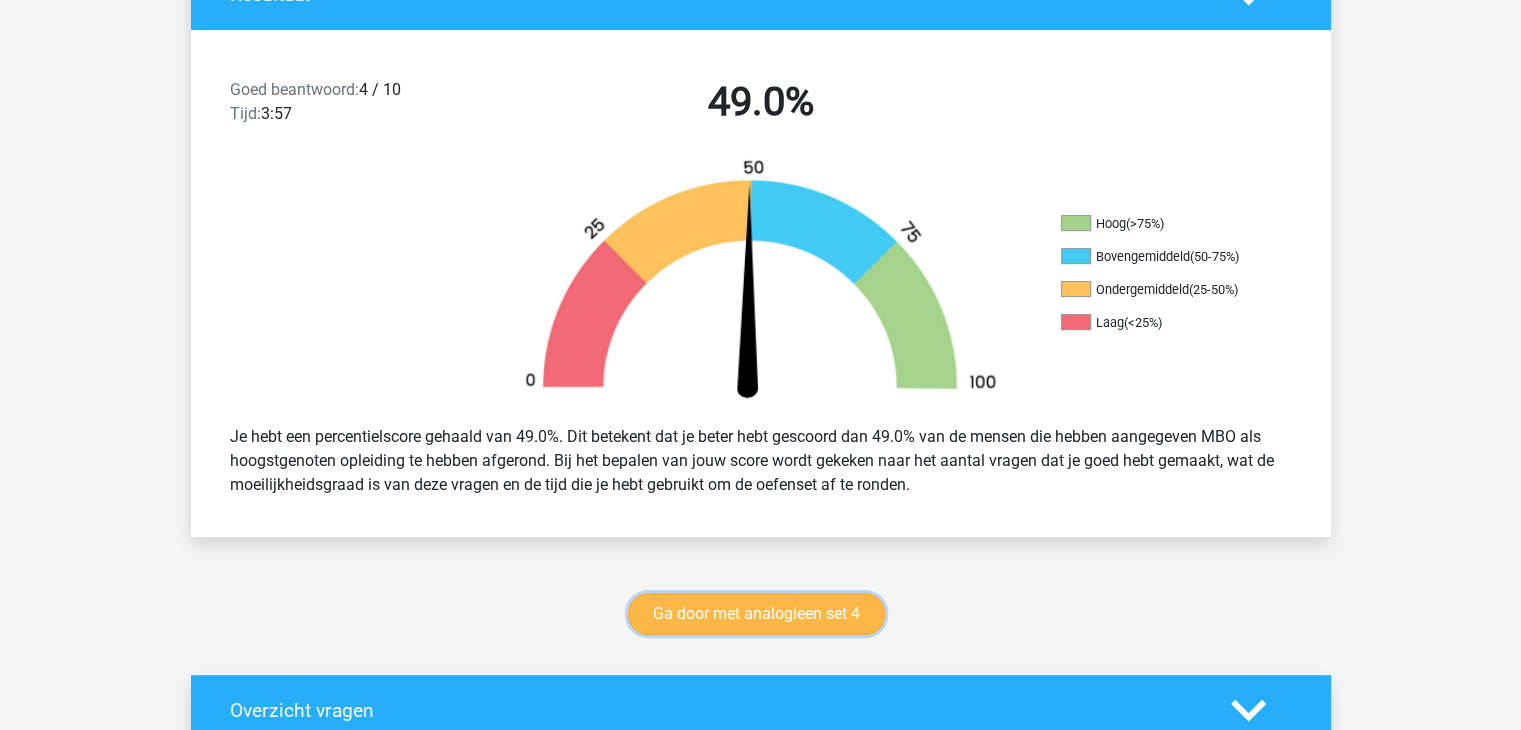 click on "Ga door met analogieen set 4" at bounding box center [756, 614] 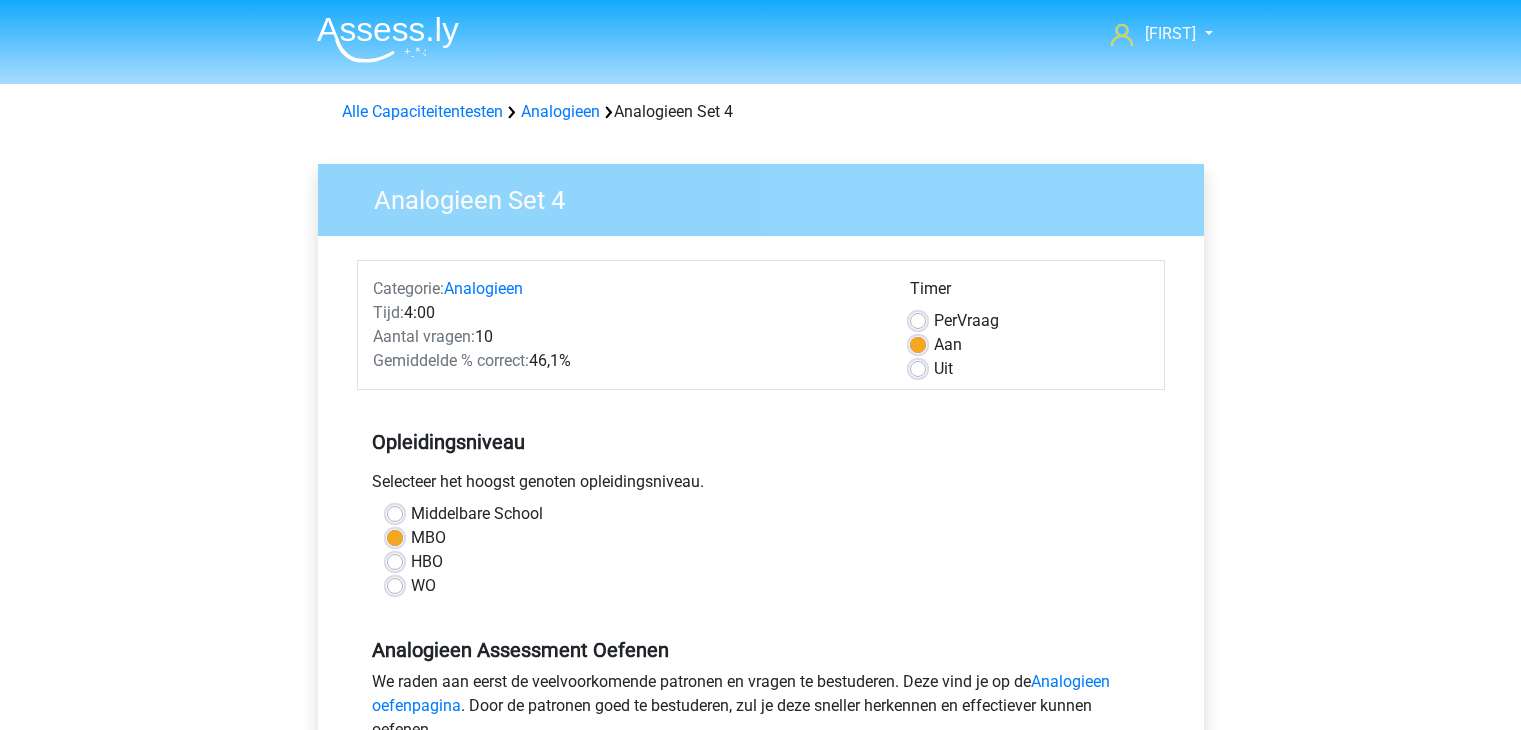 scroll, scrollTop: 0, scrollLeft: 0, axis: both 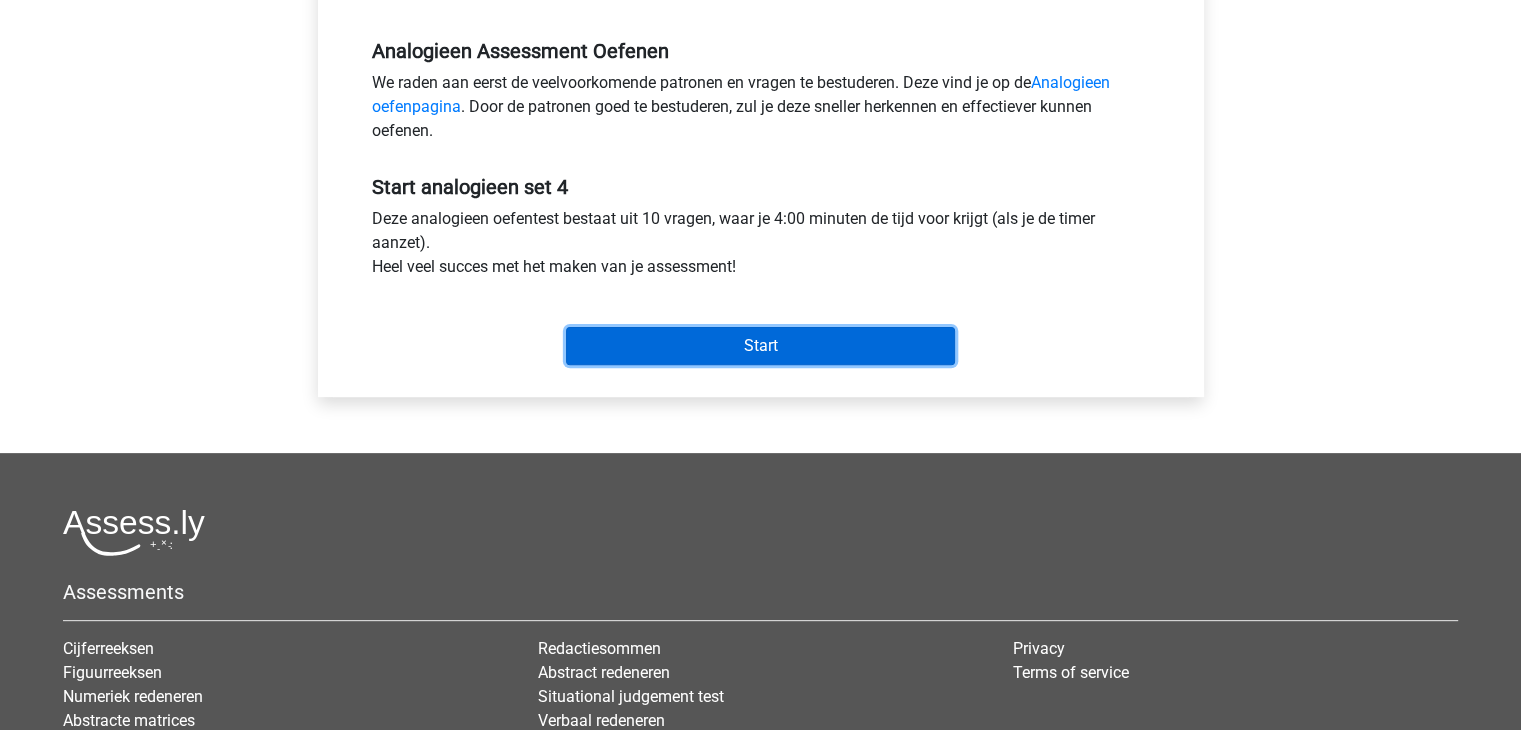 click on "Start" at bounding box center [760, 346] 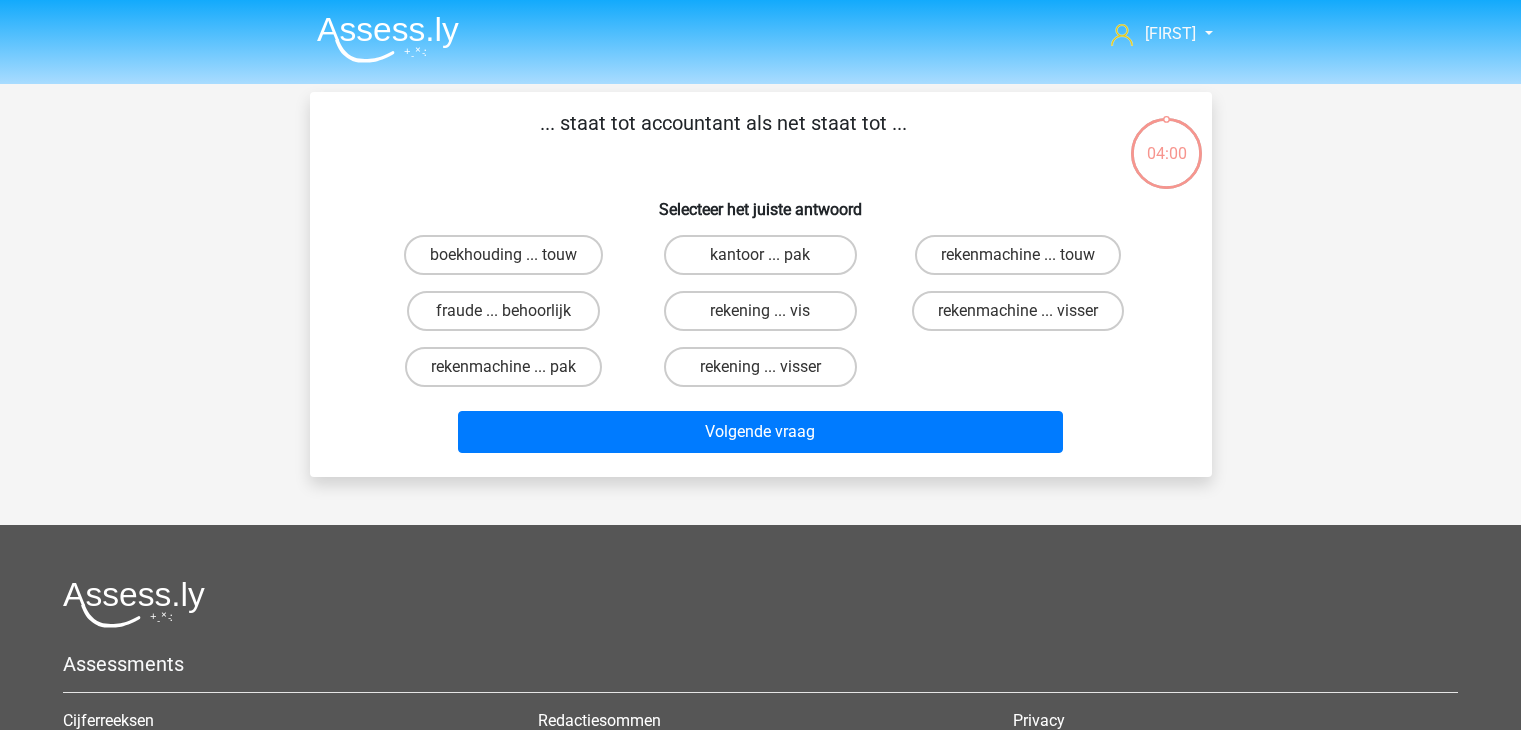 scroll, scrollTop: 0, scrollLeft: 0, axis: both 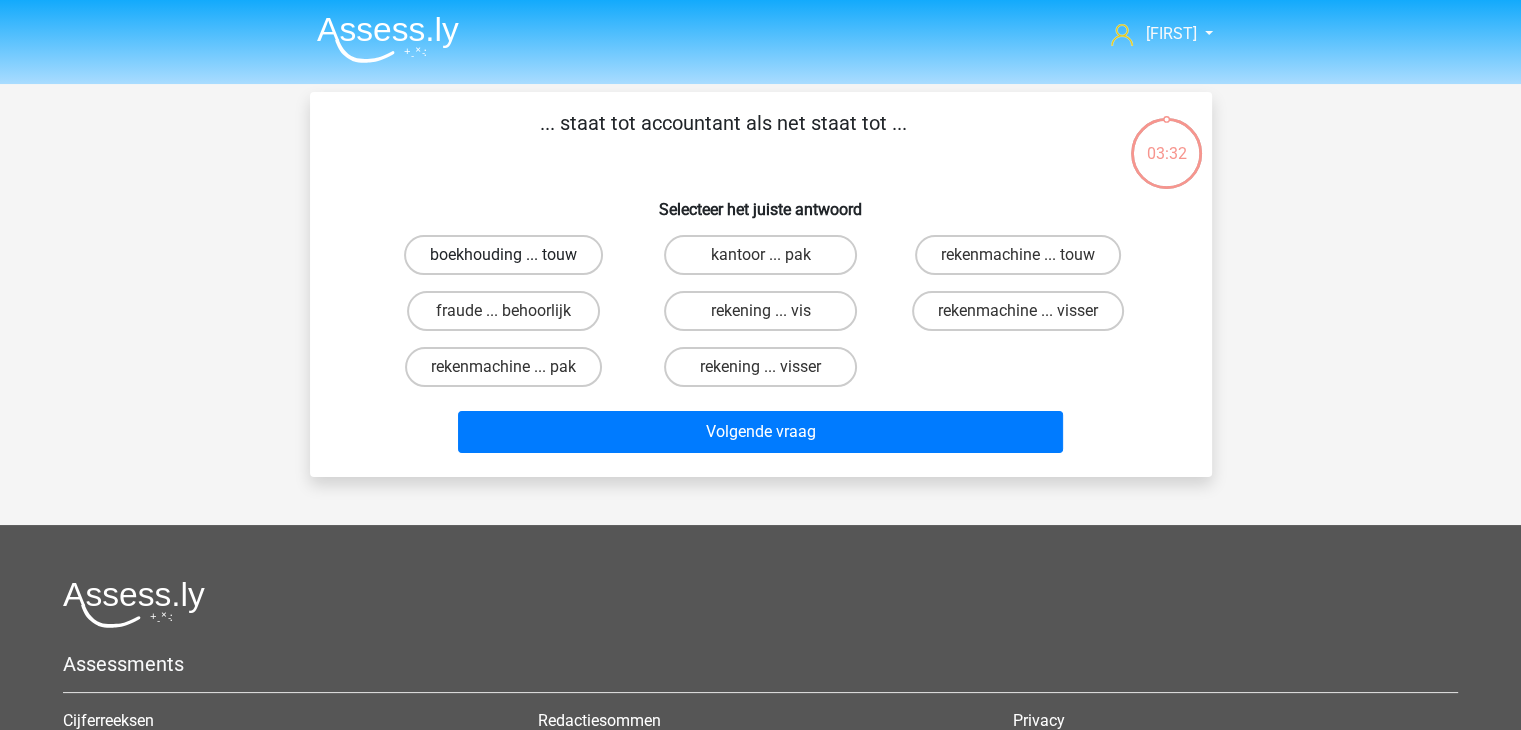 click on "boekhouding ... touw" at bounding box center [503, 255] 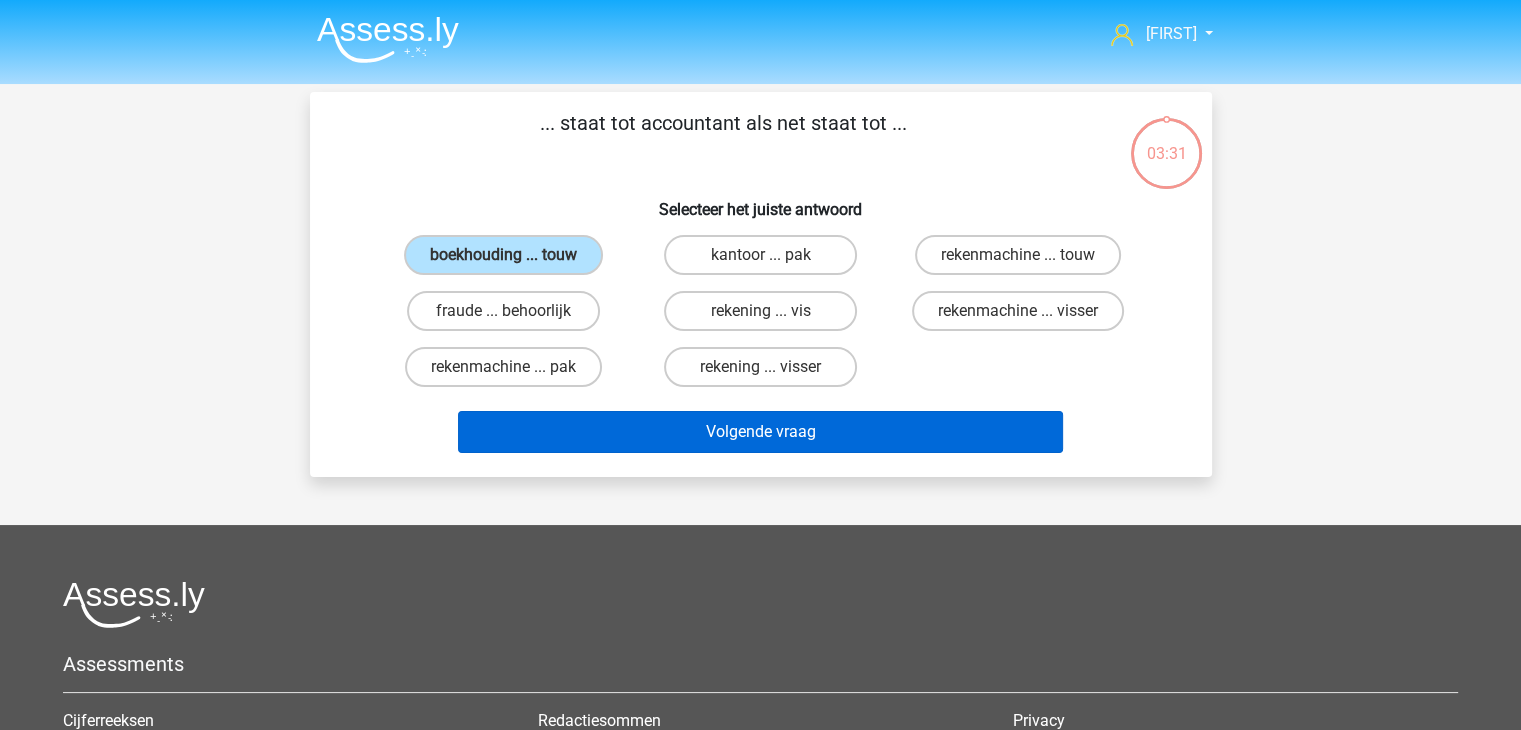 drag, startPoint x: 569, startPoint y: 247, endPoint x: 746, endPoint y: 444, distance: 264.8358 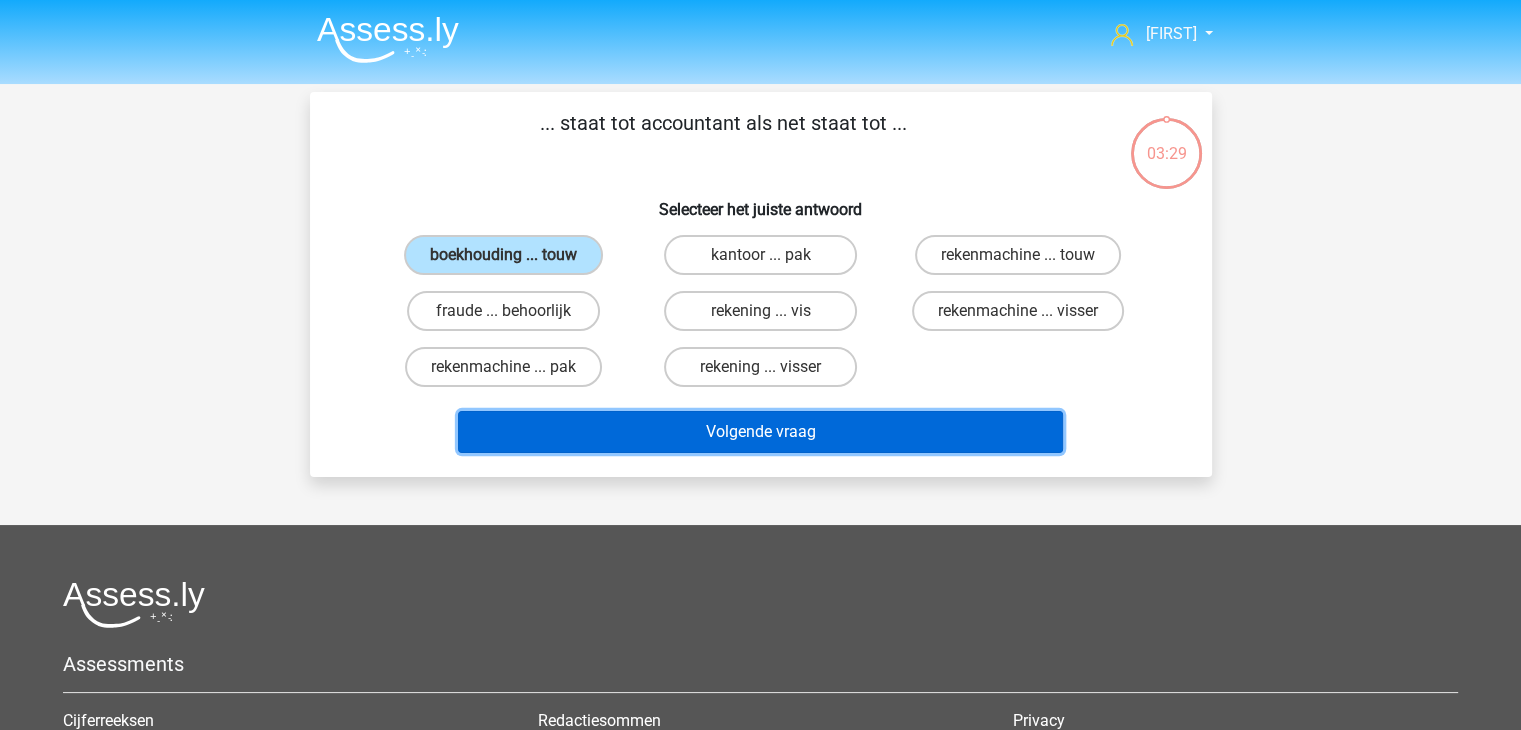 click on "Volgende vraag" at bounding box center [760, 432] 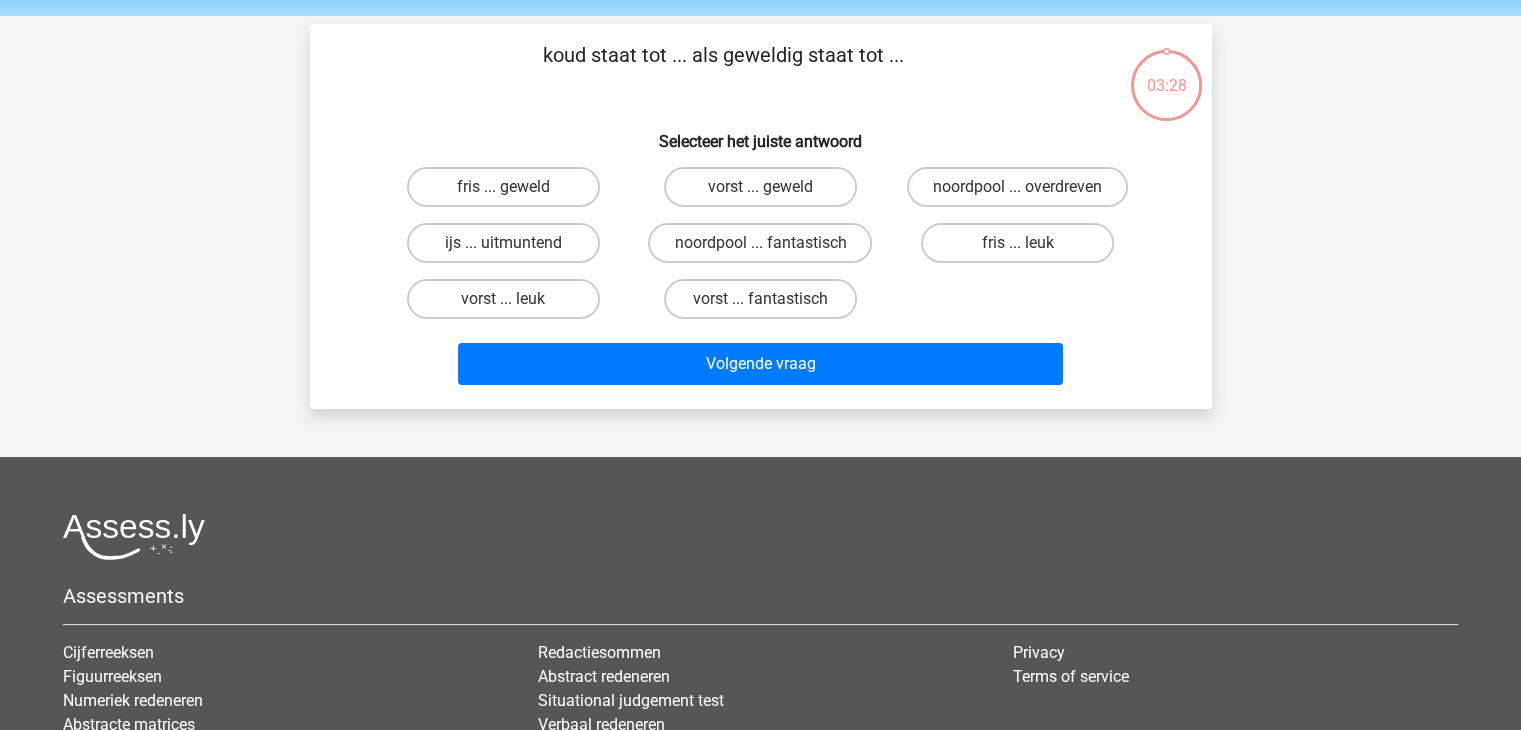 scroll, scrollTop: 92, scrollLeft: 0, axis: vertical 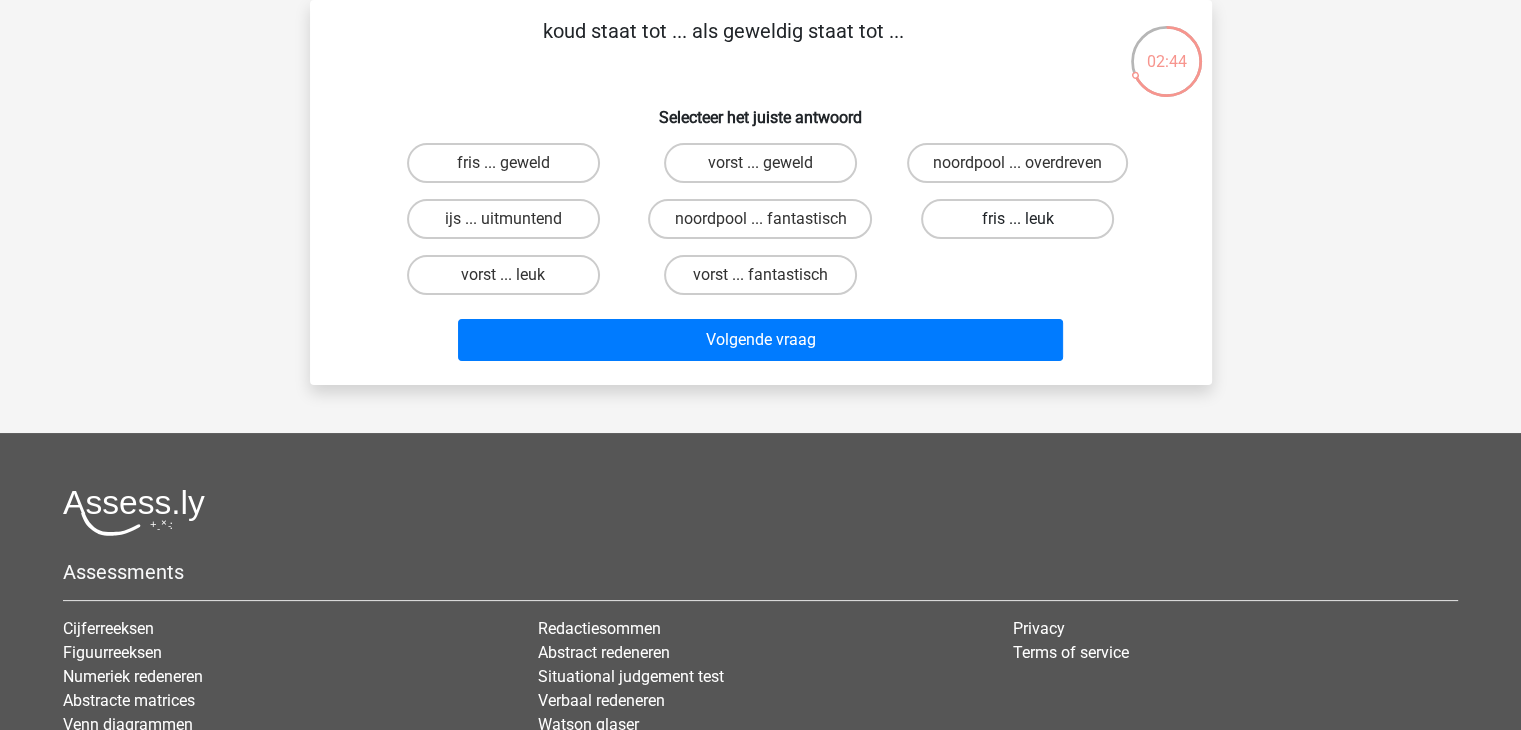 click on "fris ... leuk" at bounding box center (1017, 219) 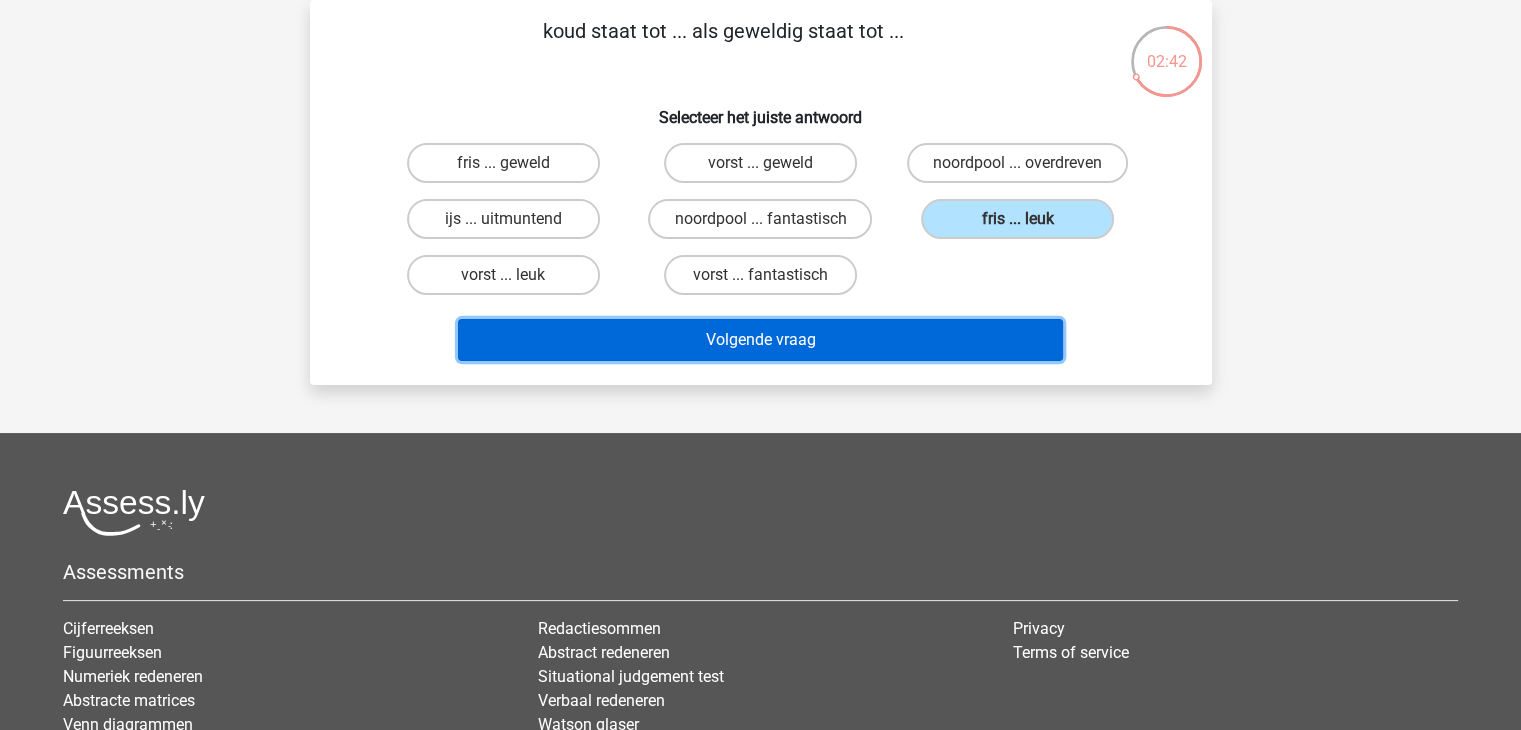 click on "Volgende vraag" at bounding box center [760, 340] 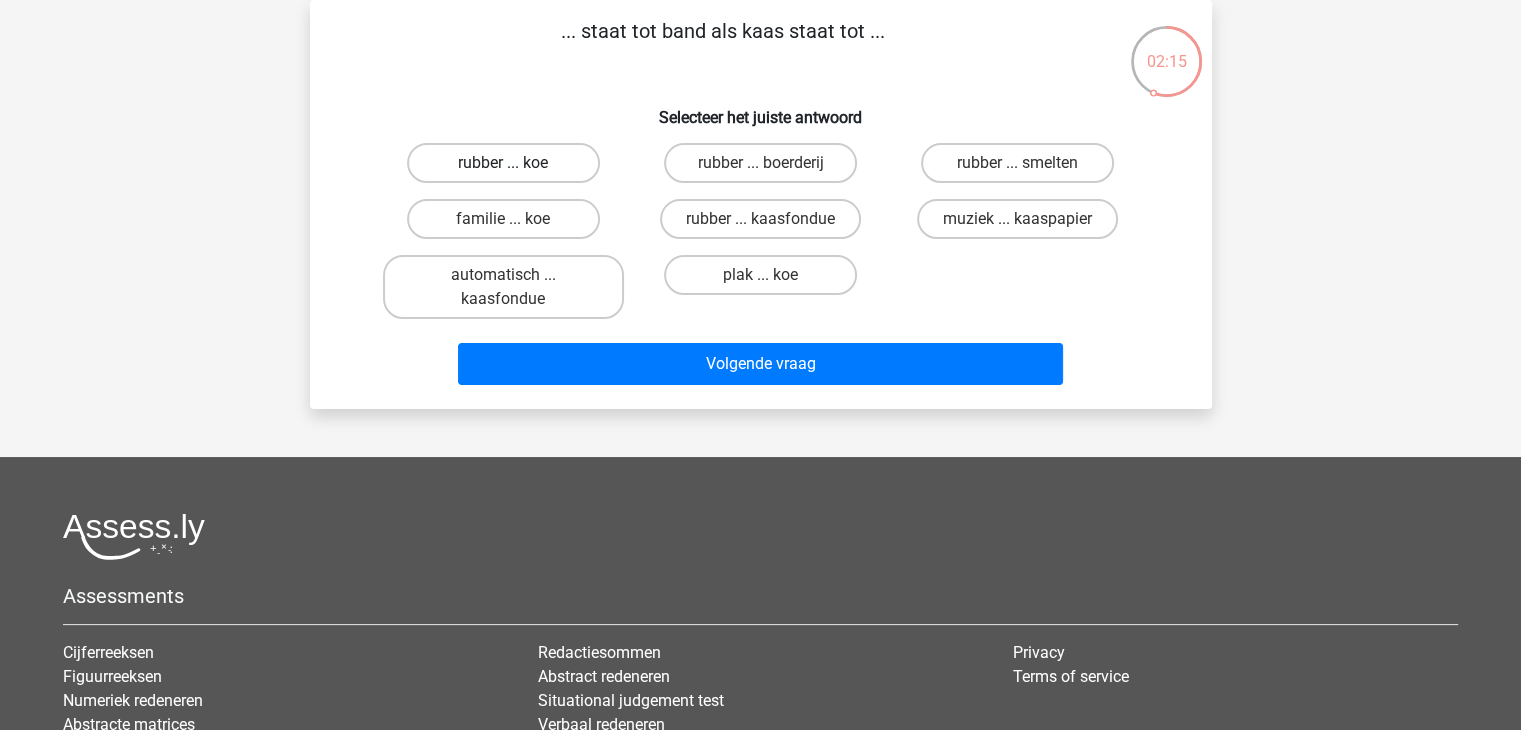 click on "rubber ... koe" at bounding box center [503, 163] 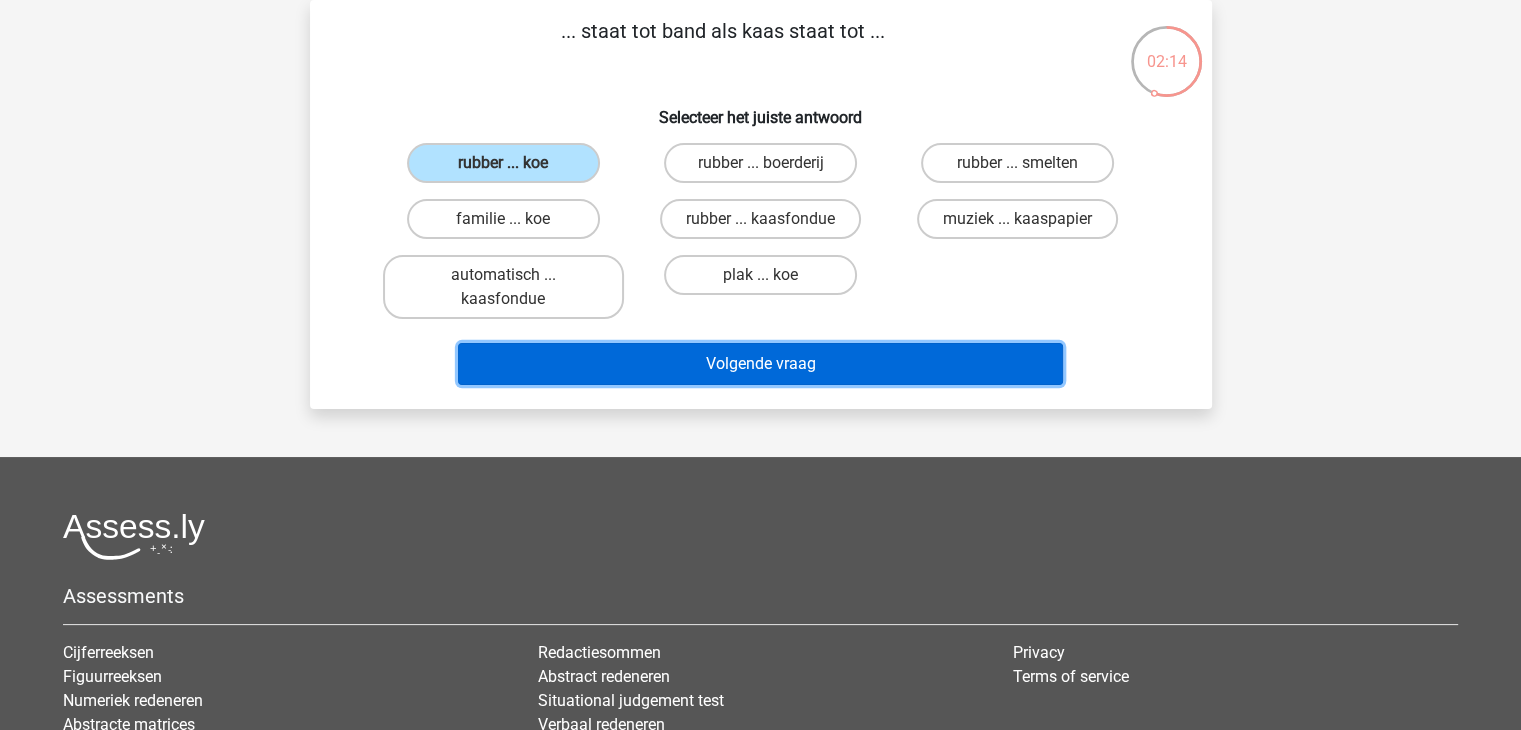 click on "Volgende vraag" at bounding box center (760, 364) 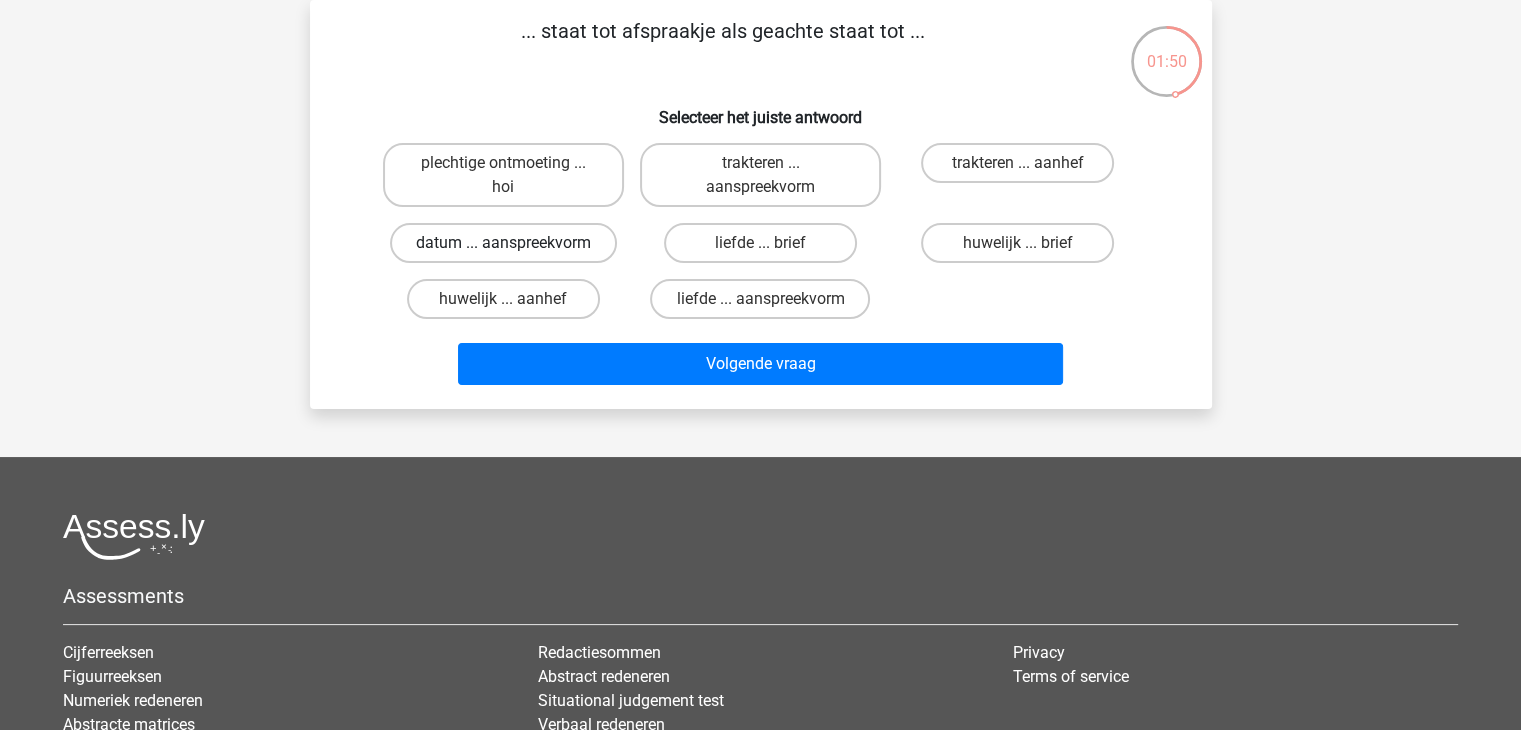 click on "datum ... aanspreekvorm" at bounding box center (503, 243) 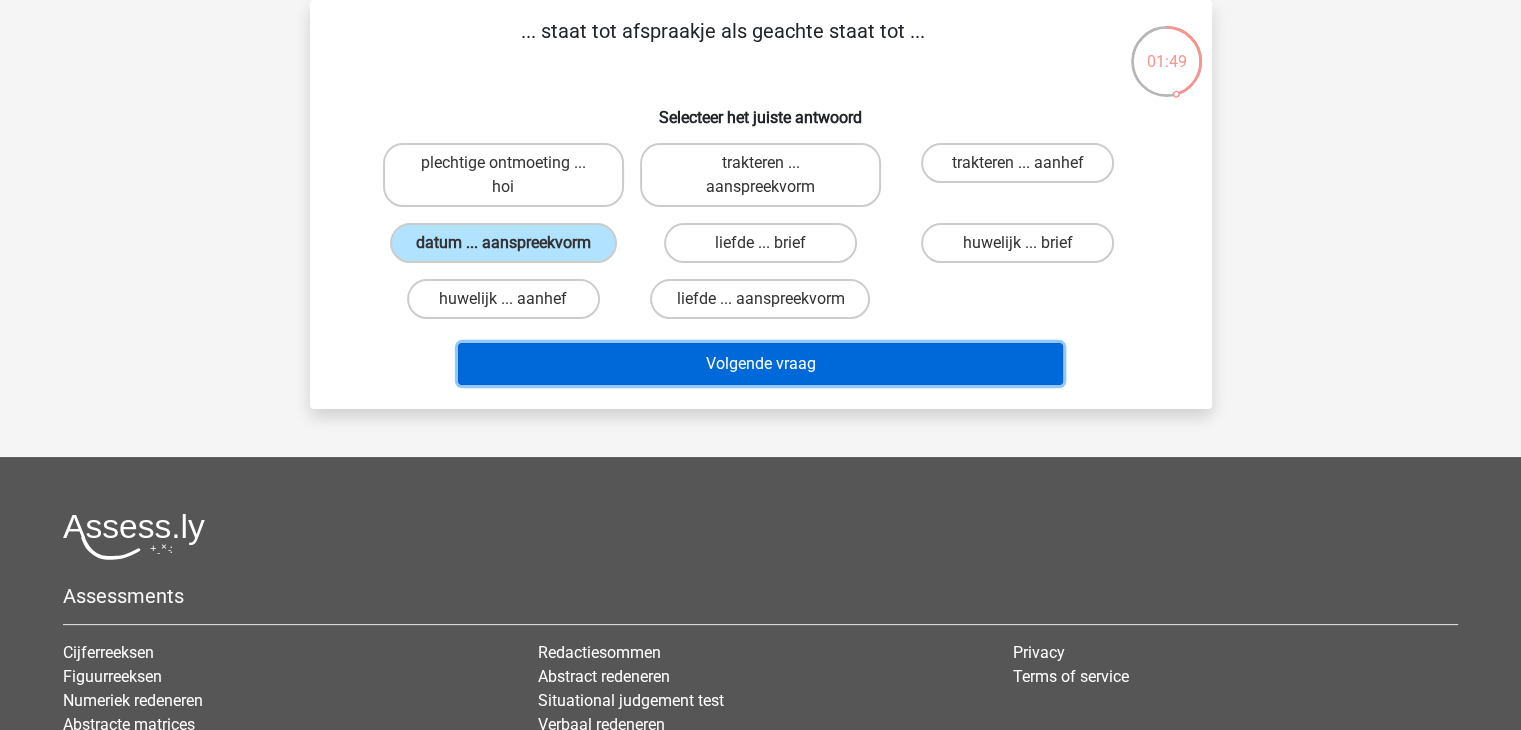 click on "Volgende vraag" at bounding box center [760, 364] 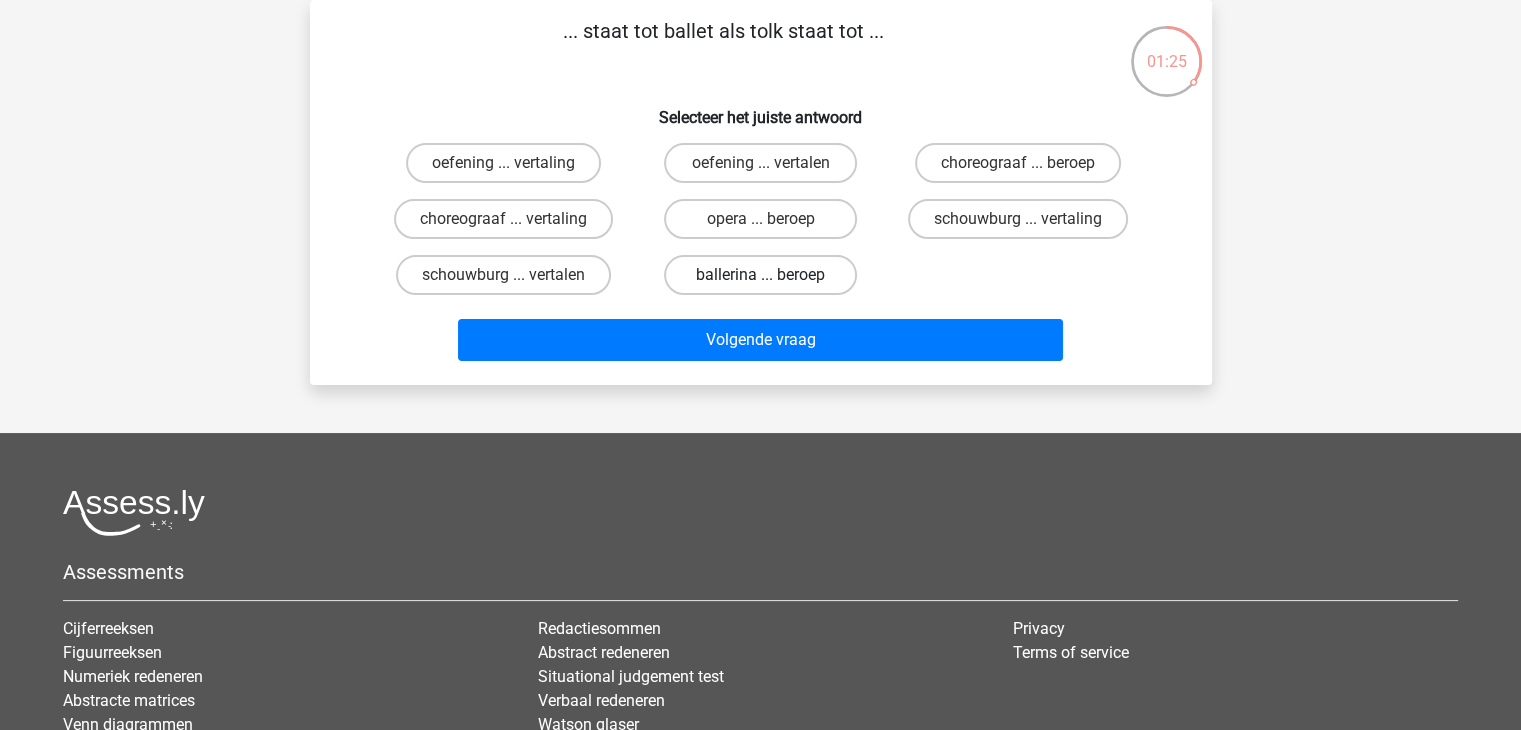 click on "ballerina ... beroep" at bounding box center (760, 275) 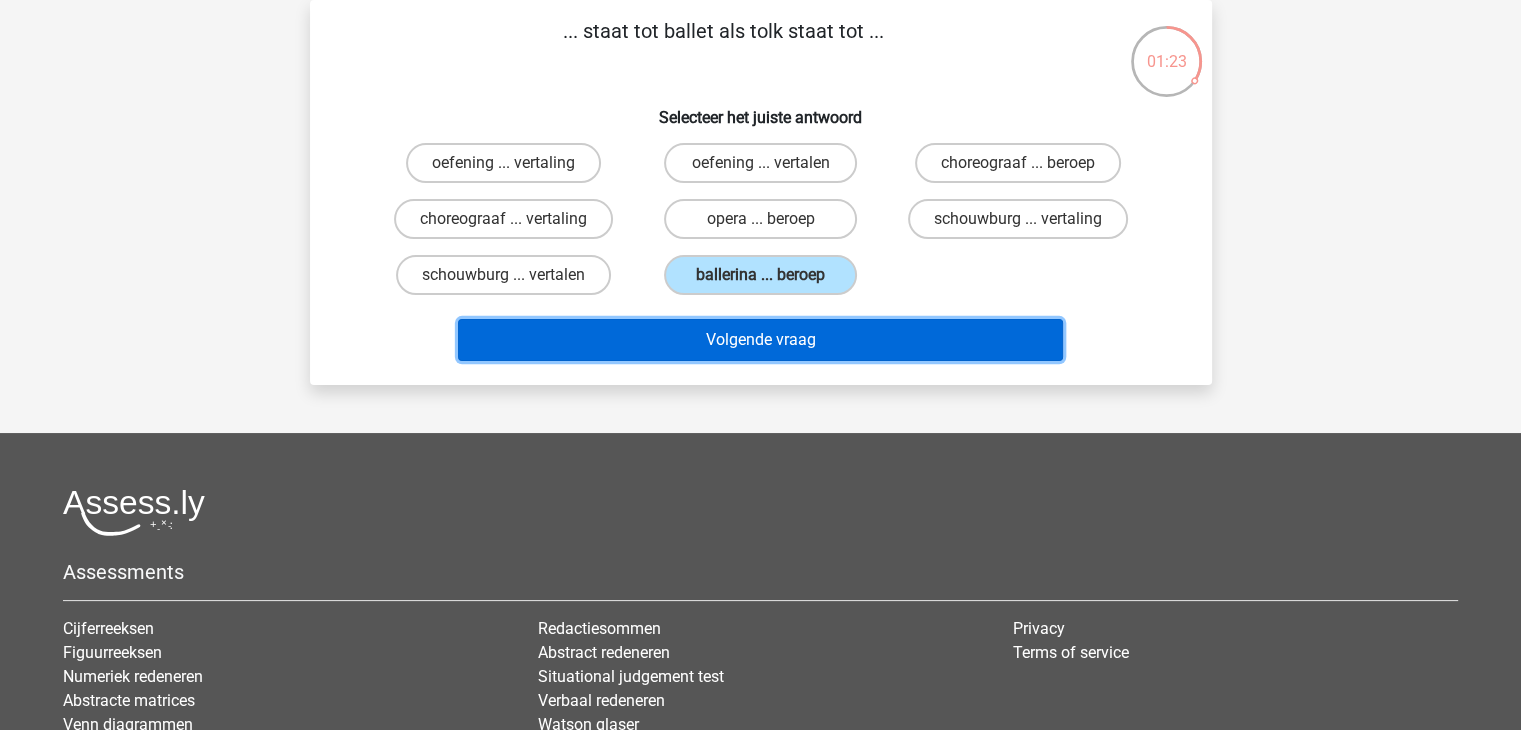 click on "Volgende vraag" at bounding box center [760, 340] 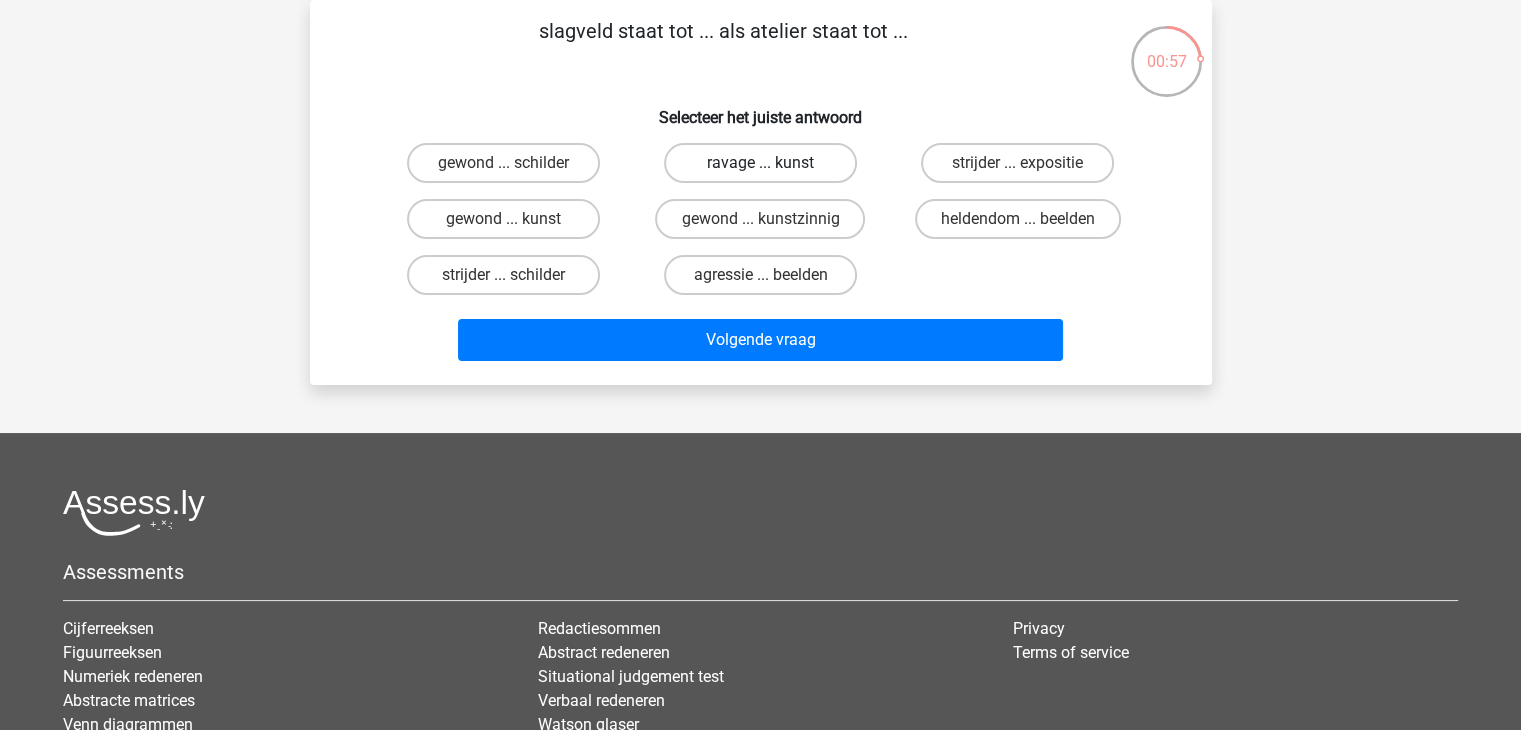 click on "ravage ... kunst" at bounding box center (760, 163) 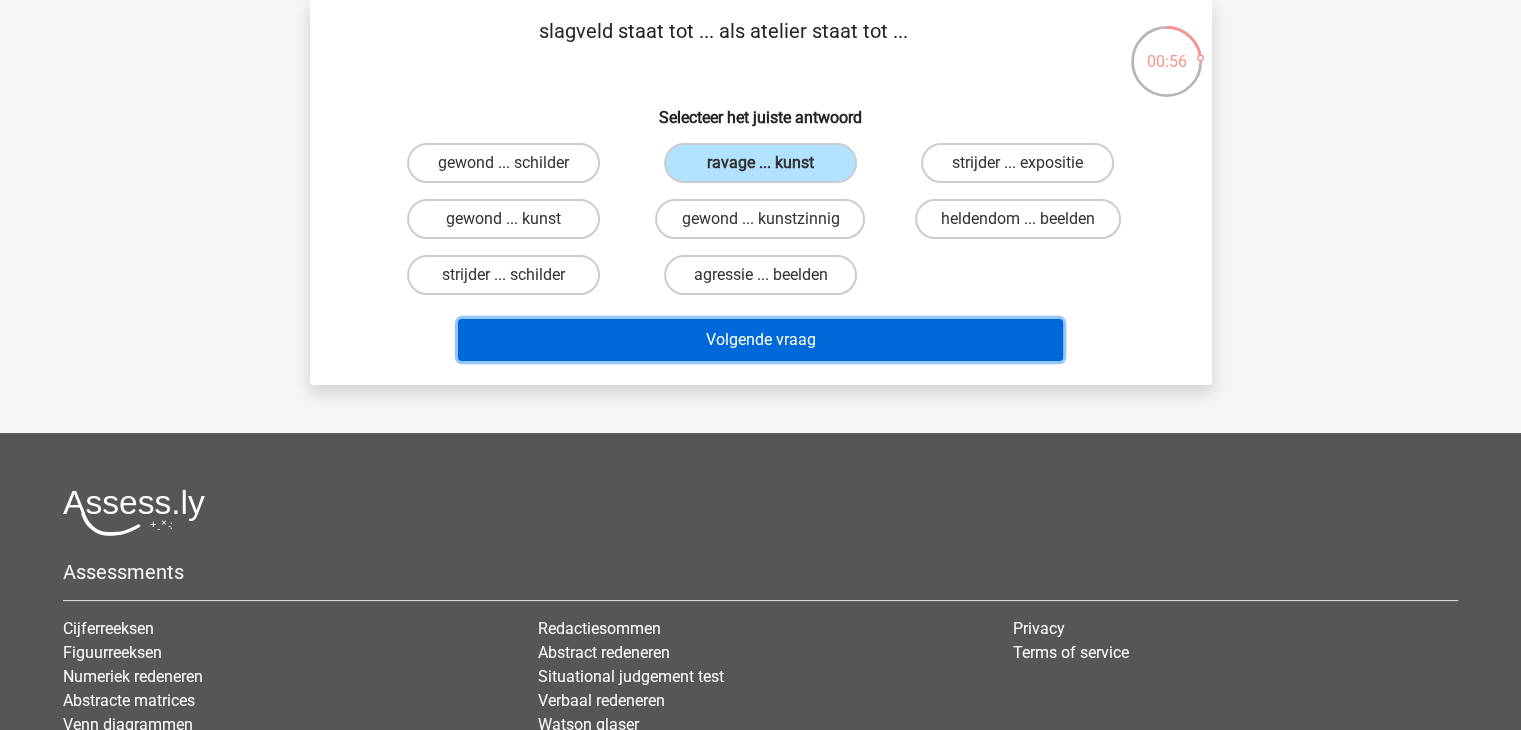 click on "Volgende vraag" at bounding box center [760, 340] 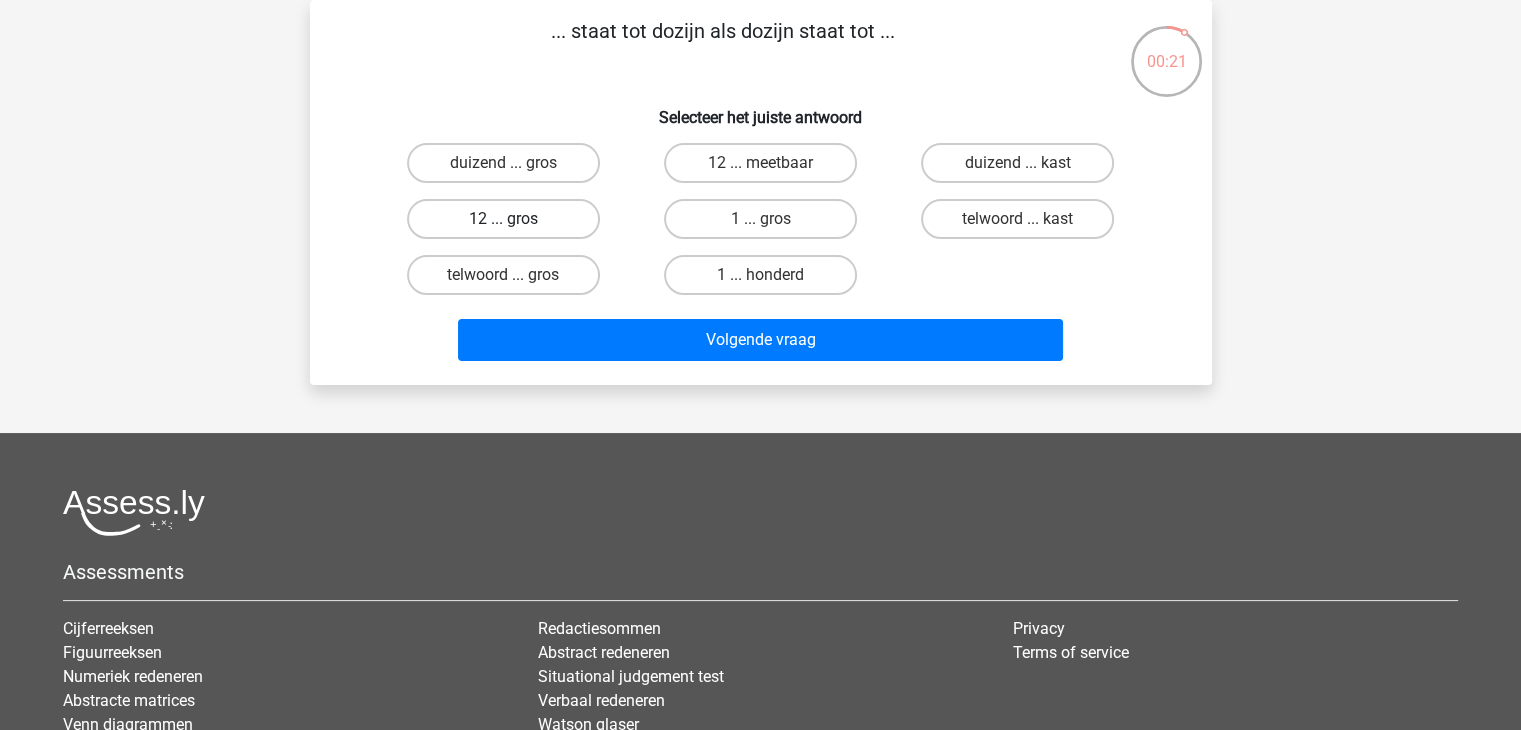 click on "12 ... gros" at bounding box center (503, 219) 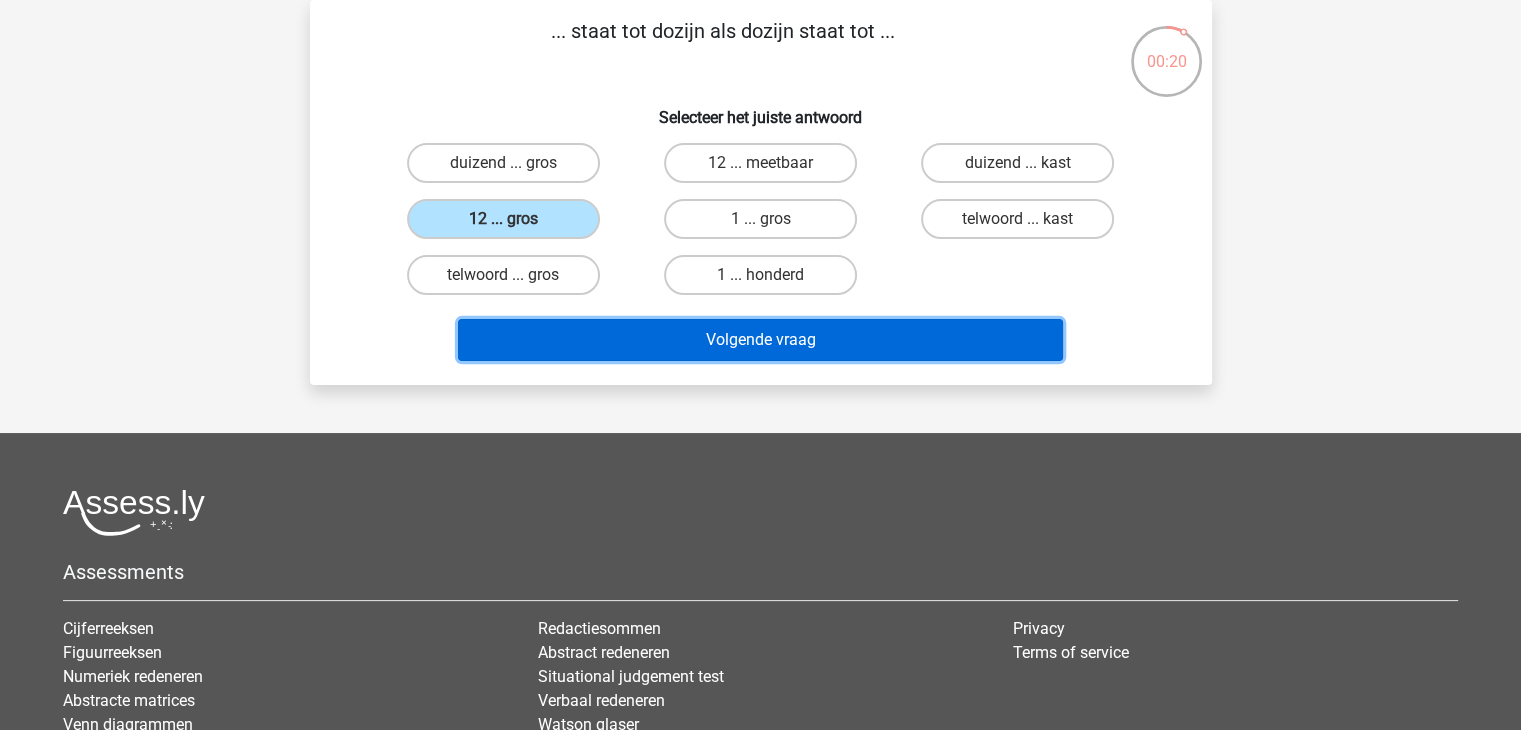 click on "Volgende vraag" at bounding box center (760, 340) 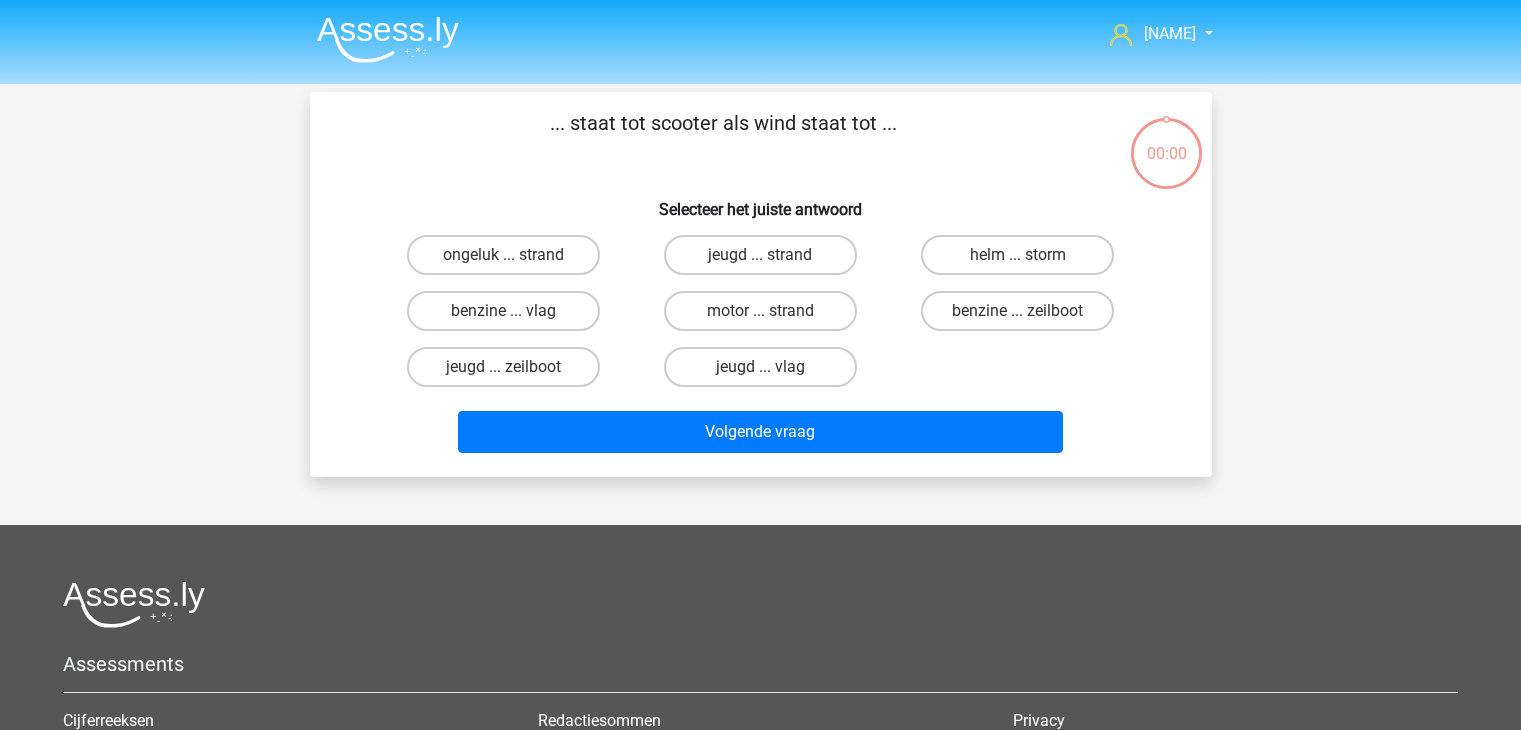 scroll, scrollTop: 92, scrollLeft: 0, axis: vertical 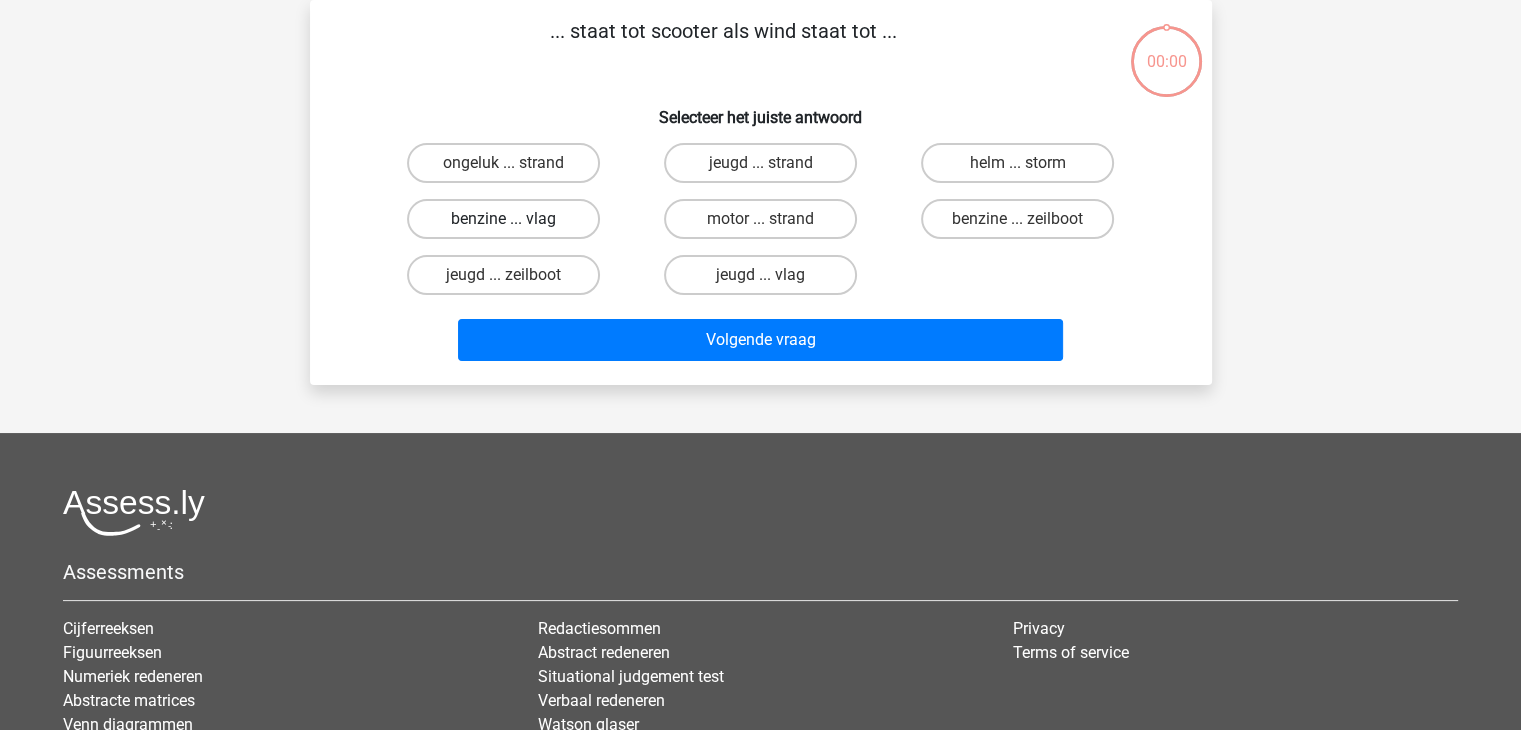 click on "benzine ... vlag" at bounding box center [503, 219] 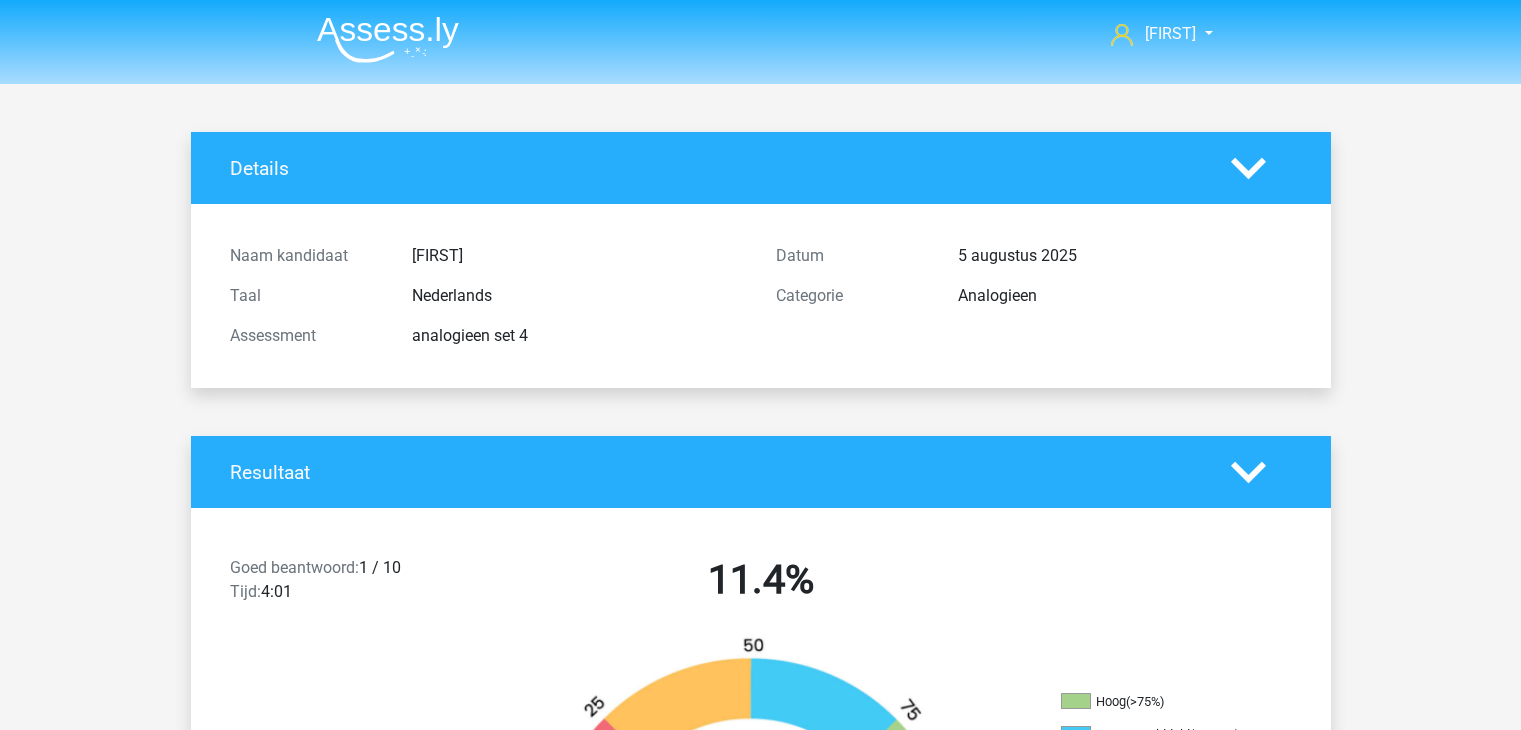 scroll, scrollTop: 0, scrollLeft: 0, axis: both 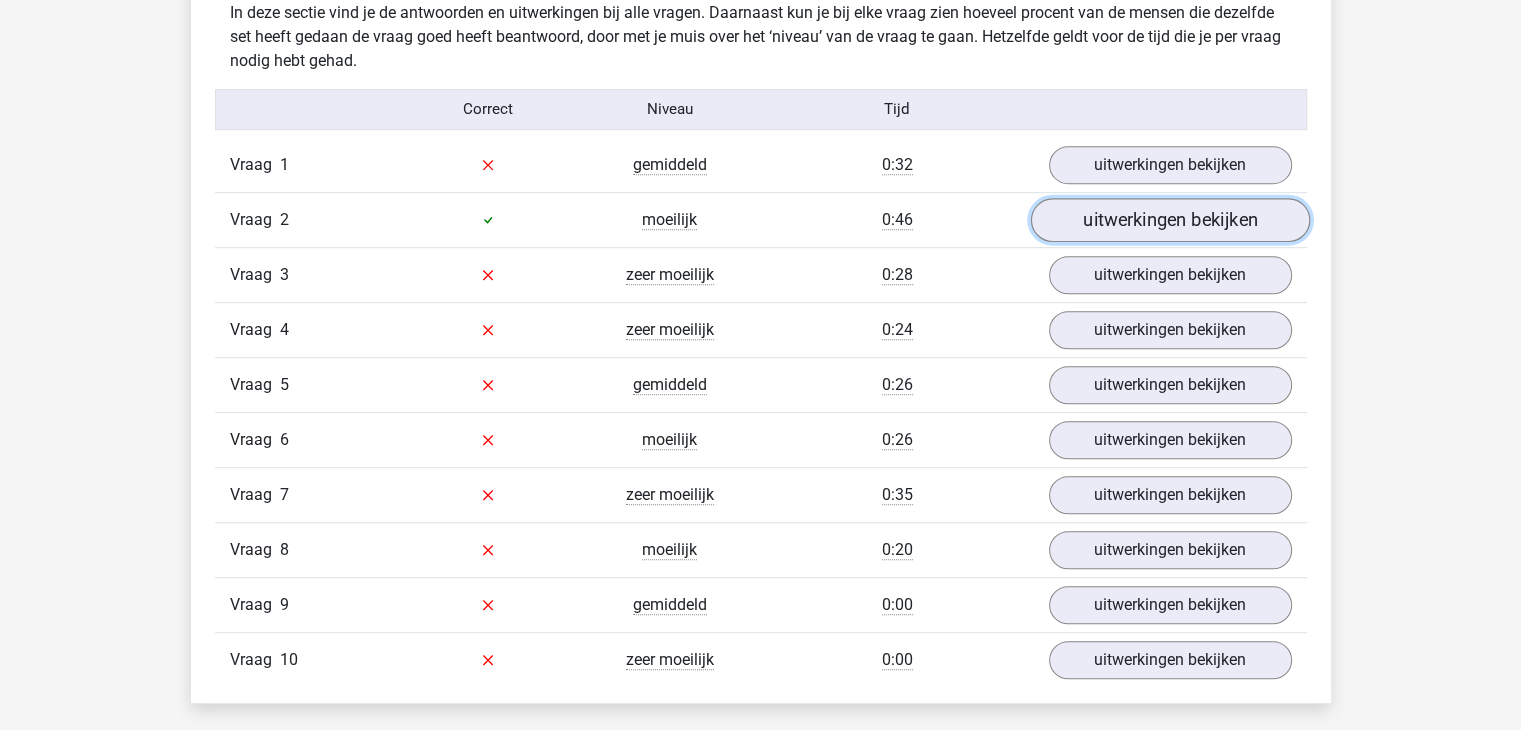 click on "uitwerkingen bekijken" at bounding box center [1169, 220] 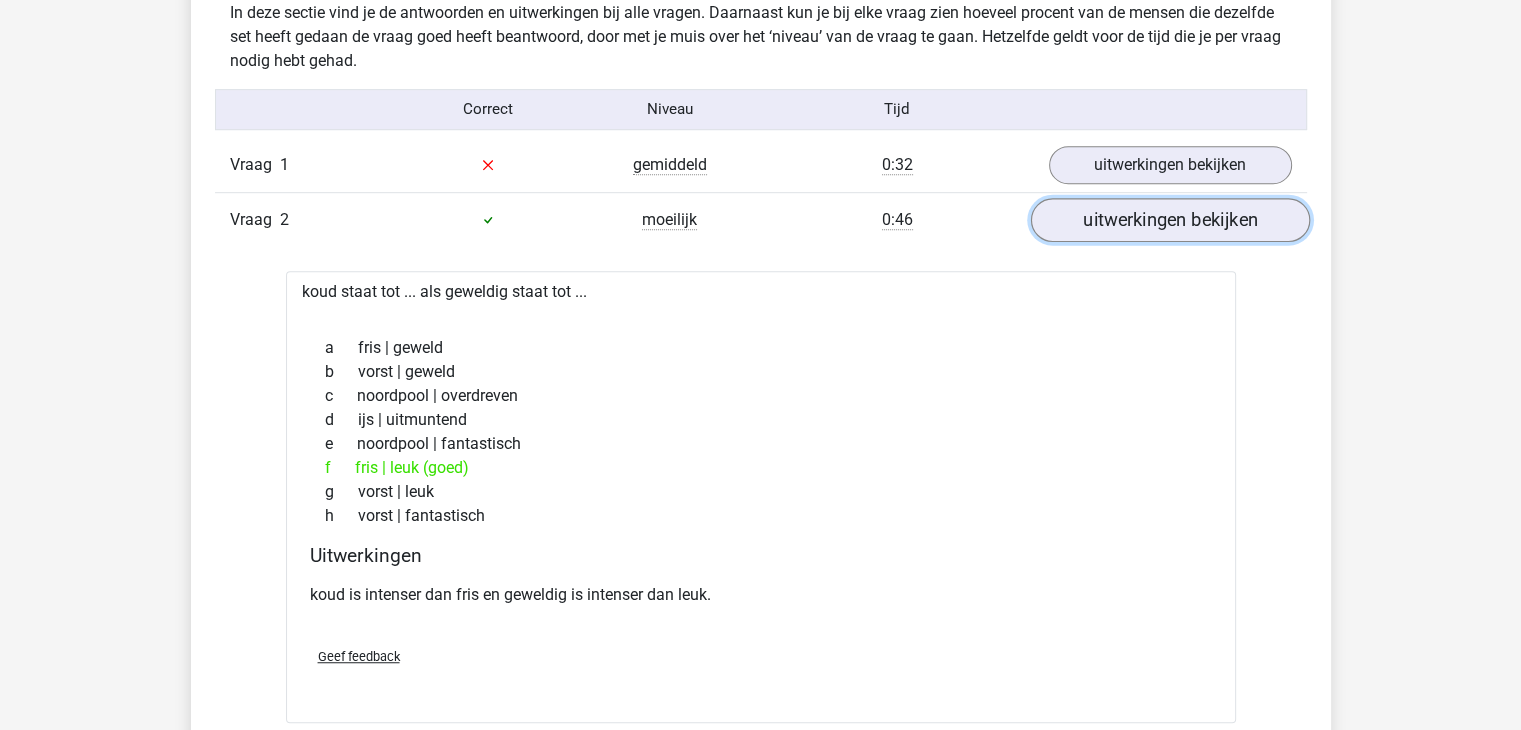 click on "uitwerkingen bekijken" at bounding box center [1169, 220] 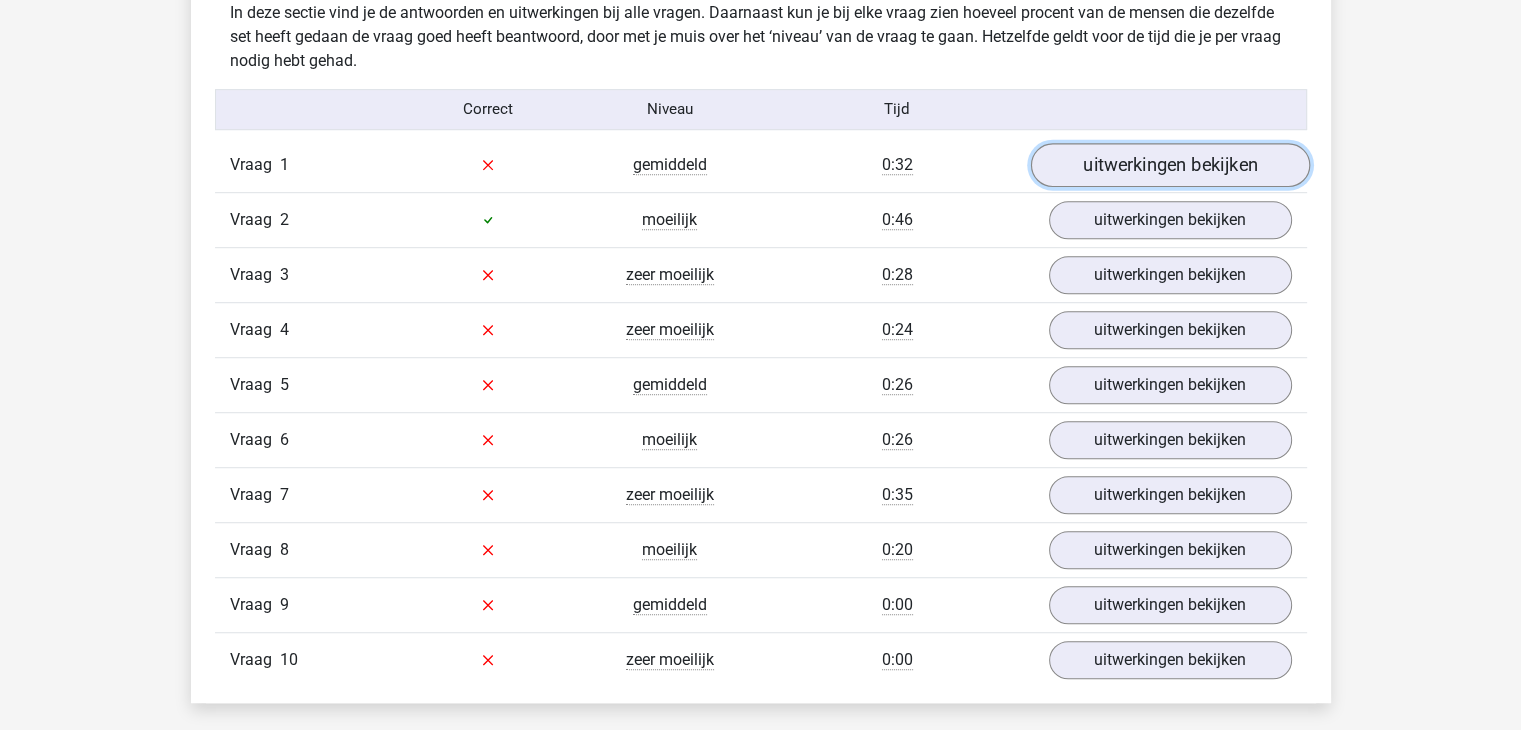 click on "uitwerkingen bekijken" at bounding box center (1169, 165) 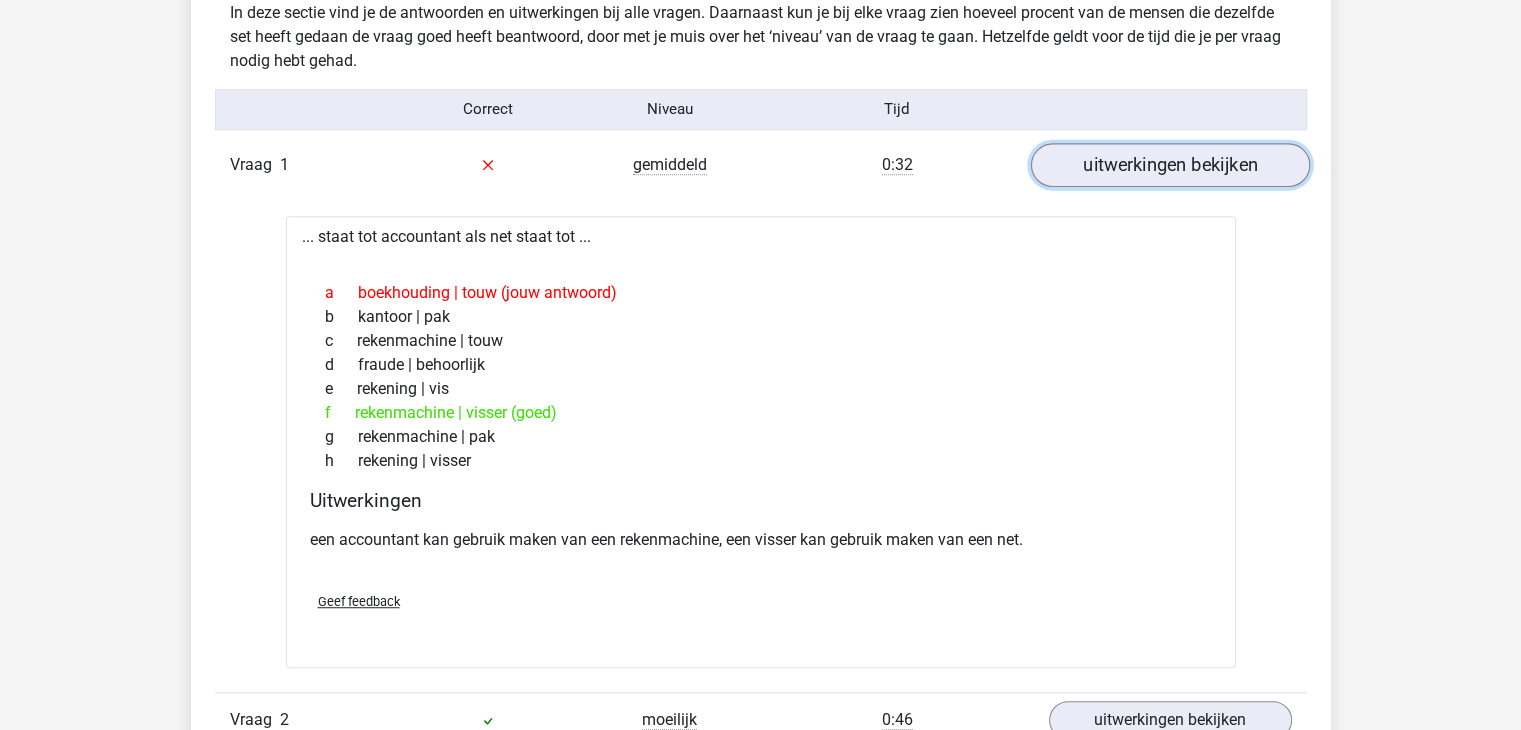 click on "uitwerkingen bekijken" at bounding box center (1169, 165) 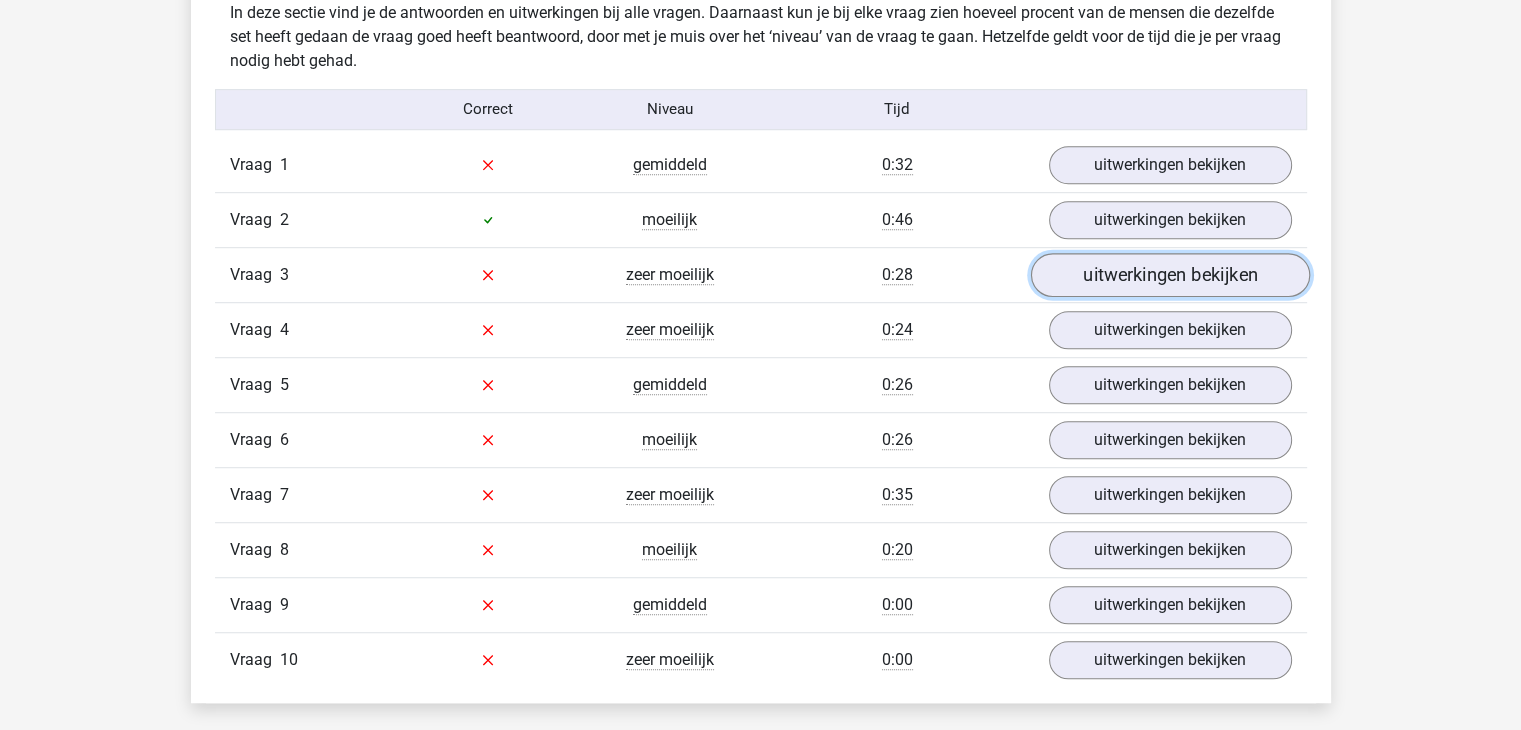 click on "uitwerkingen bekijken" at bounding box center [1169, 275] 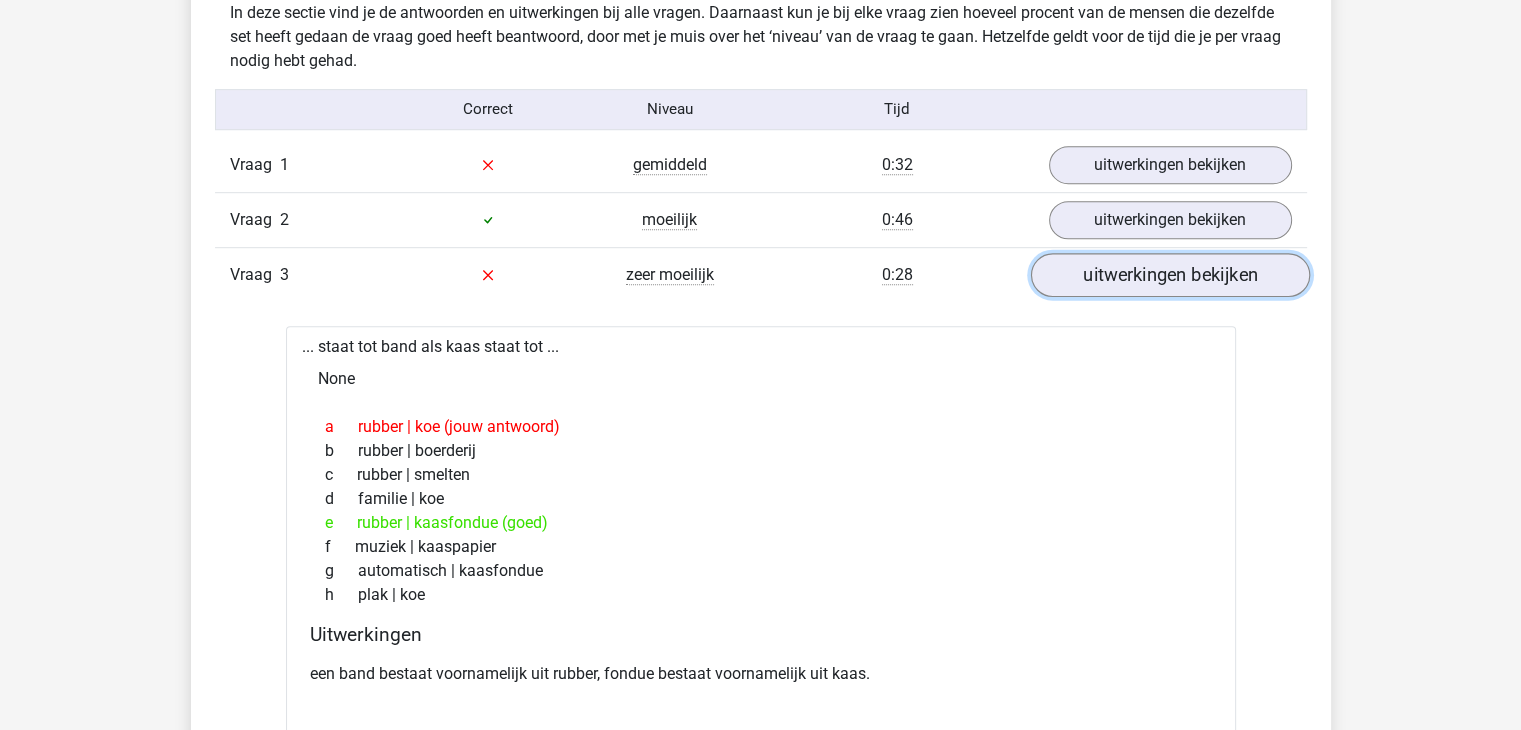 click on "uitwerkingen bekijken" at bounding box center [1169, 275] 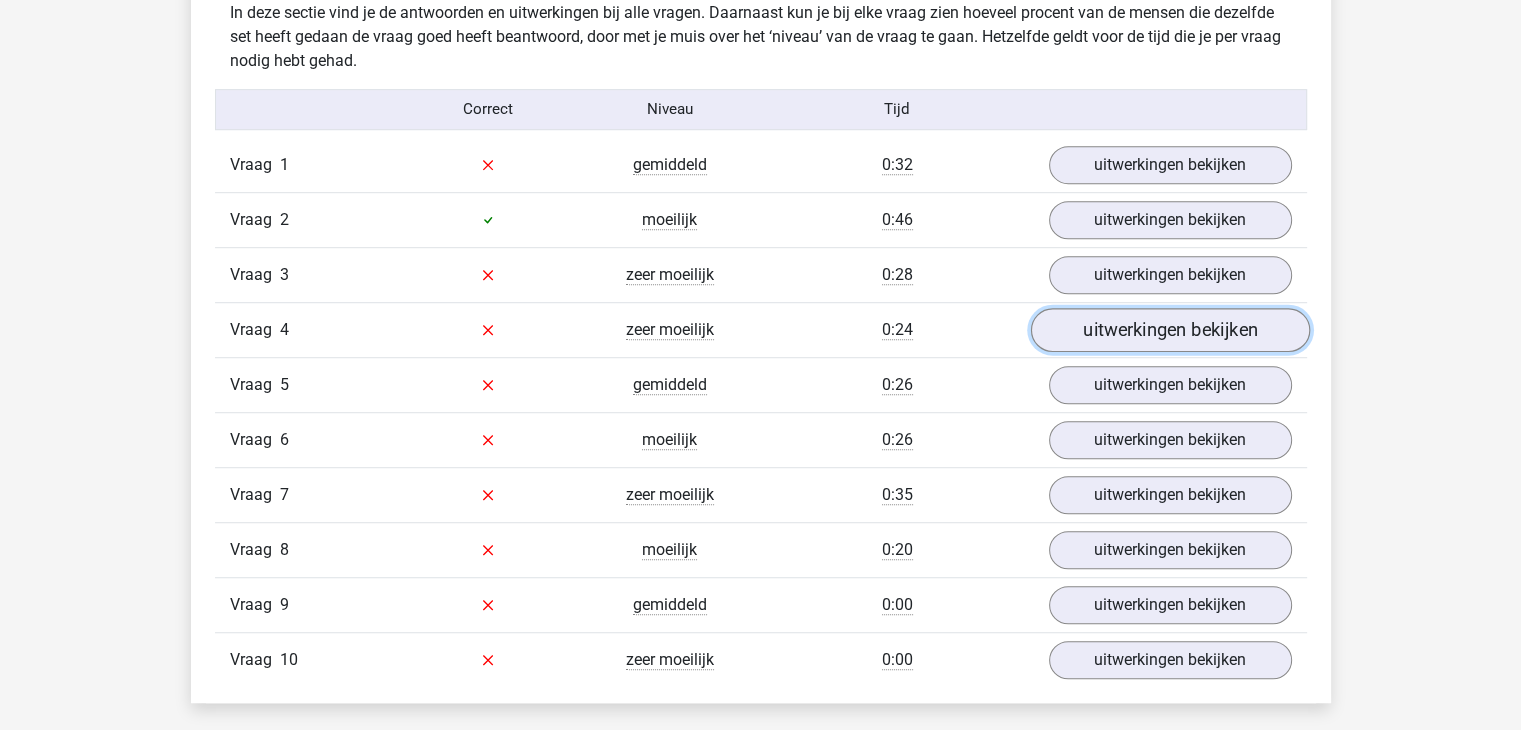 click on "uitwerkingen bekijken" at bounding box center (1169, 330) 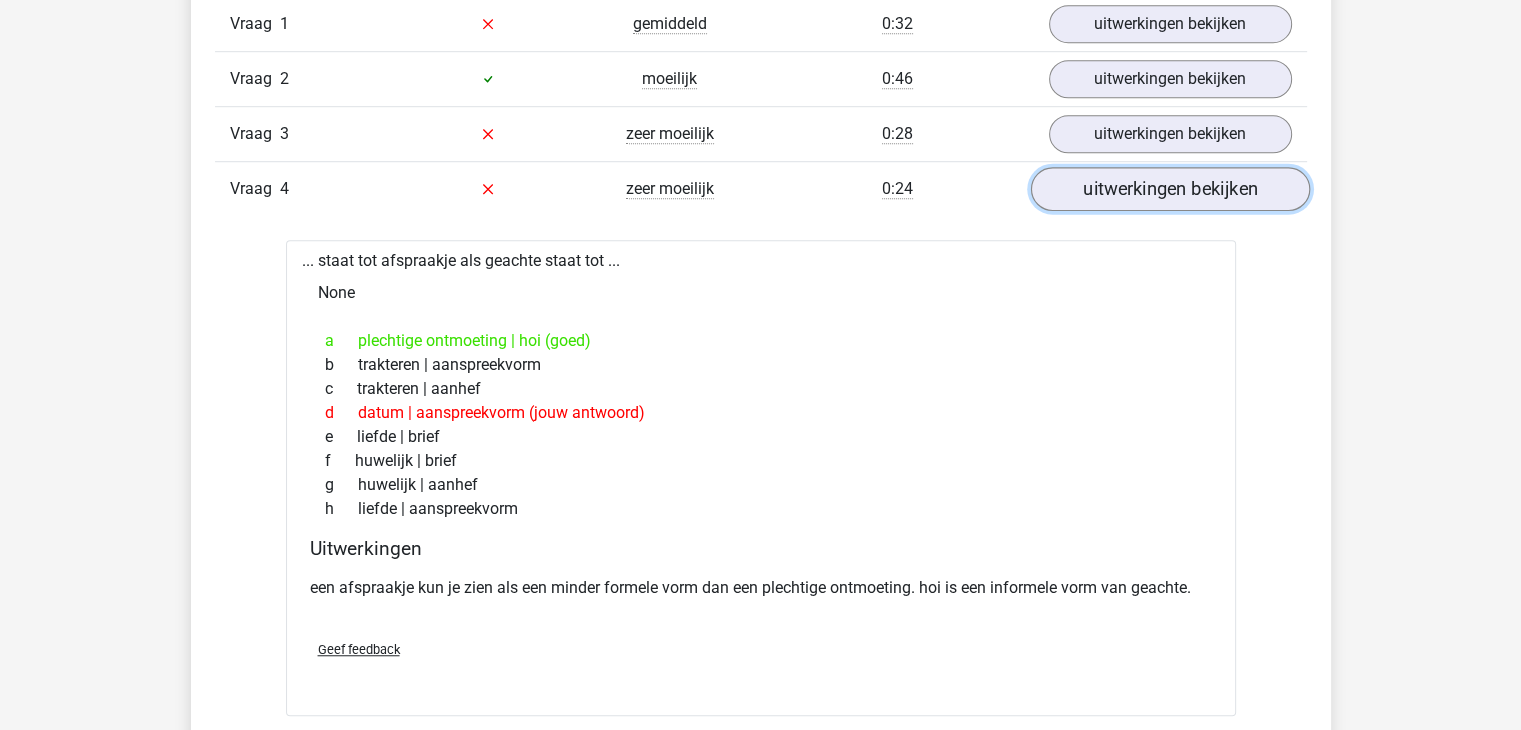 scroll, scrollTop: 1400, scrollLeft: 0, axis: vertical 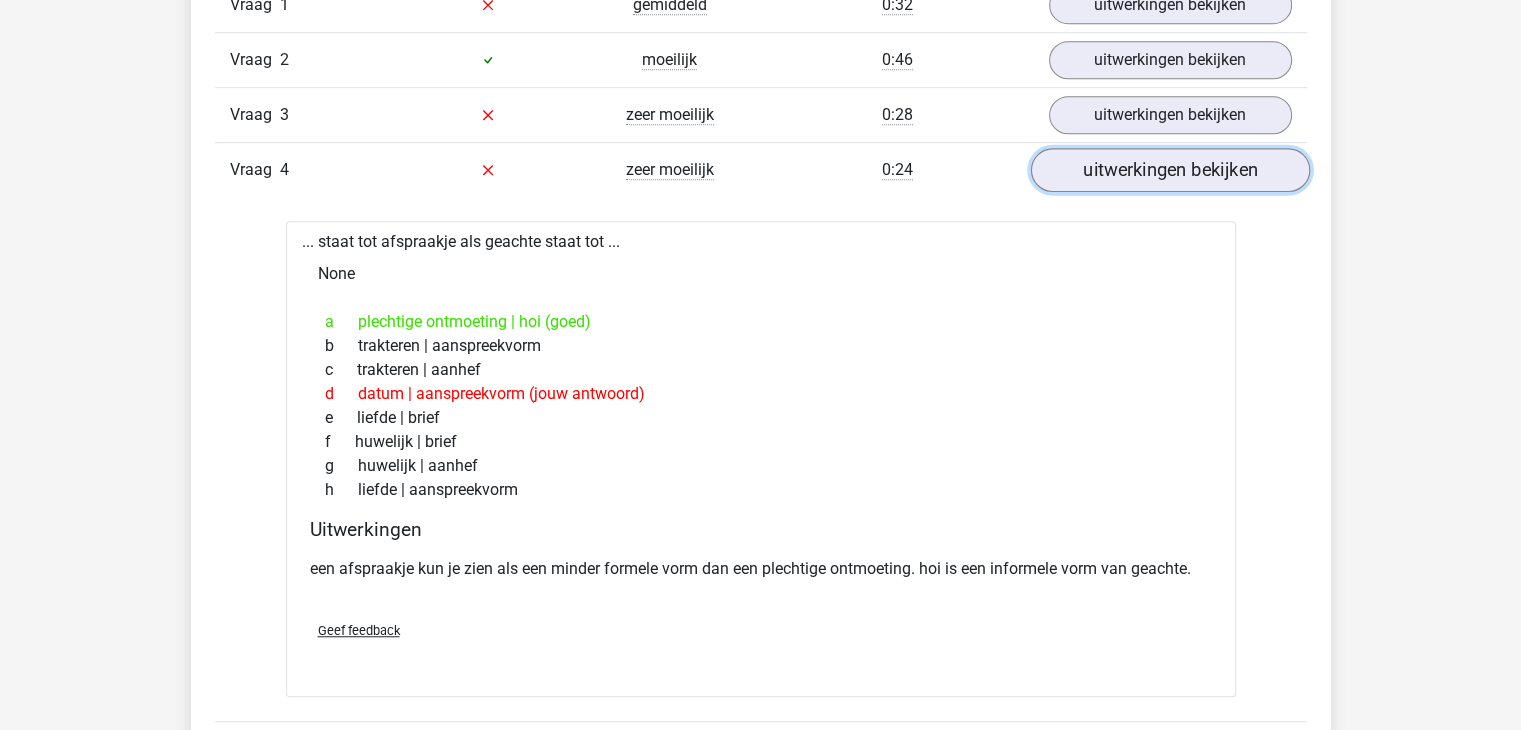 click on "uitwerkingen bekijken" at bounding box center (1169, 170) 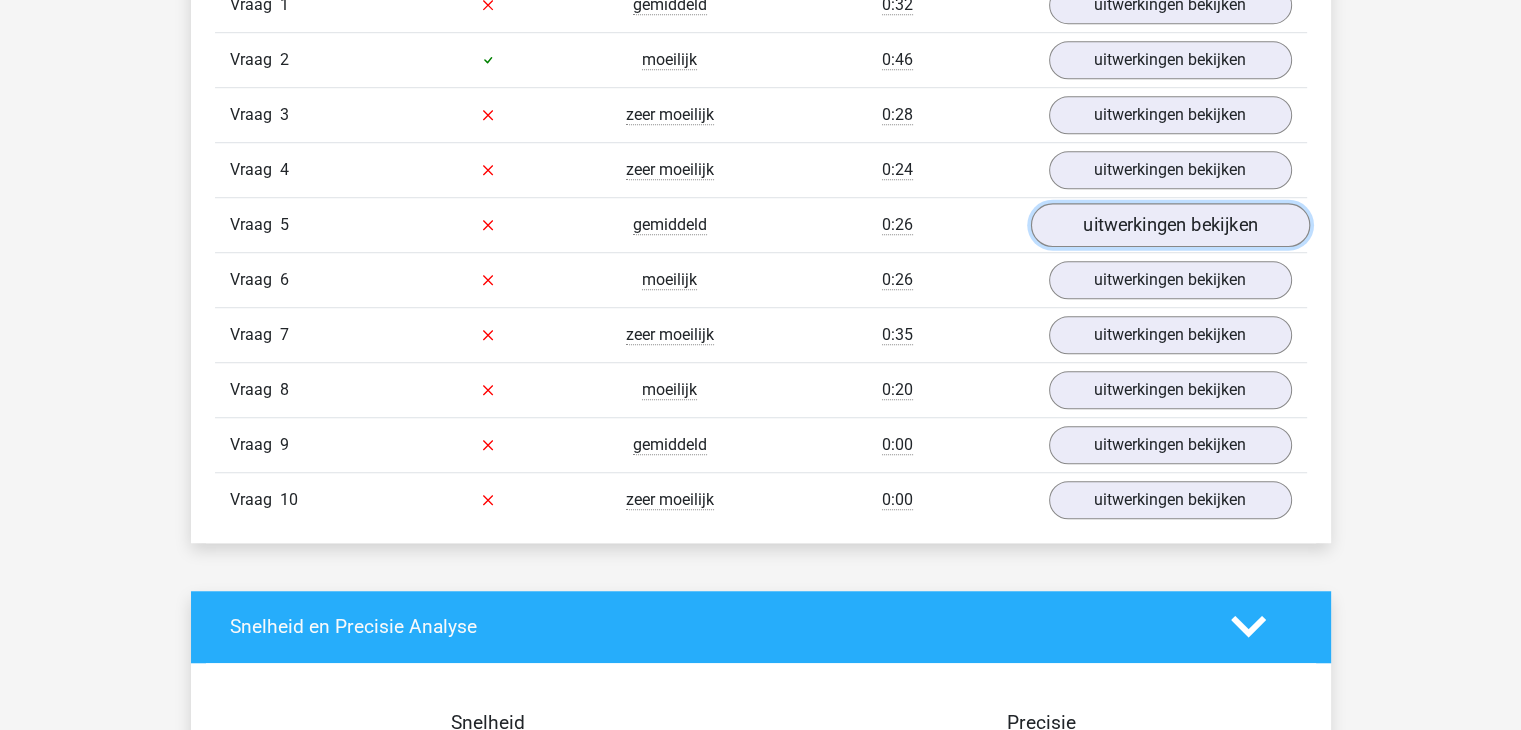 click on "uitwerkingen bekijken" at bounding box center (1169, 225) 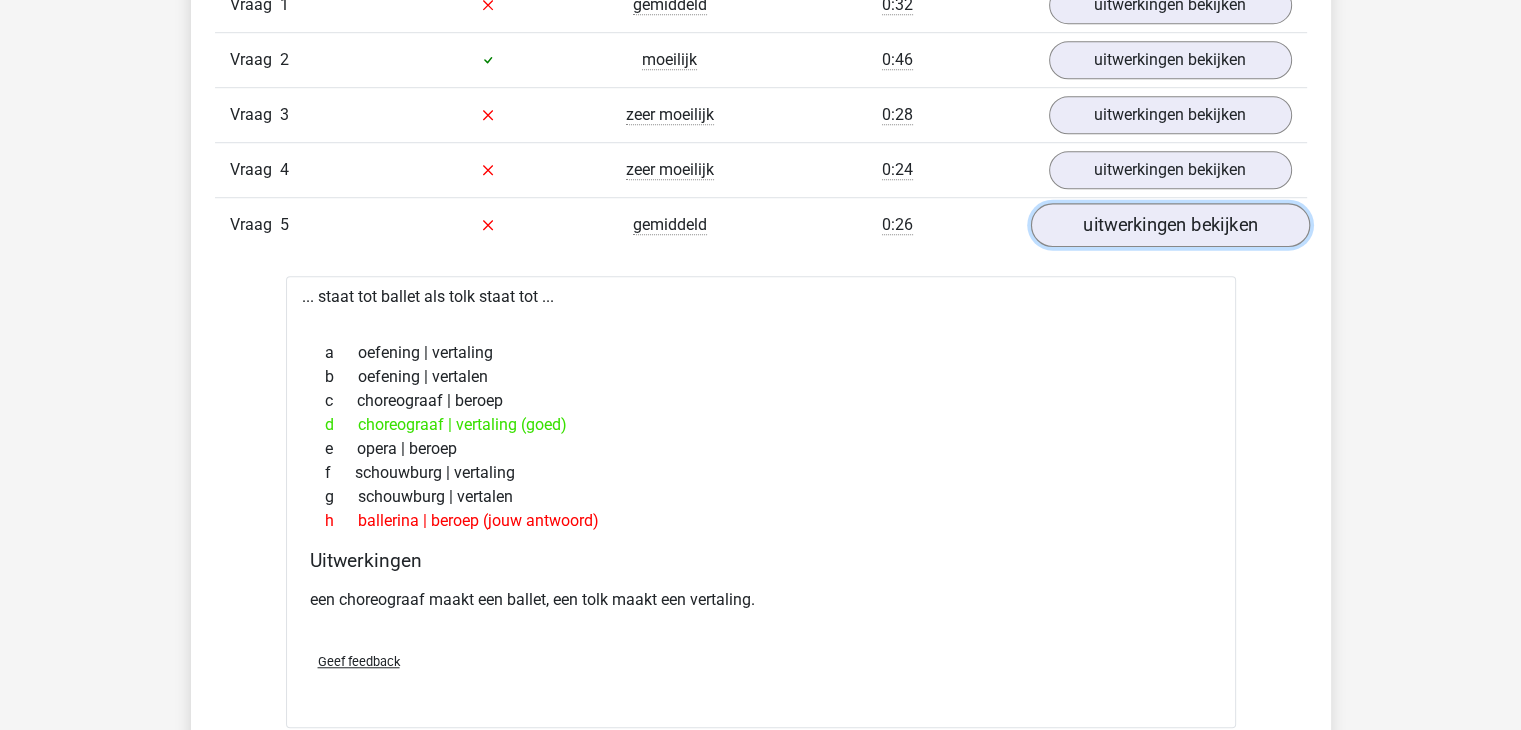 scroll, scrollTop: 1440, scrollLeft: 0, axis: vertical 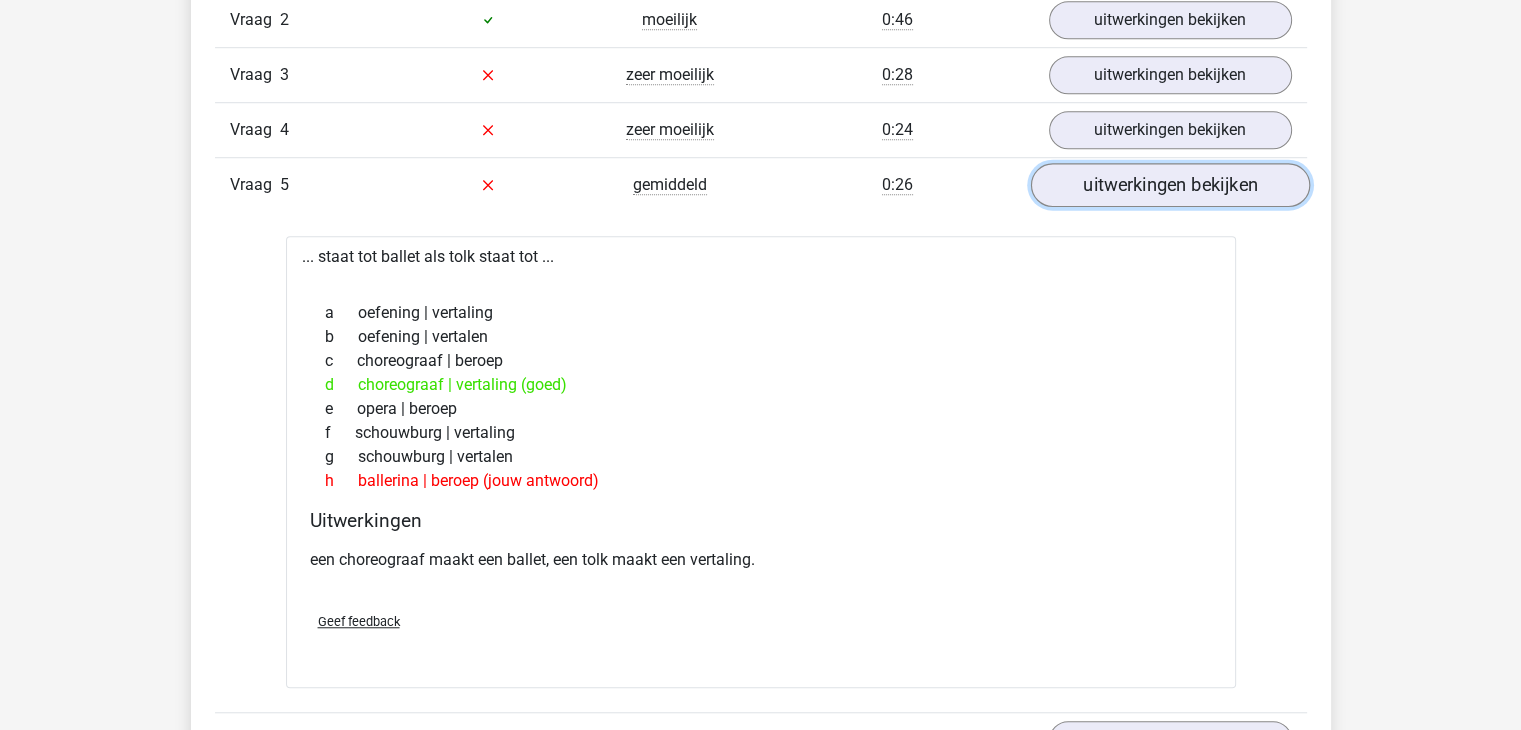click on "uitwerkingen bekijken" at bounding box center (1169, 185) 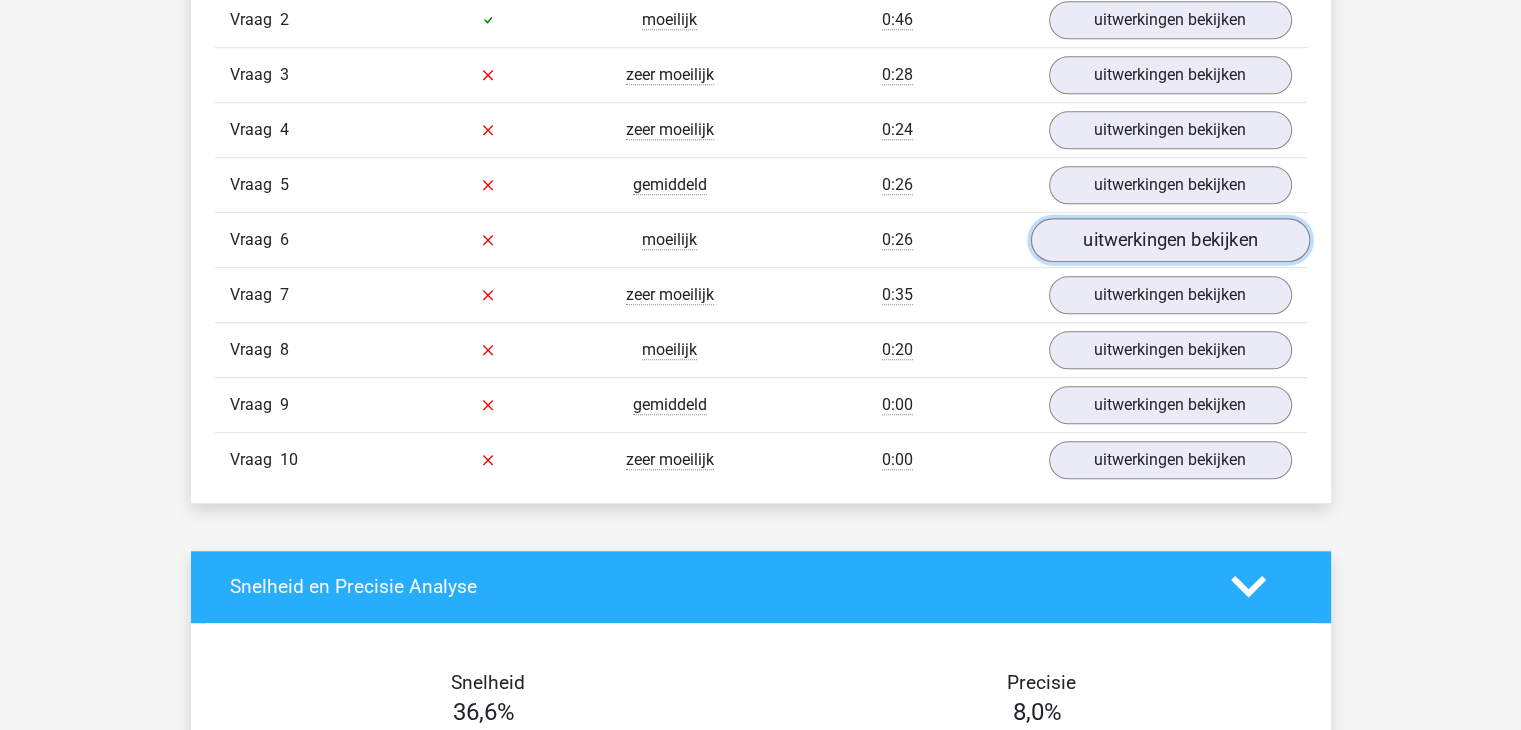 click on "uitwerkingen bekijken" at bounding box center (1169, 240) 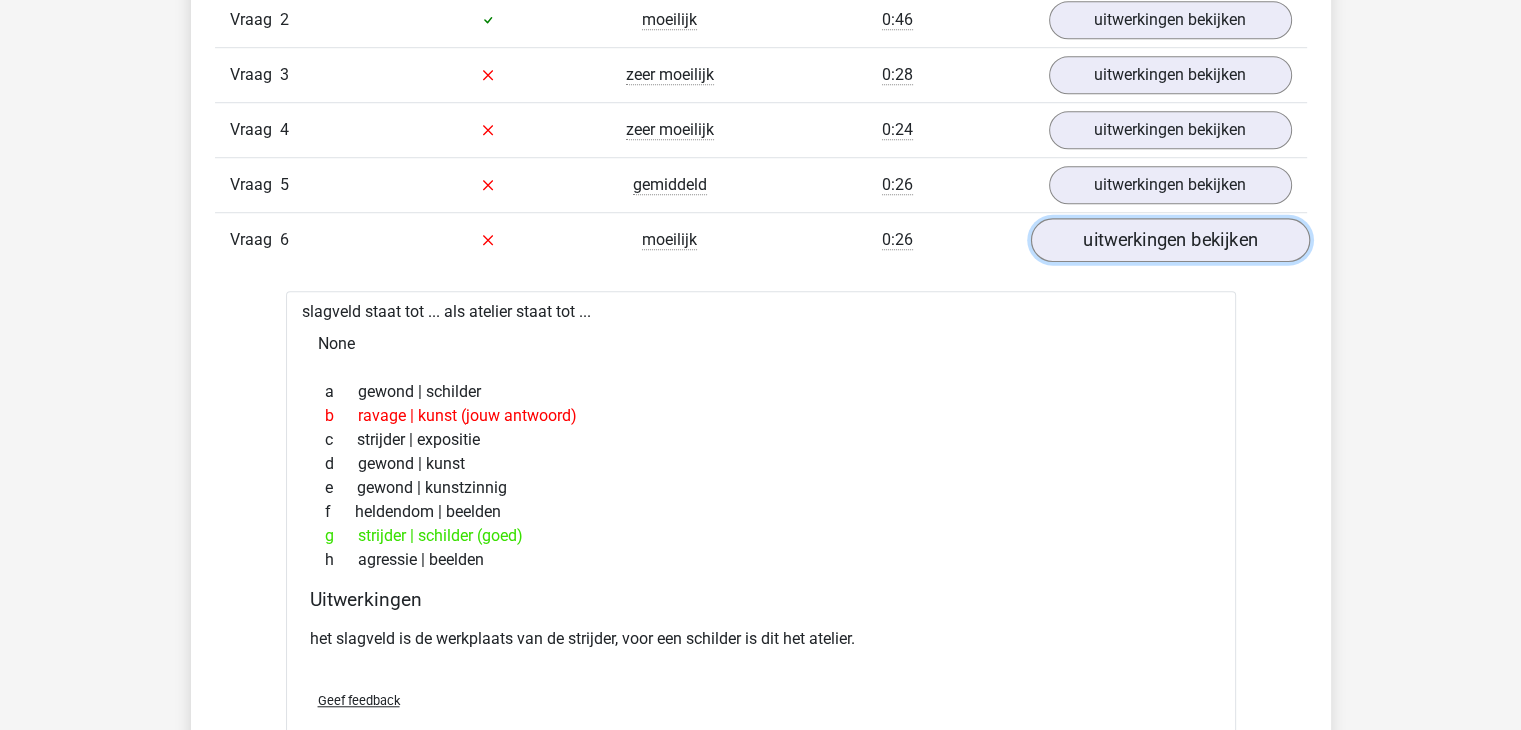 click on "uitwerkingen bekijken" at bounding box center [1169, 240] 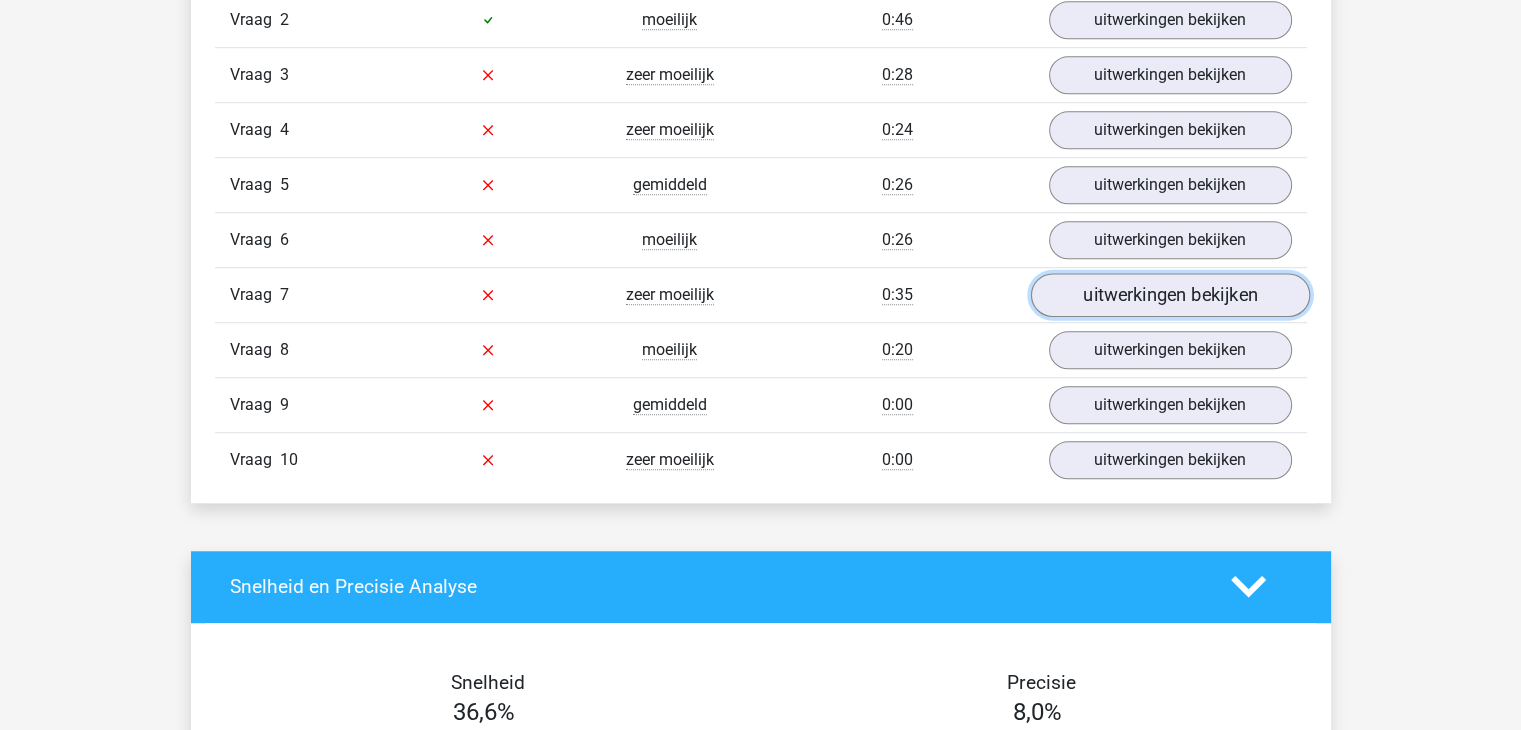 click on "uitwerkingen bekijken" at bounding box center [1169, 295] 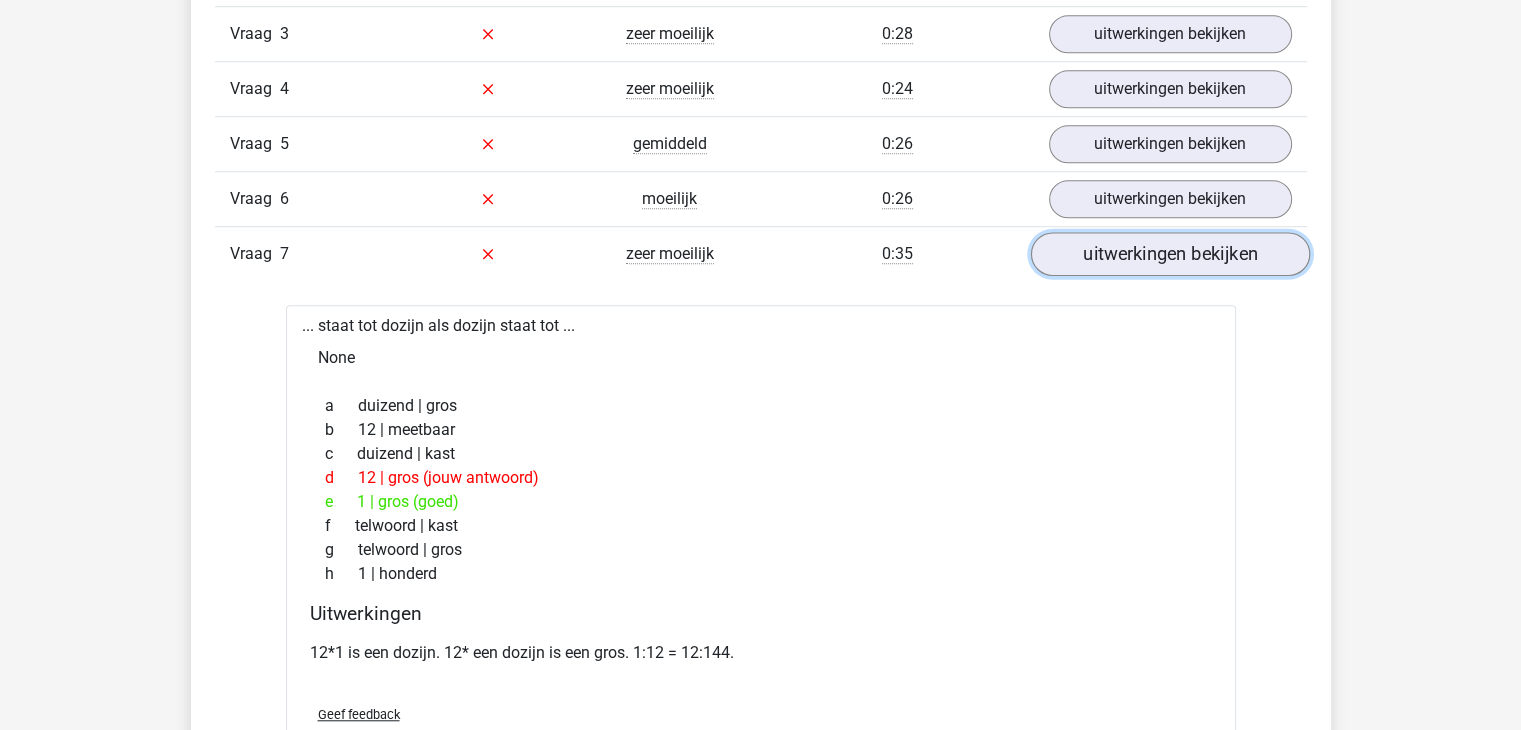 scroll, scrollTop: 1520, scrollLeft: 0, axis: vertical 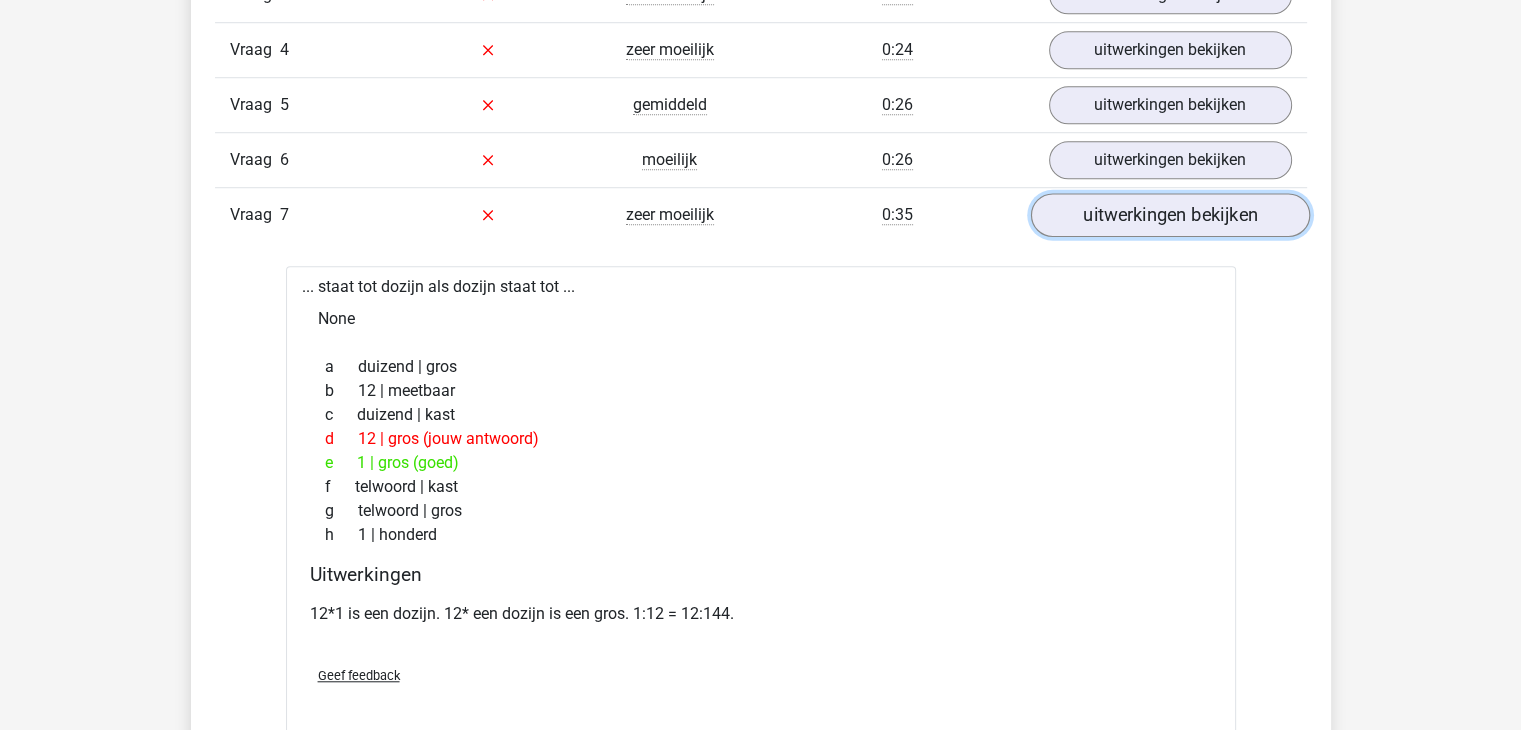 click on "uitwerkingen bekijken" at bounding box center [1169, 215] 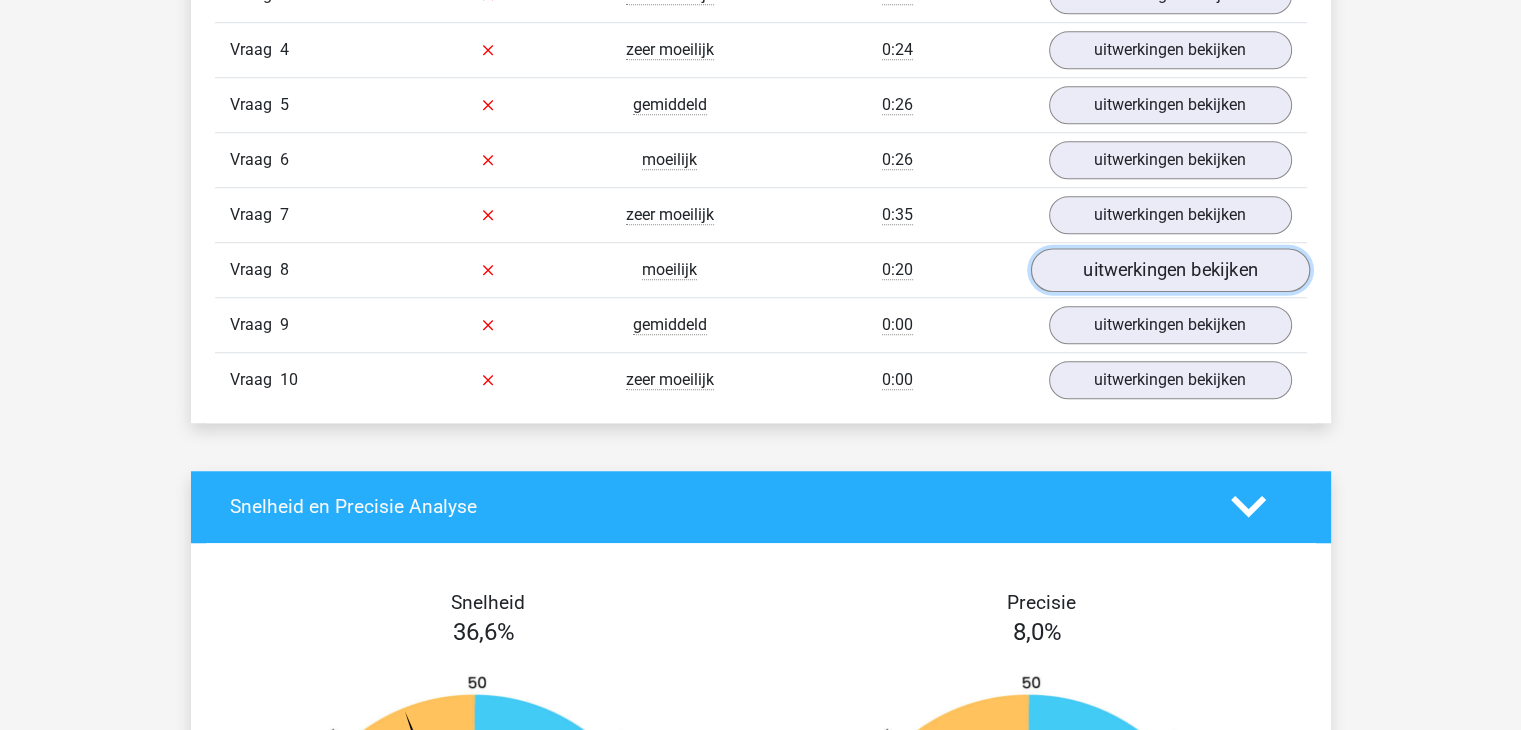click on "uitwerkingen bekijken" at bounding box center [1169, 270] 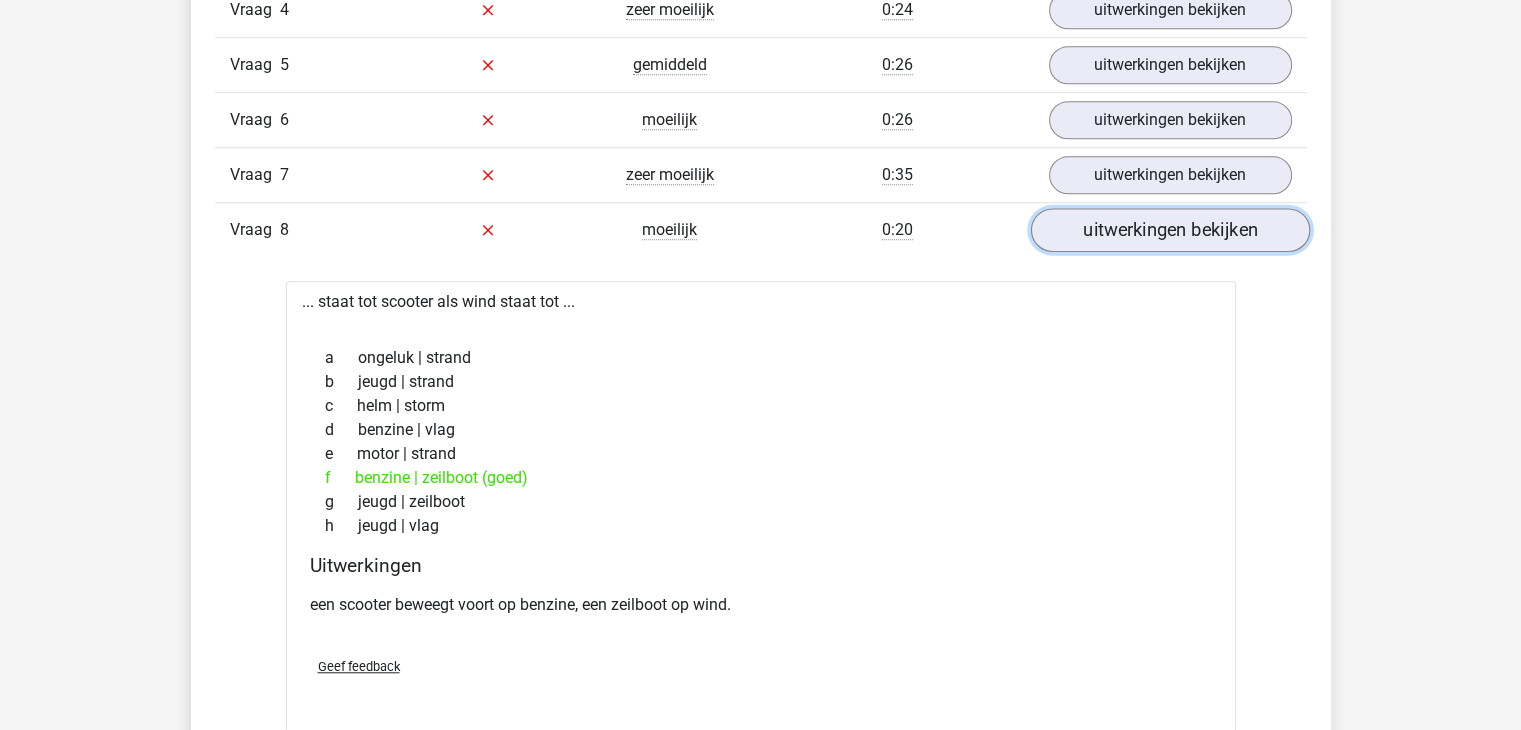 scroll, scrollTop: 1600, scrollLeft: 0, axis: vertical 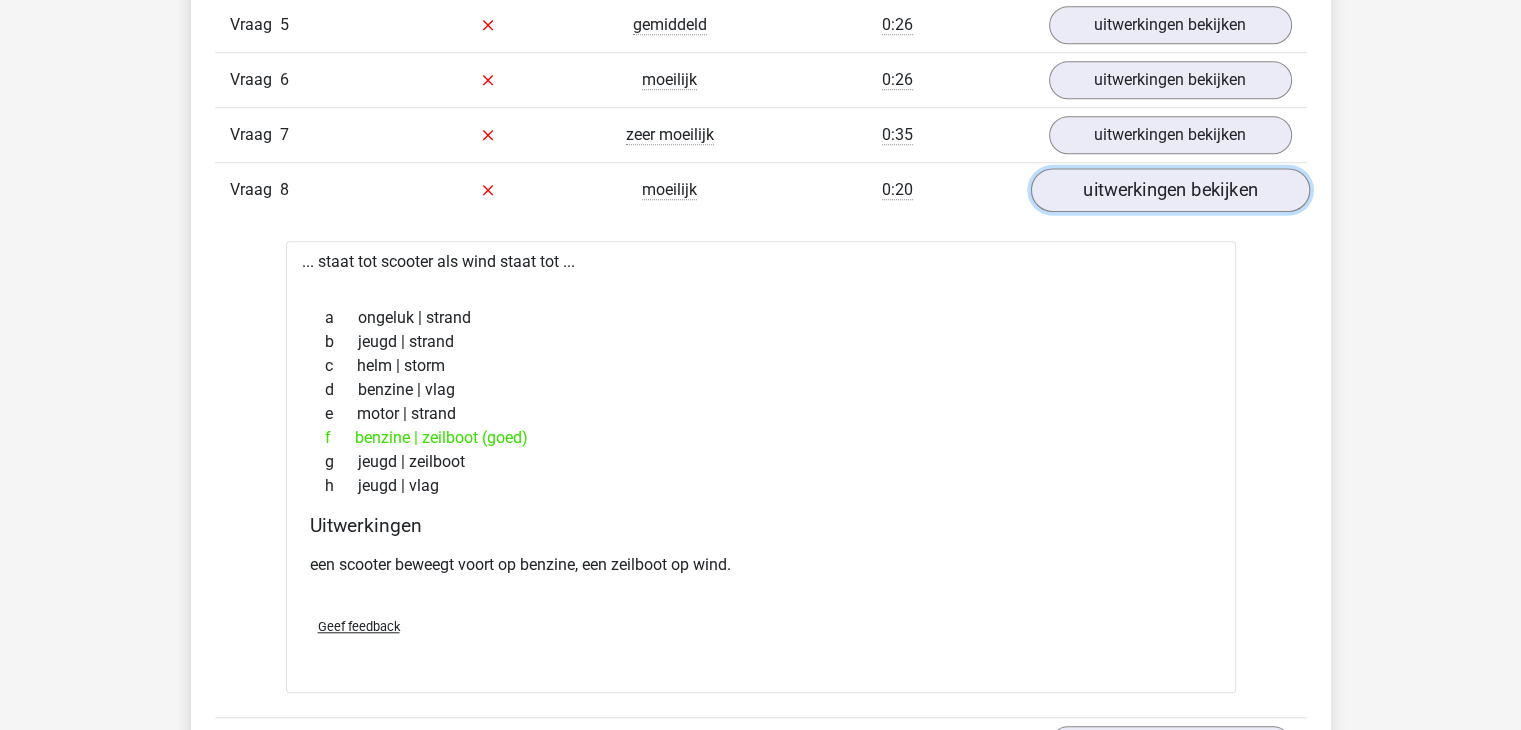 click on "uitwerkingen bekijken" at bounding box center [1169, 190] 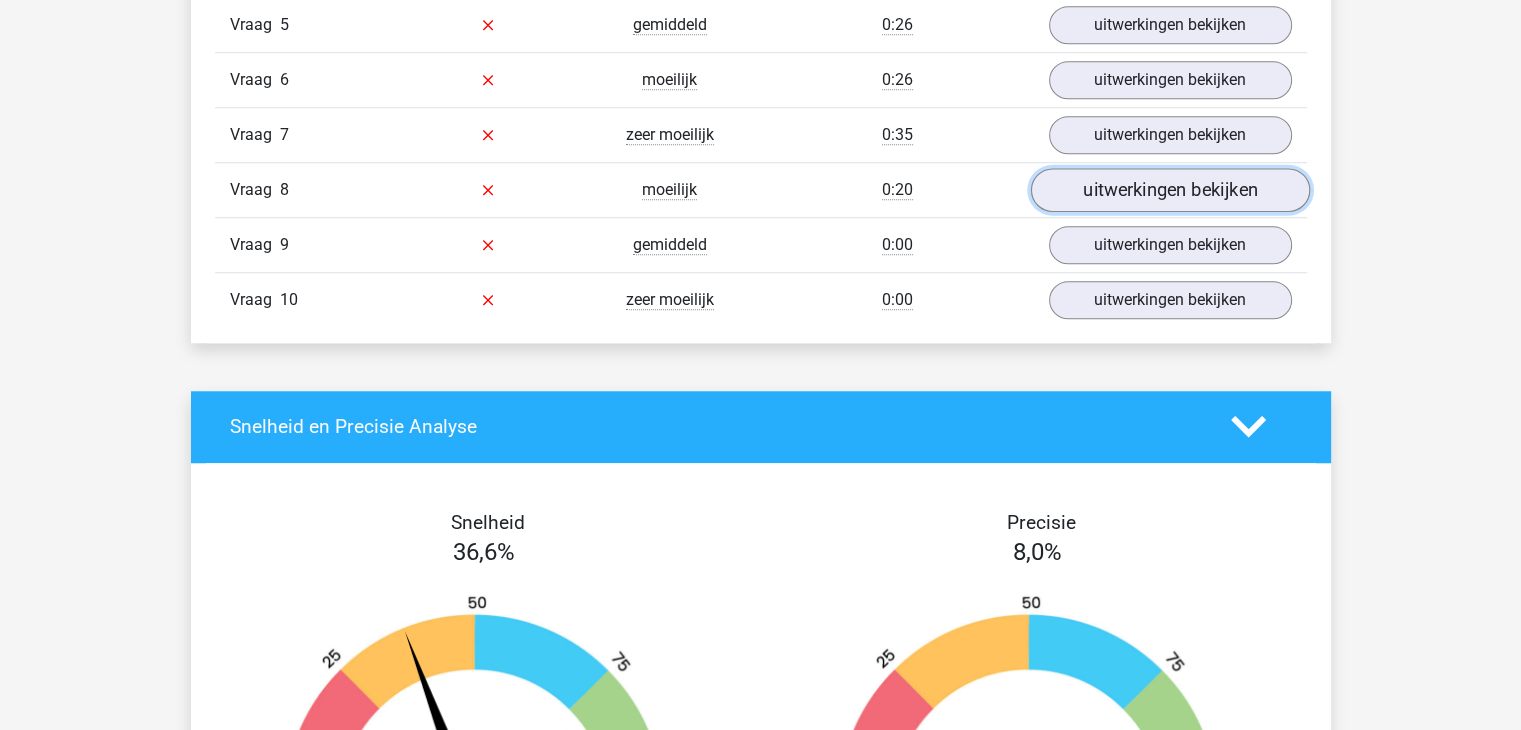 click on "uitwerkingen bekijken" at bounding box center (1169, 190) 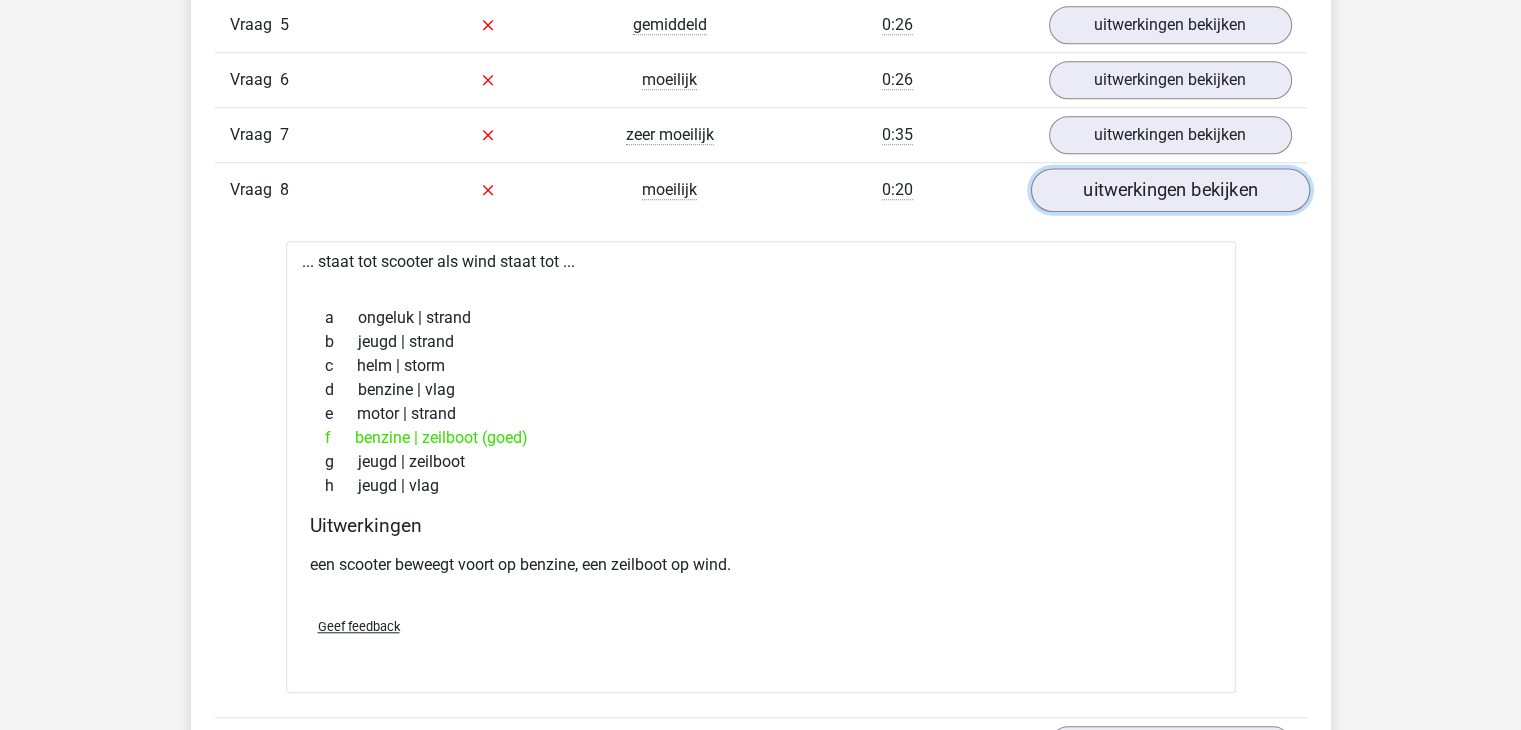 click on "uitwerkingen bekijken" at bounding box center (1169, 190) 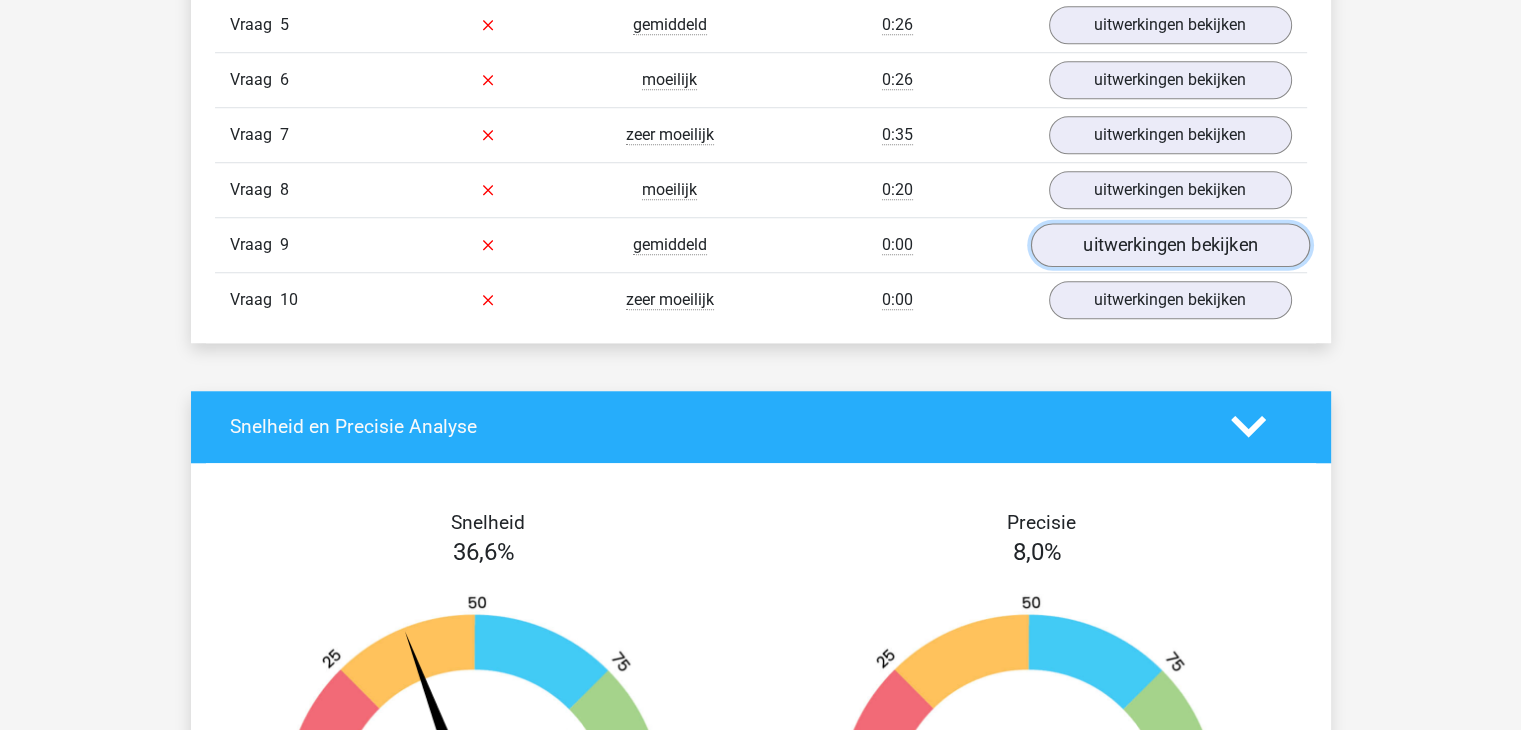 click on "uitwerkingen bekijken" at bounding box center (1169, 245) 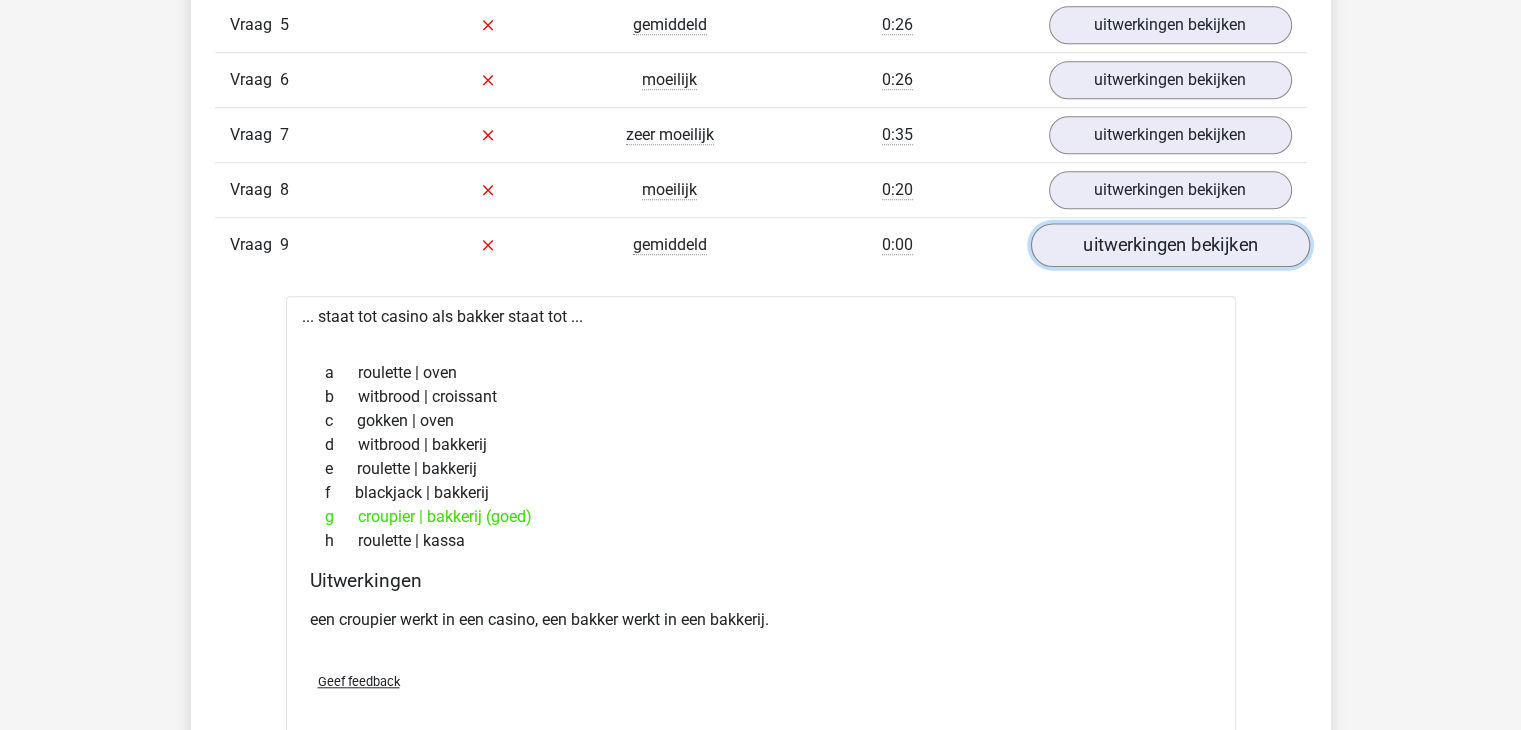 click on "uitwerkingen bekijken" at bounding box center [1169, 245] 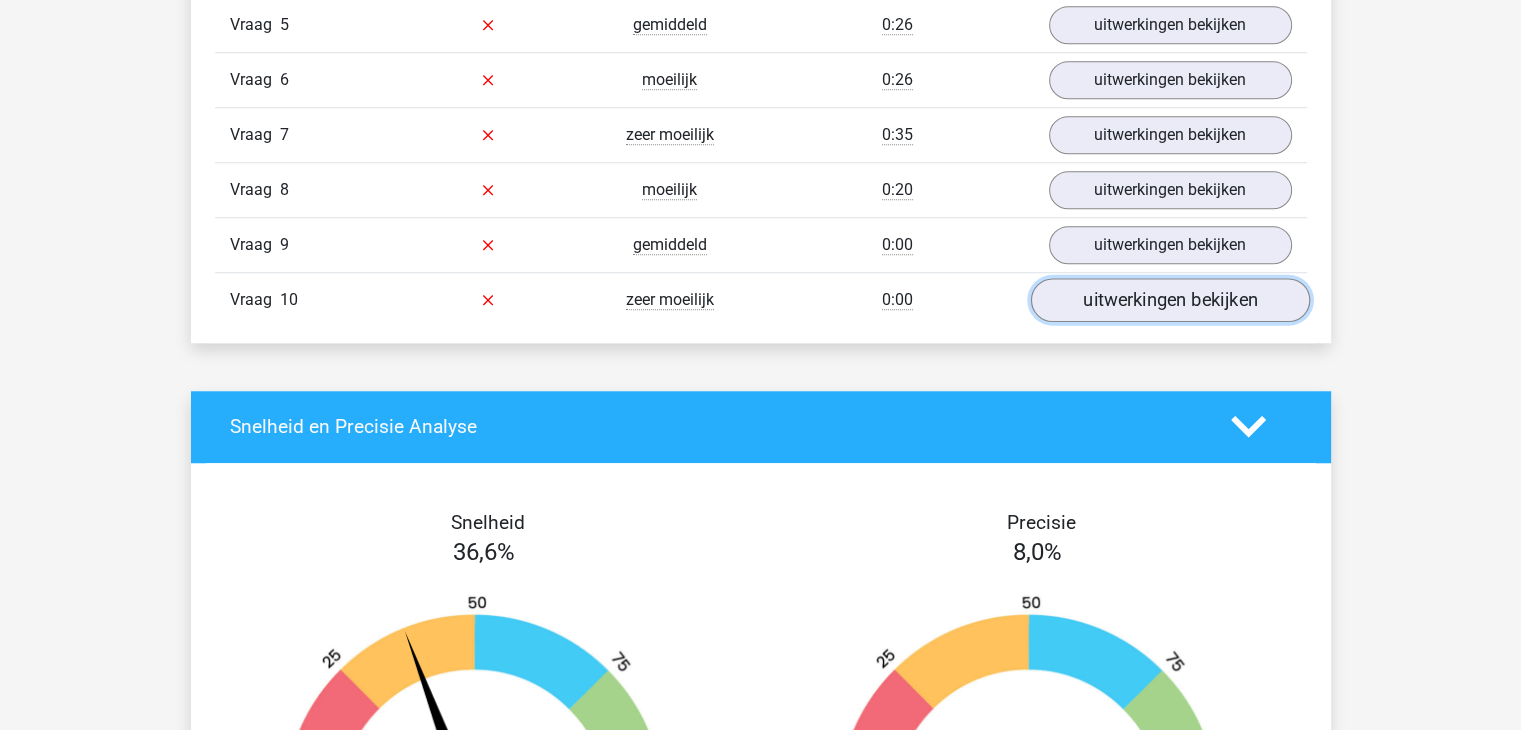 click on "uitwerkingen bekijken" at bounding box center (1169, 300) 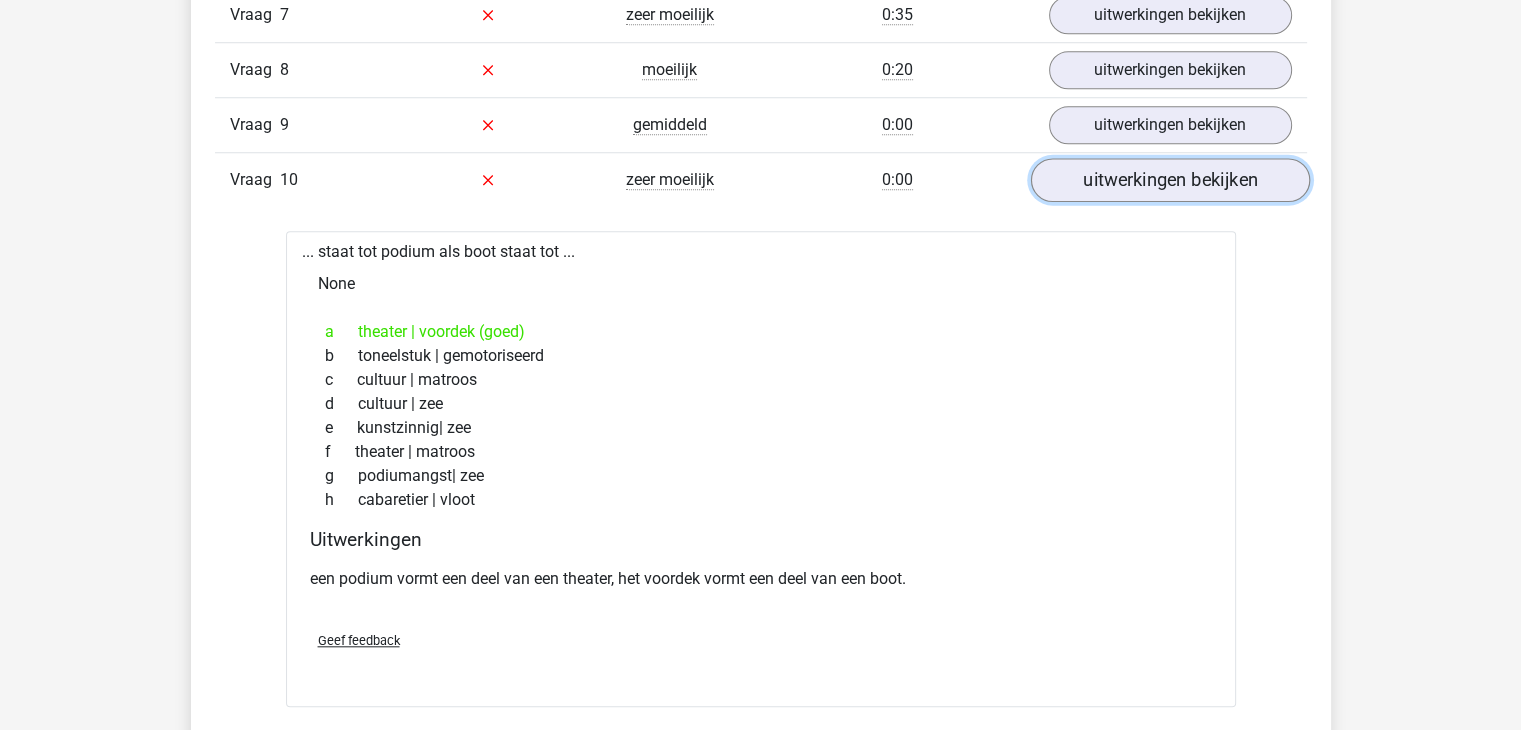scroll, scrollTop: 1760, scrollLeft: 0, axis: vertical 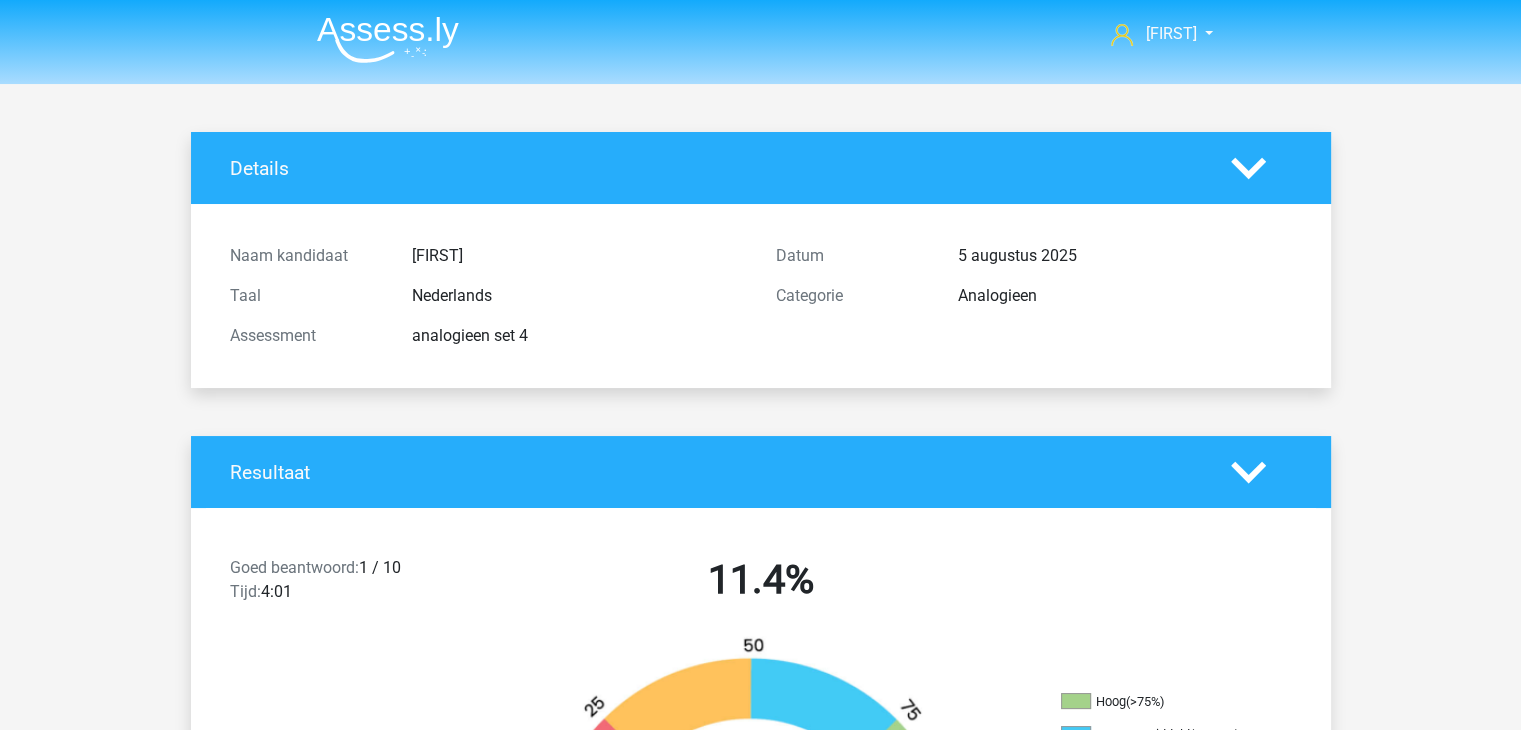 click at bounding box center [380, 35] 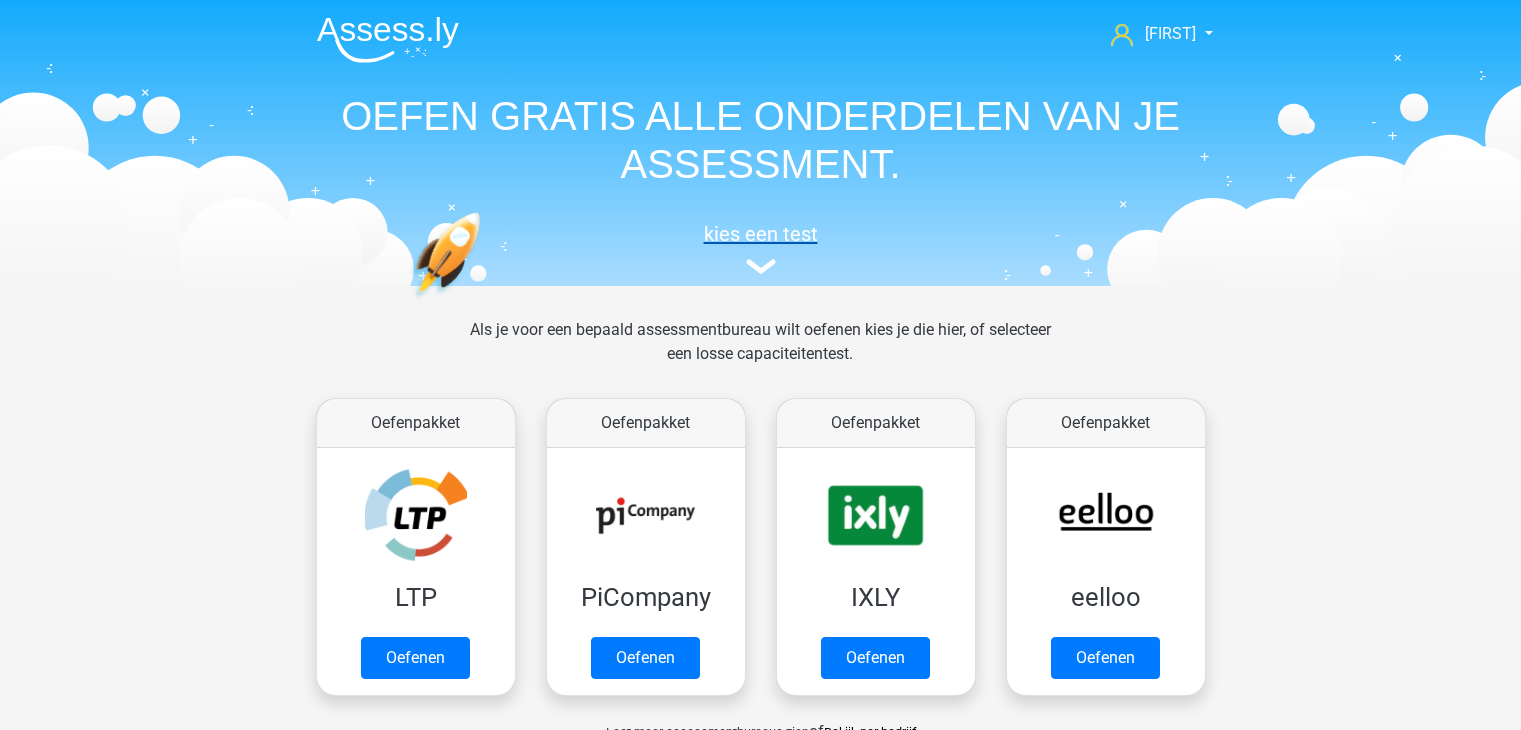 scroll, scrollTop: 0, scrollLeft: 0, axis: both 